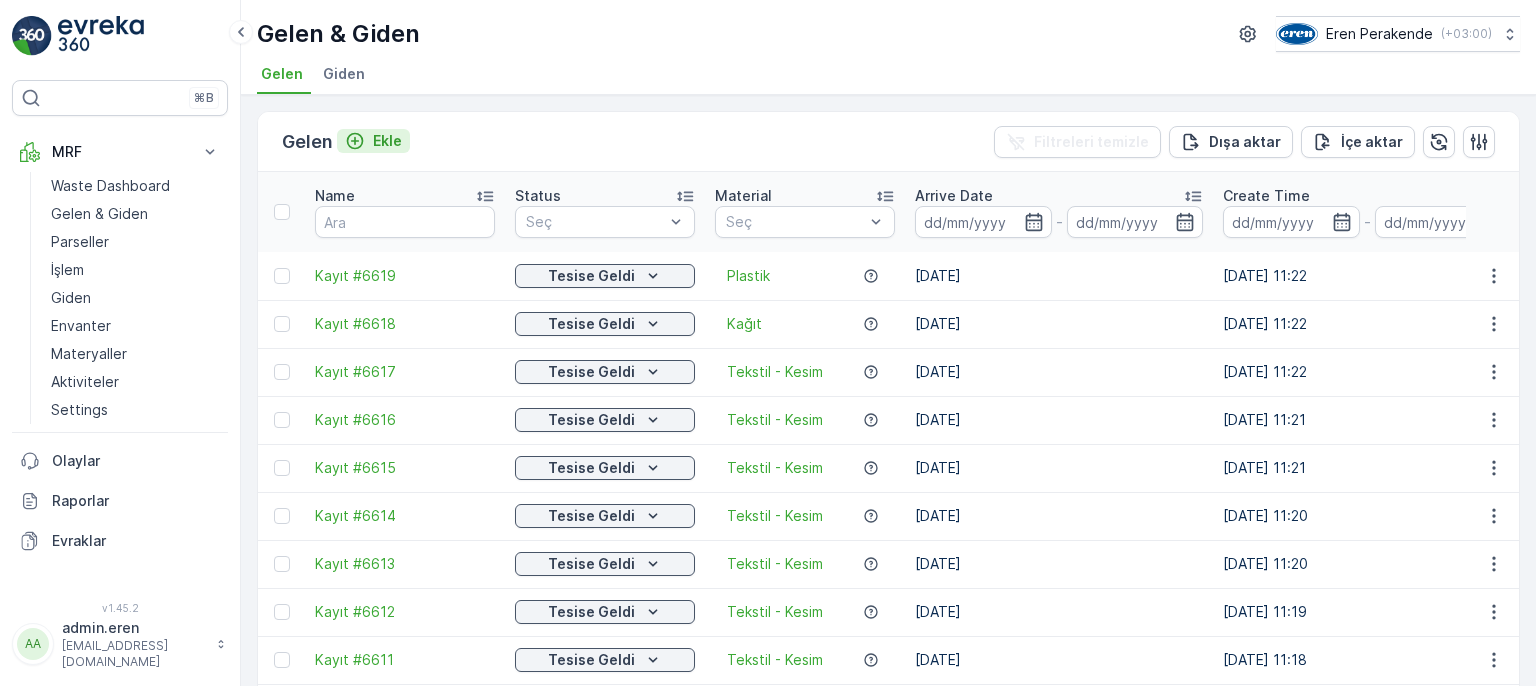 scroll, scrollTop: 0, scrollLeft: 0, axis: both 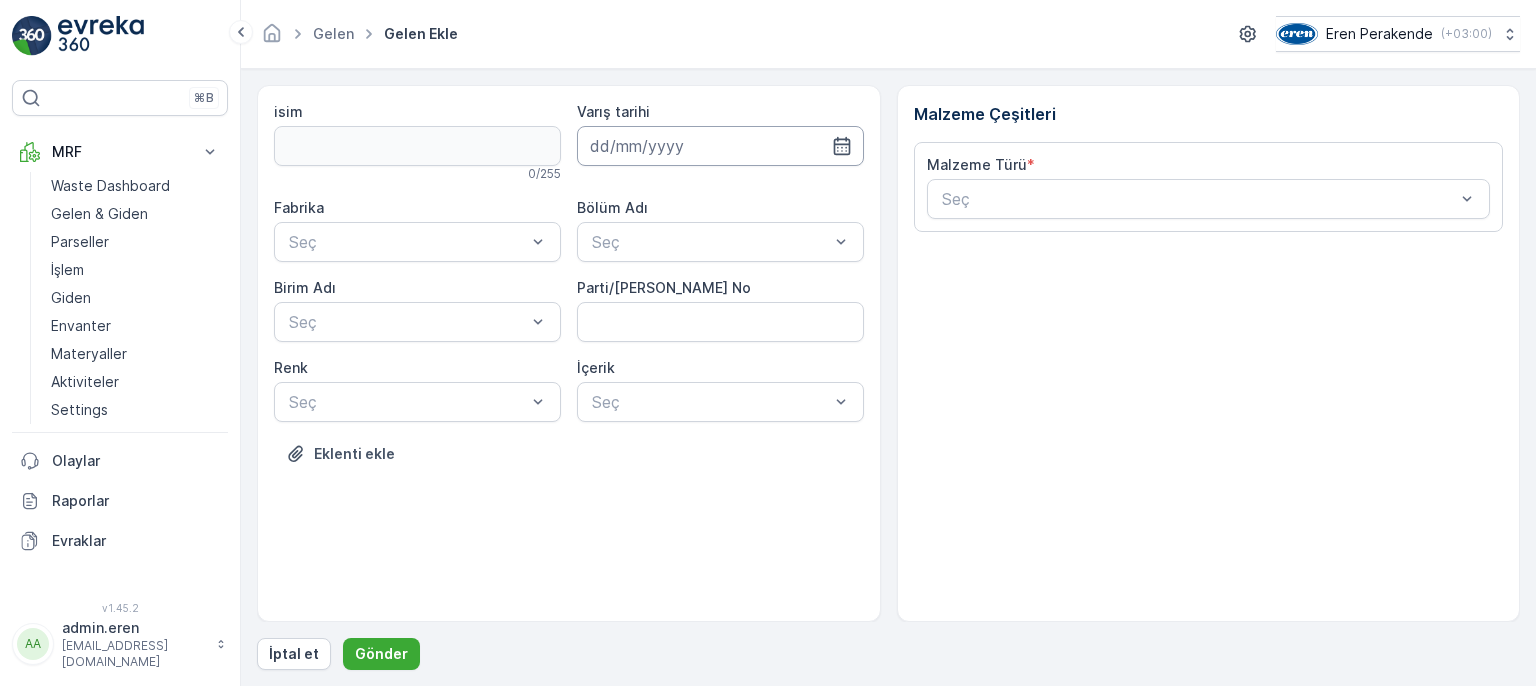 click at bounding box center (720, 146) 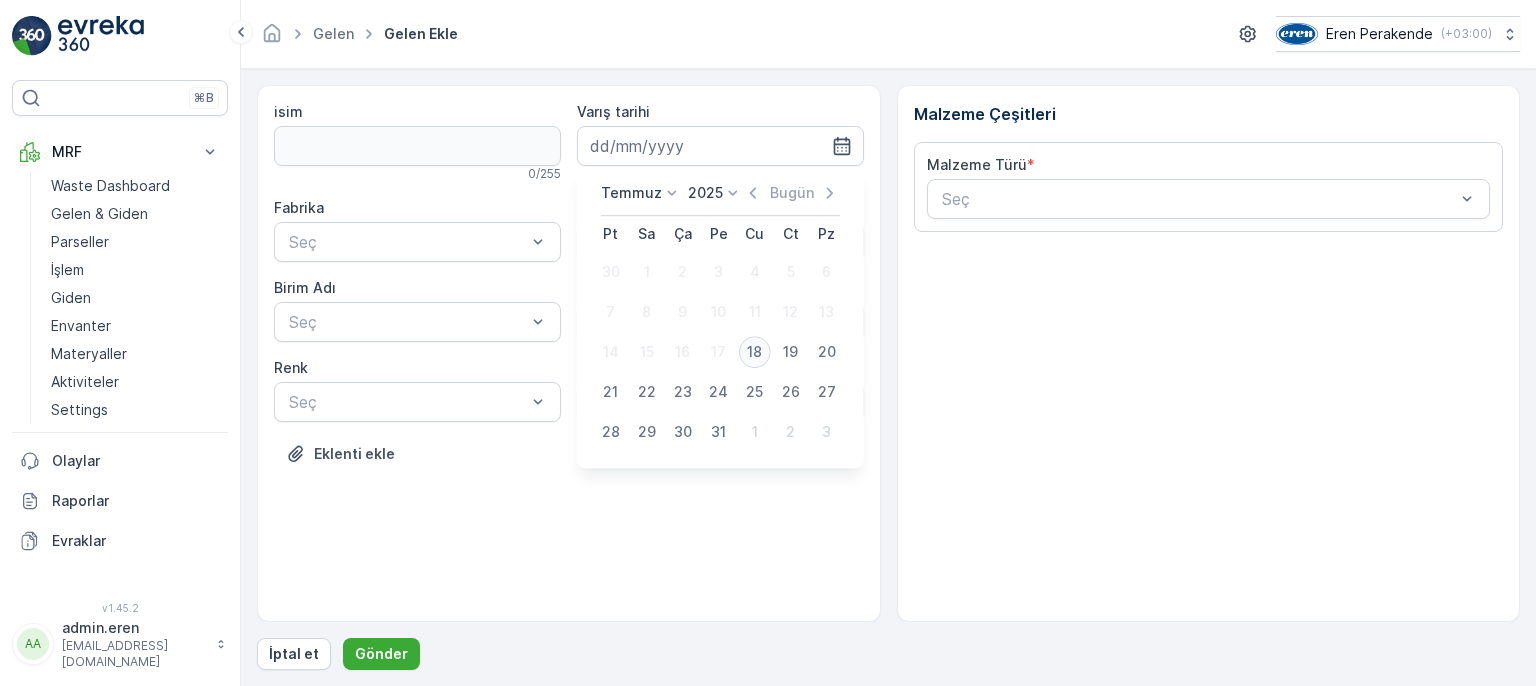 click on "18" at bounding box center [755, 352] 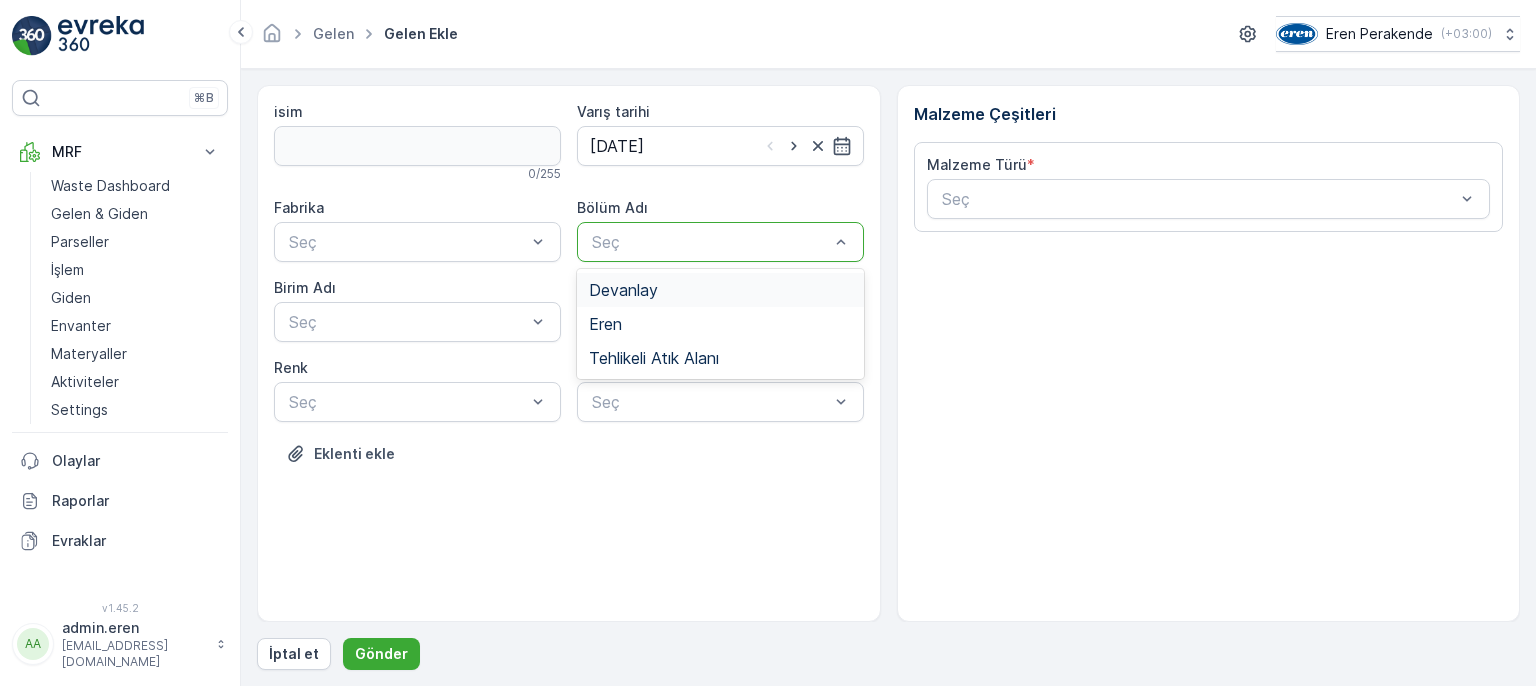 drag, startPoint x: 719, startPoint y: 253, endPoint x: 720, endPoint y: 287, distance: 34.0147 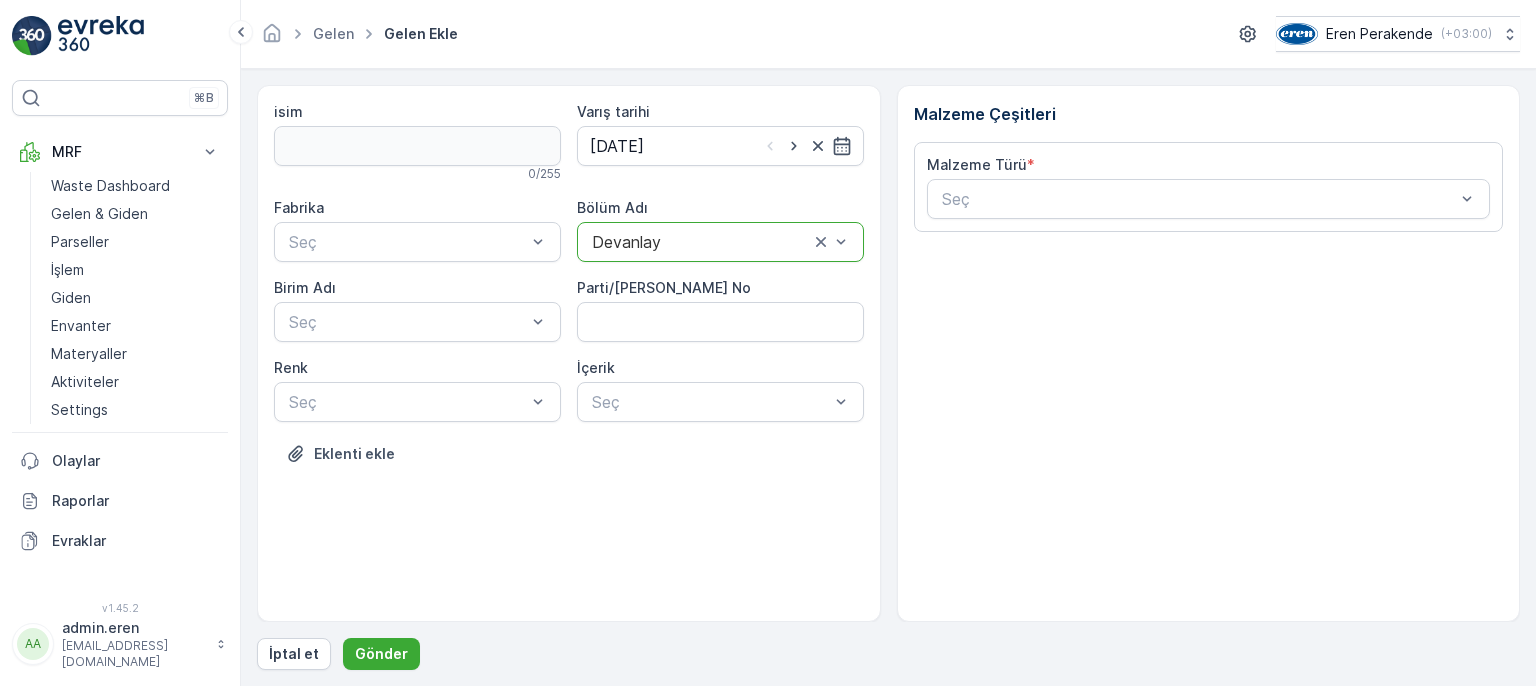 drag, startPoint x: 473, startPoint y: 242, endPoint x: 458, endPoint y: 262, distance: 25 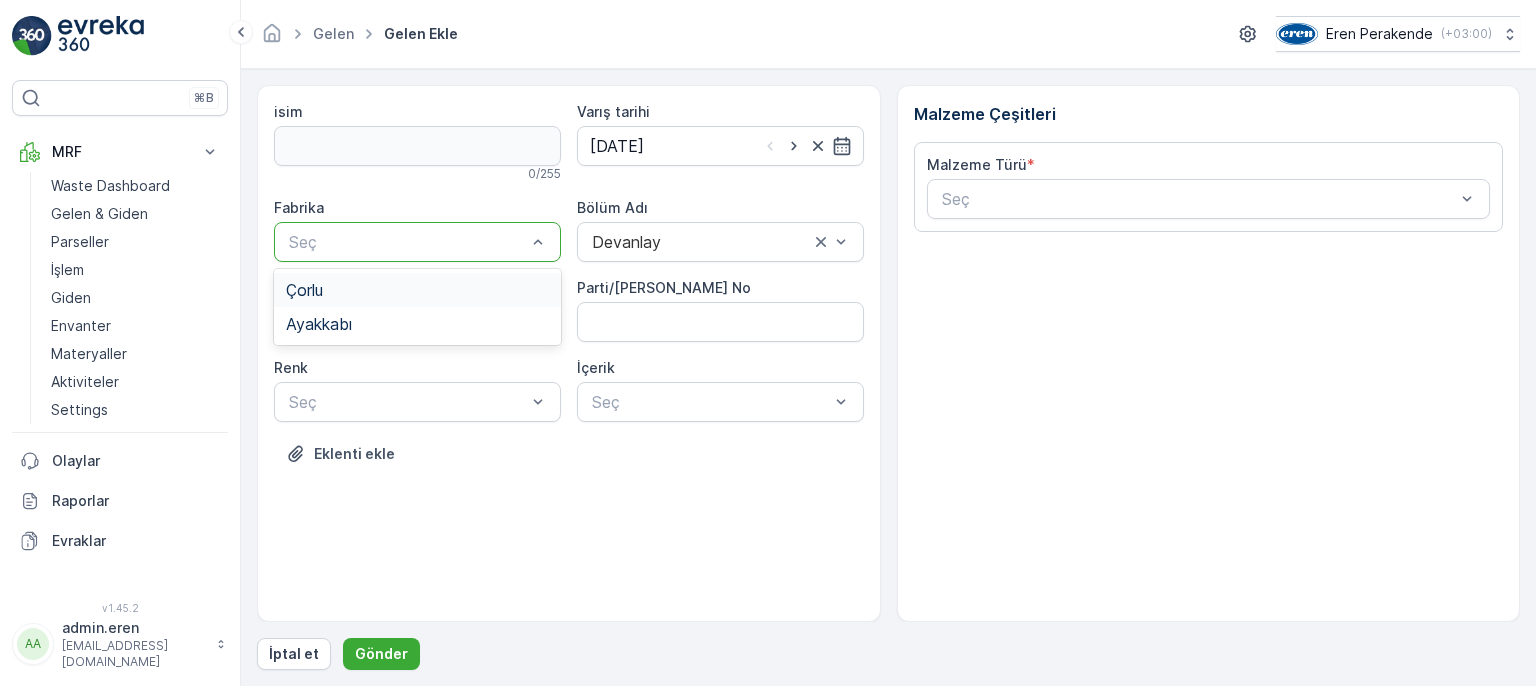 drag, startPoint x: 452, startPoint y: 277, endPoint x: 443, endPoint y: 329, distance: 52.773098 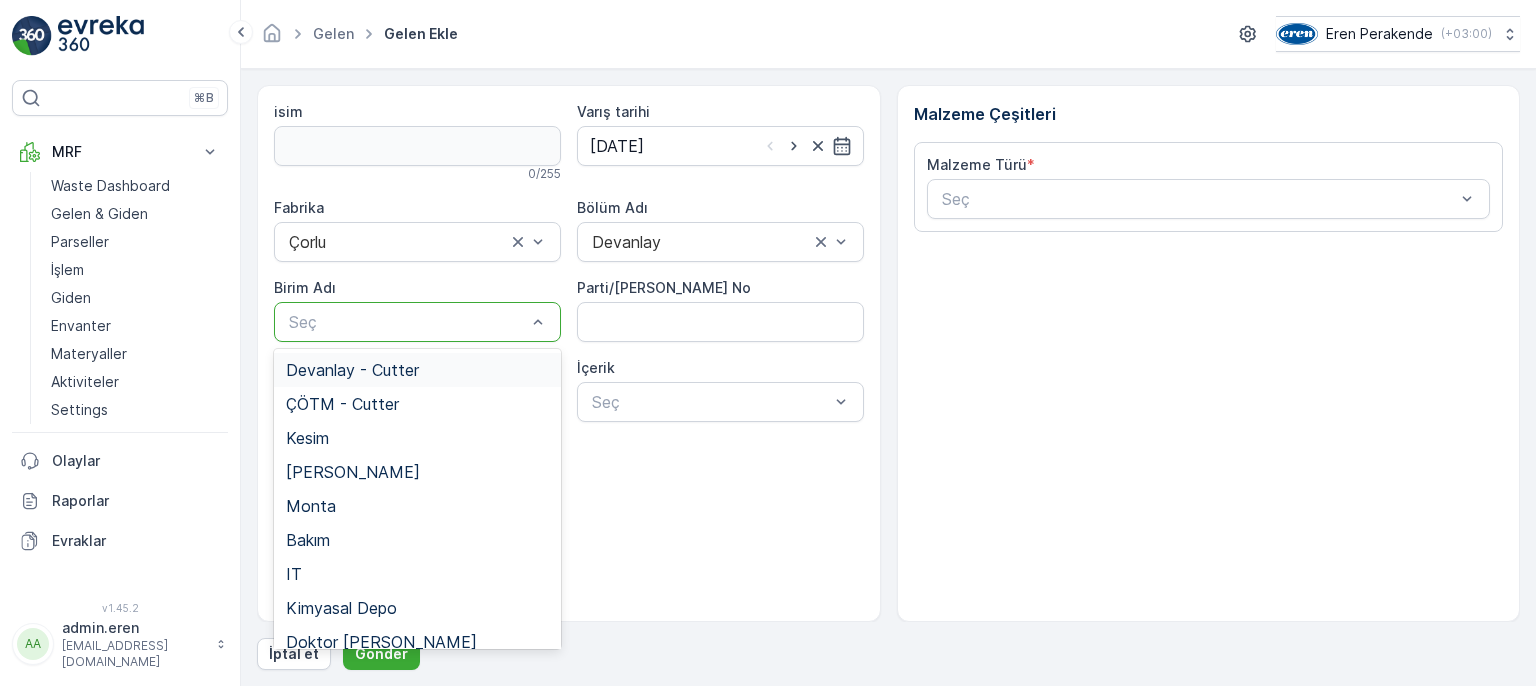 click on "Devanlay  - Cutter" at bounding box center (417, 370) 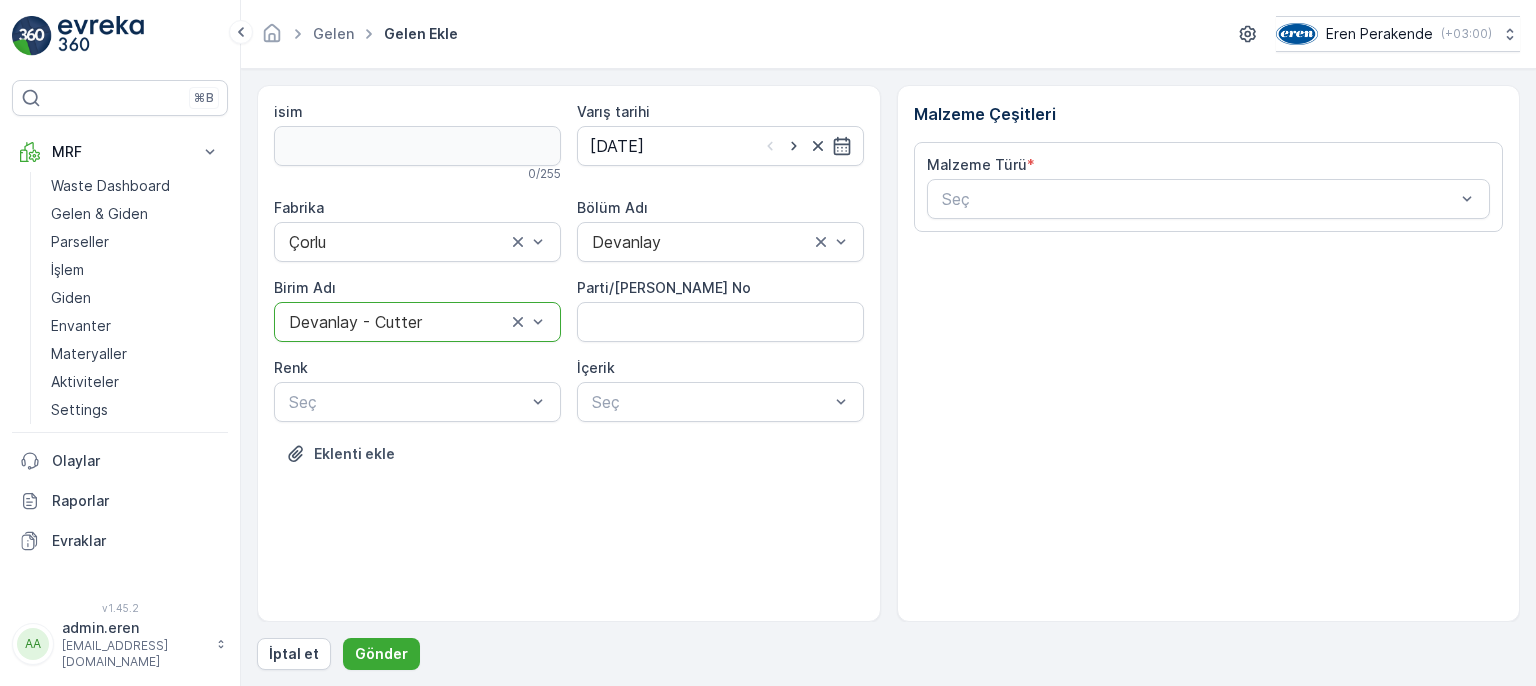 drag, startPoint x: 640, startPoint y: 409, endPoint x: 648, endPoint y: 427, distance: 19.697716 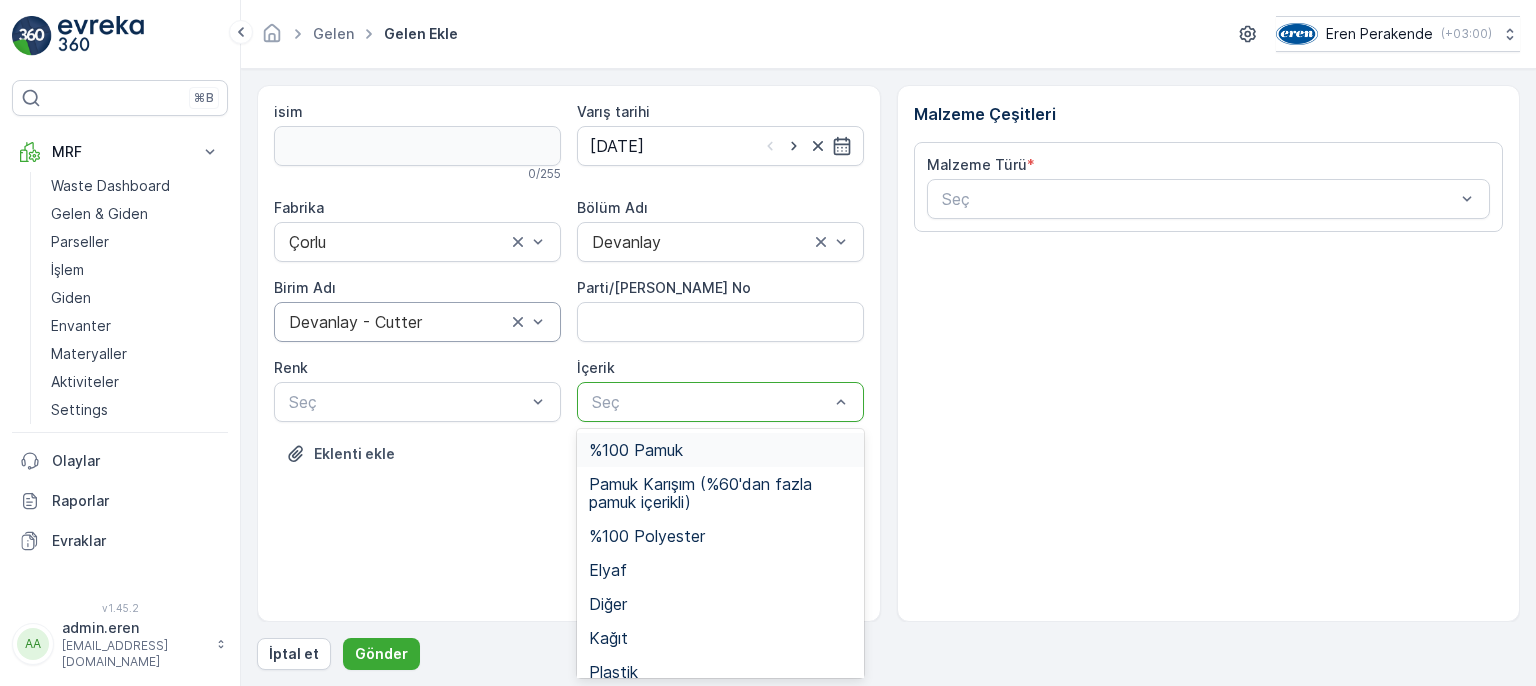 drag, startPoint x: 648, startPoint y: 448, endPoint x: 633, endPoint y: 443, distance: 15.811388 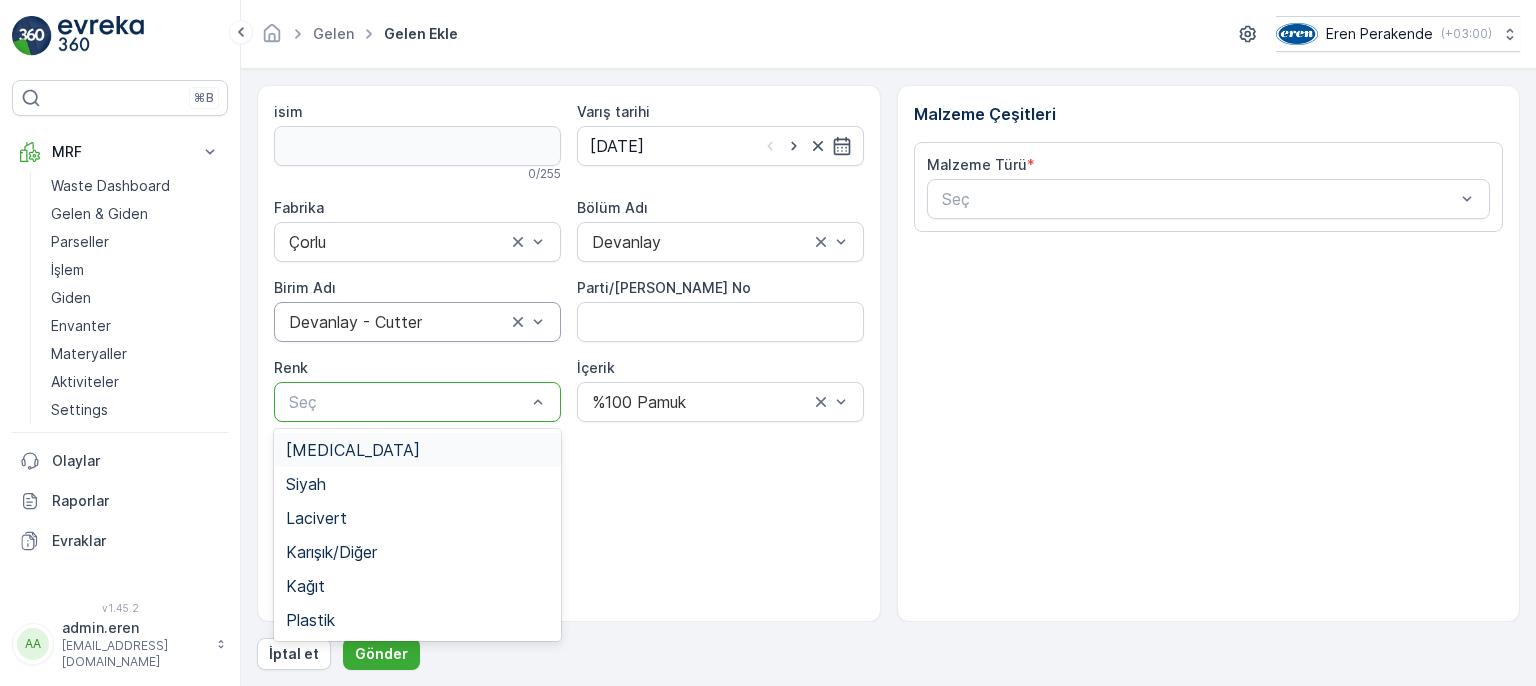 click at bounding box center [407, 402] 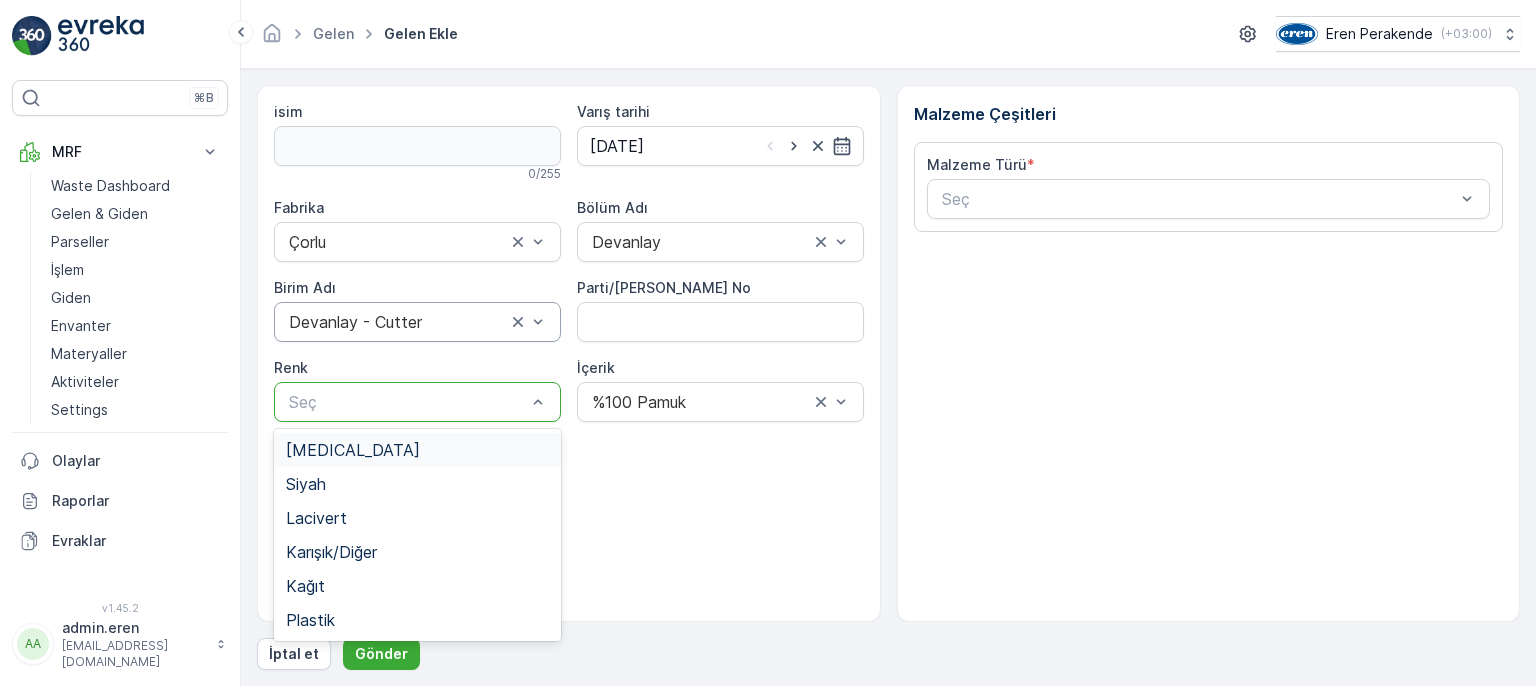 click on "[MEDICAL_DATA]" at bounding box center [417, 450] 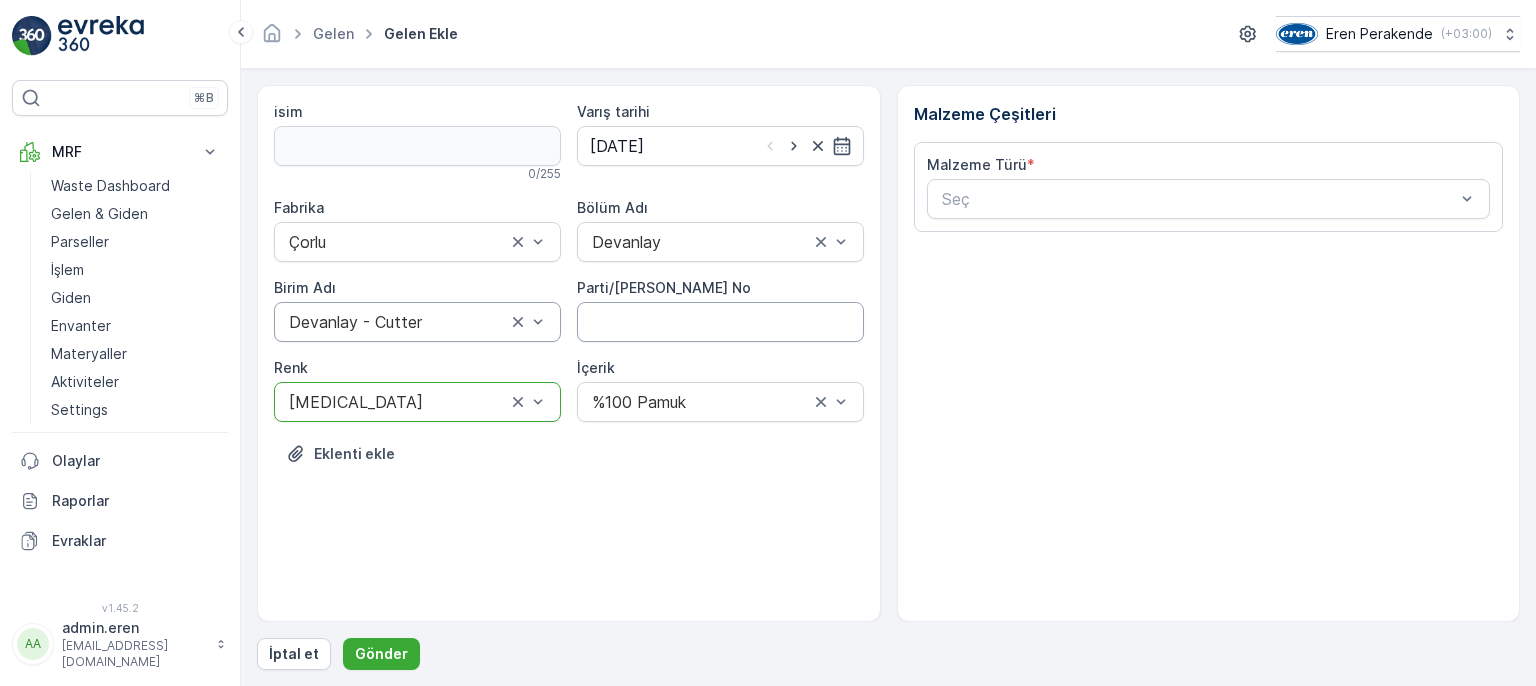 click on "Parti/[PERSON_NAME] No" at bounding box center [720, 322] 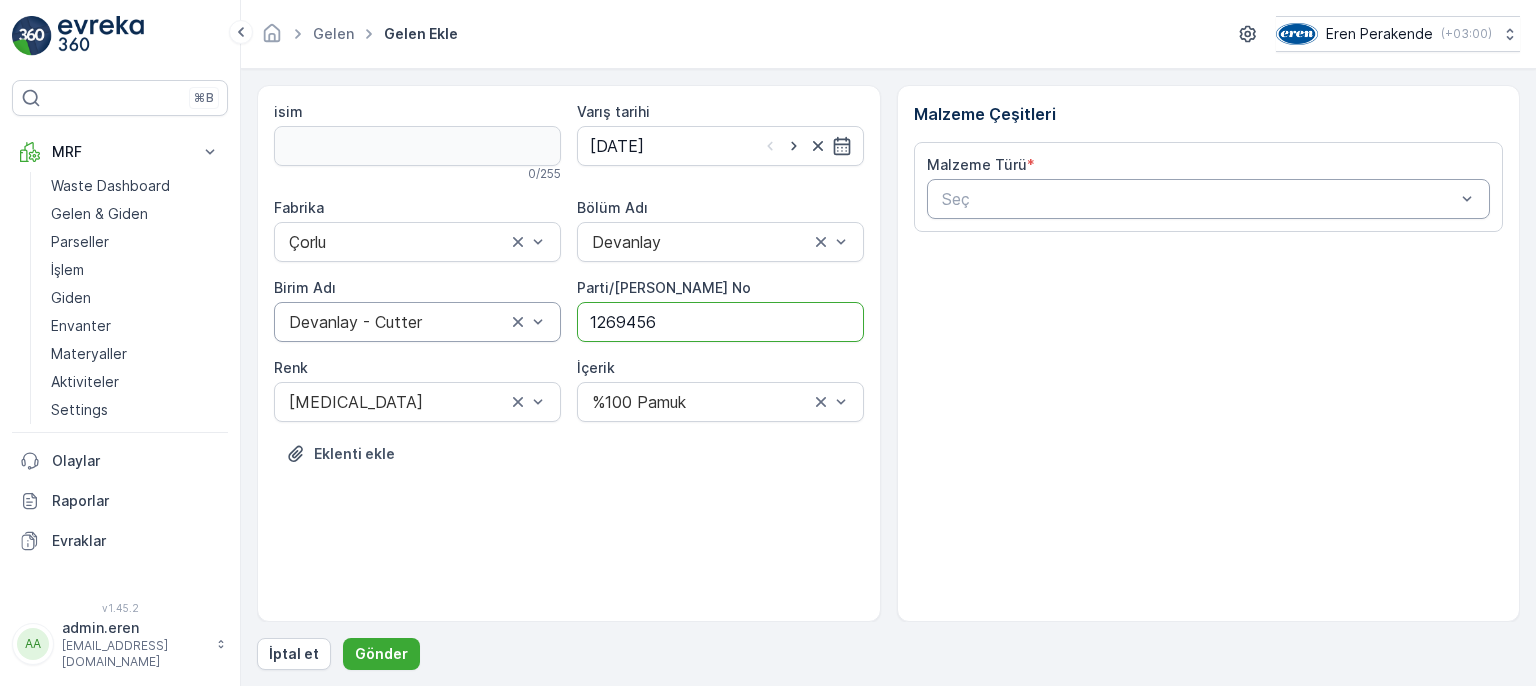 type on "1269456" 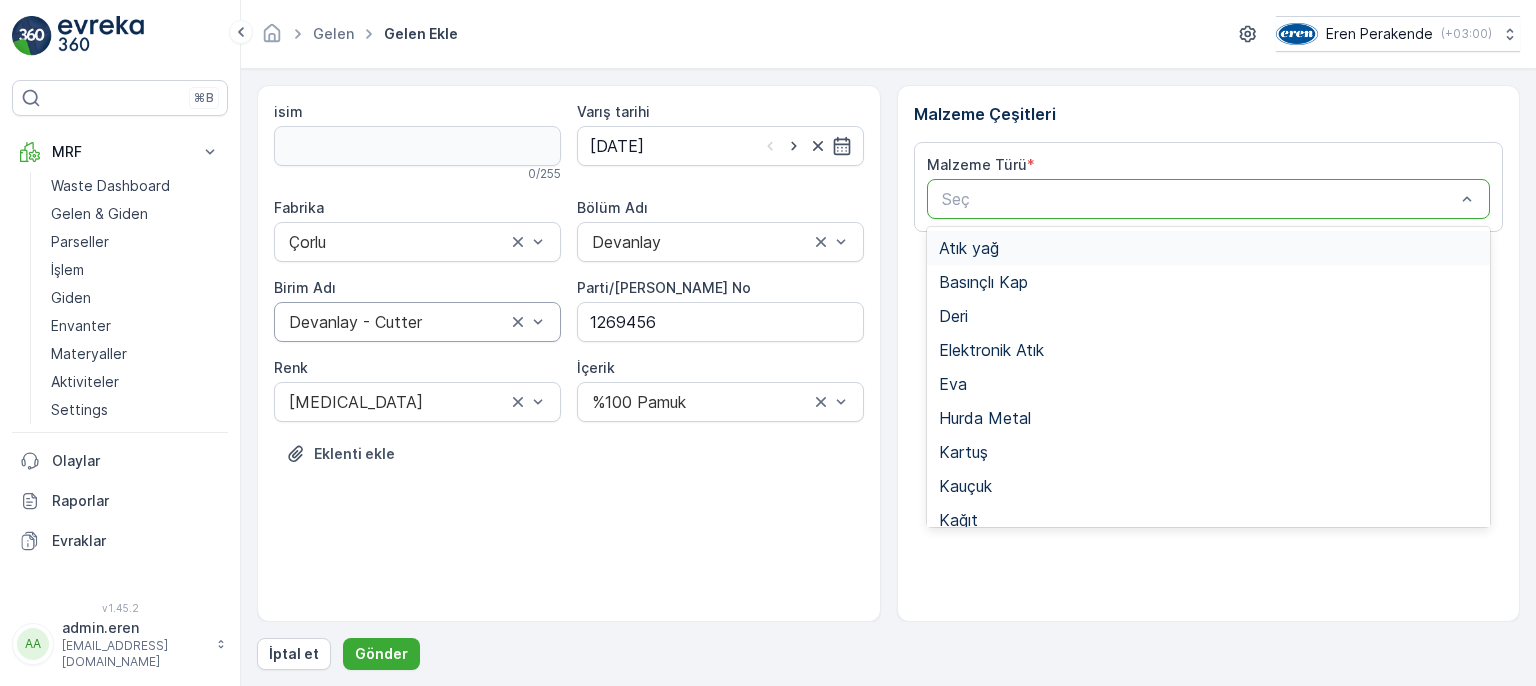 click at bounding box center (1199, 199) 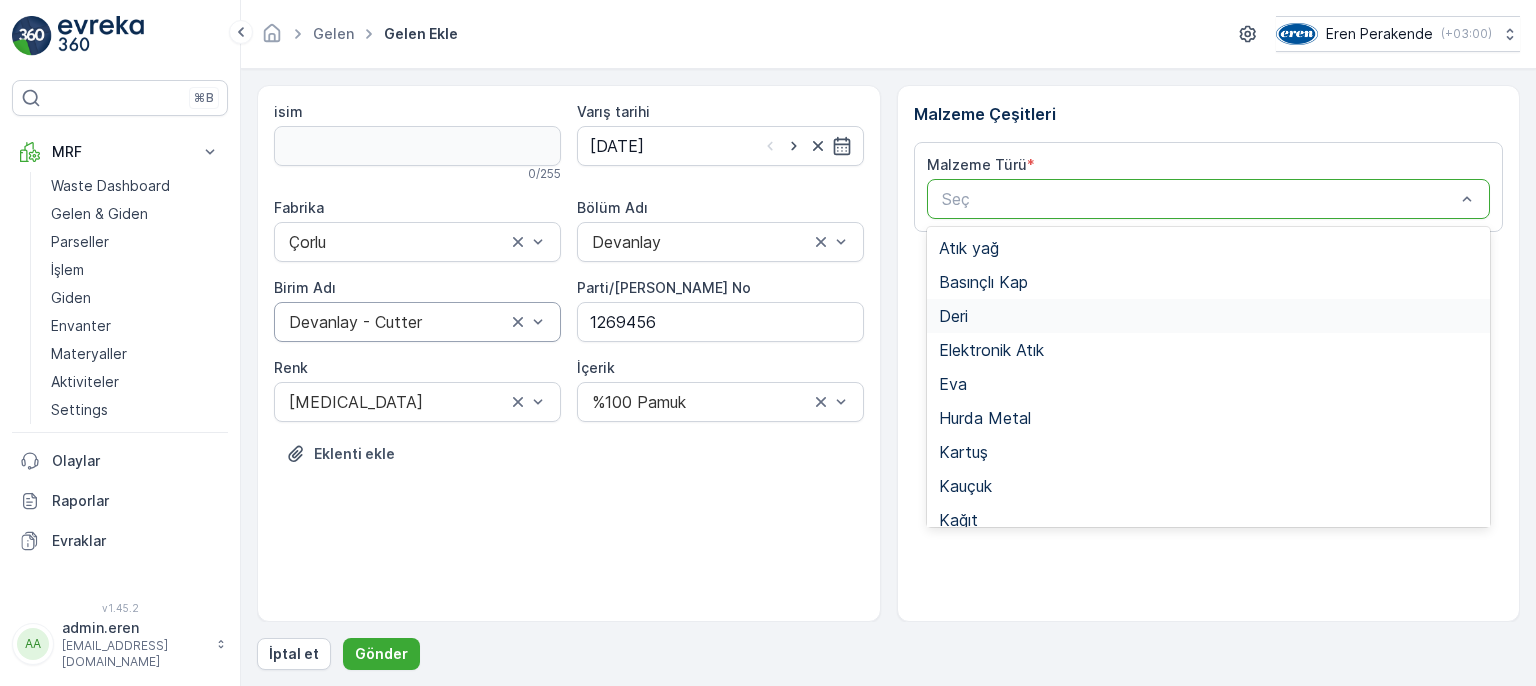 scroll, scrollTop: 300, scrollLeft: 0, axis: vertical 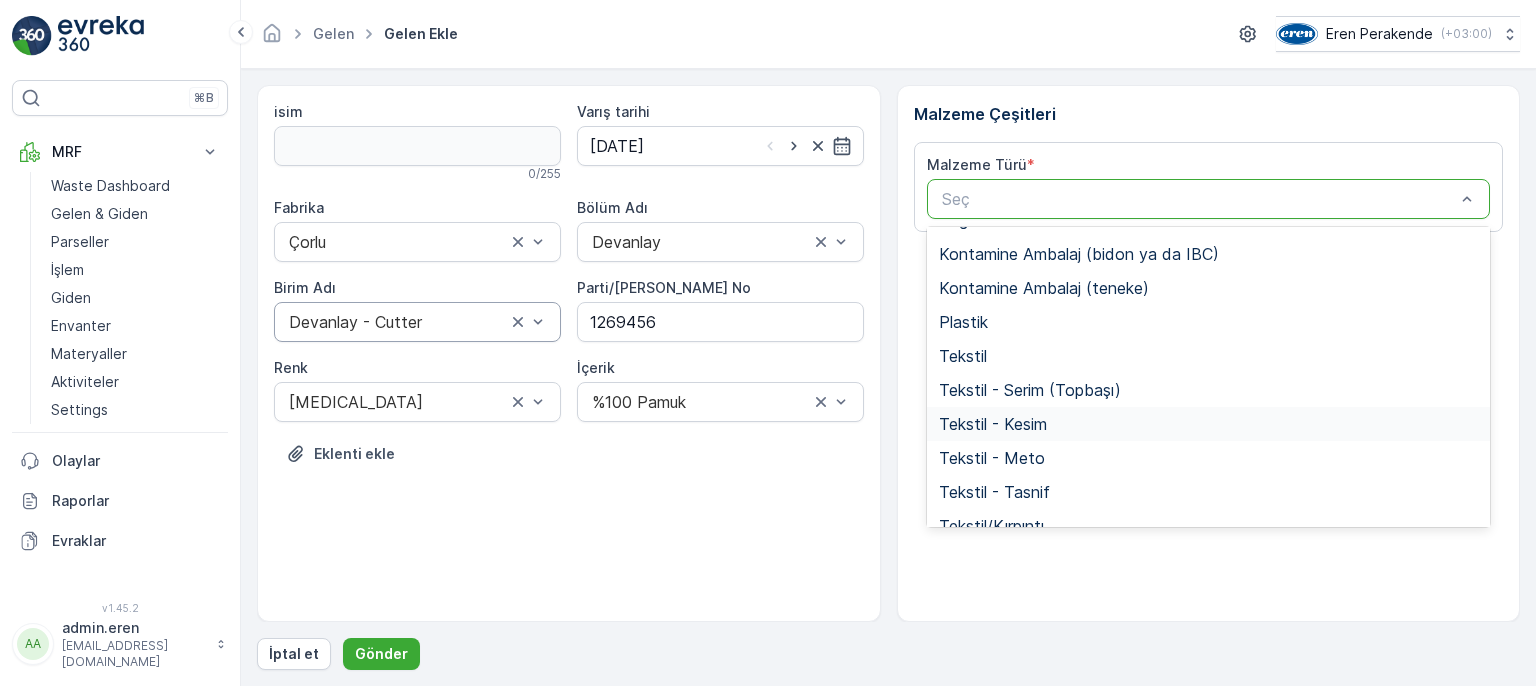 click on "Tekstil - Kesim" at bounding box center (1209, 424) 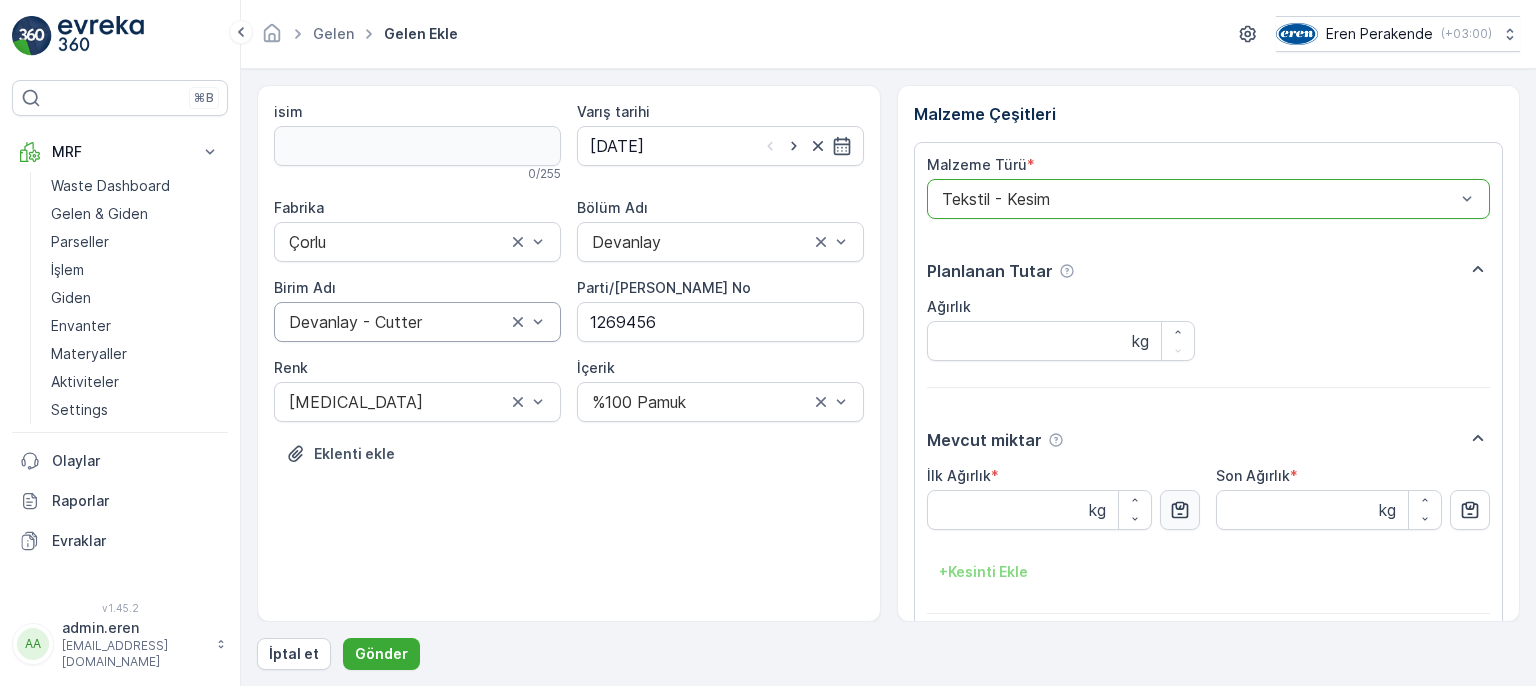 click 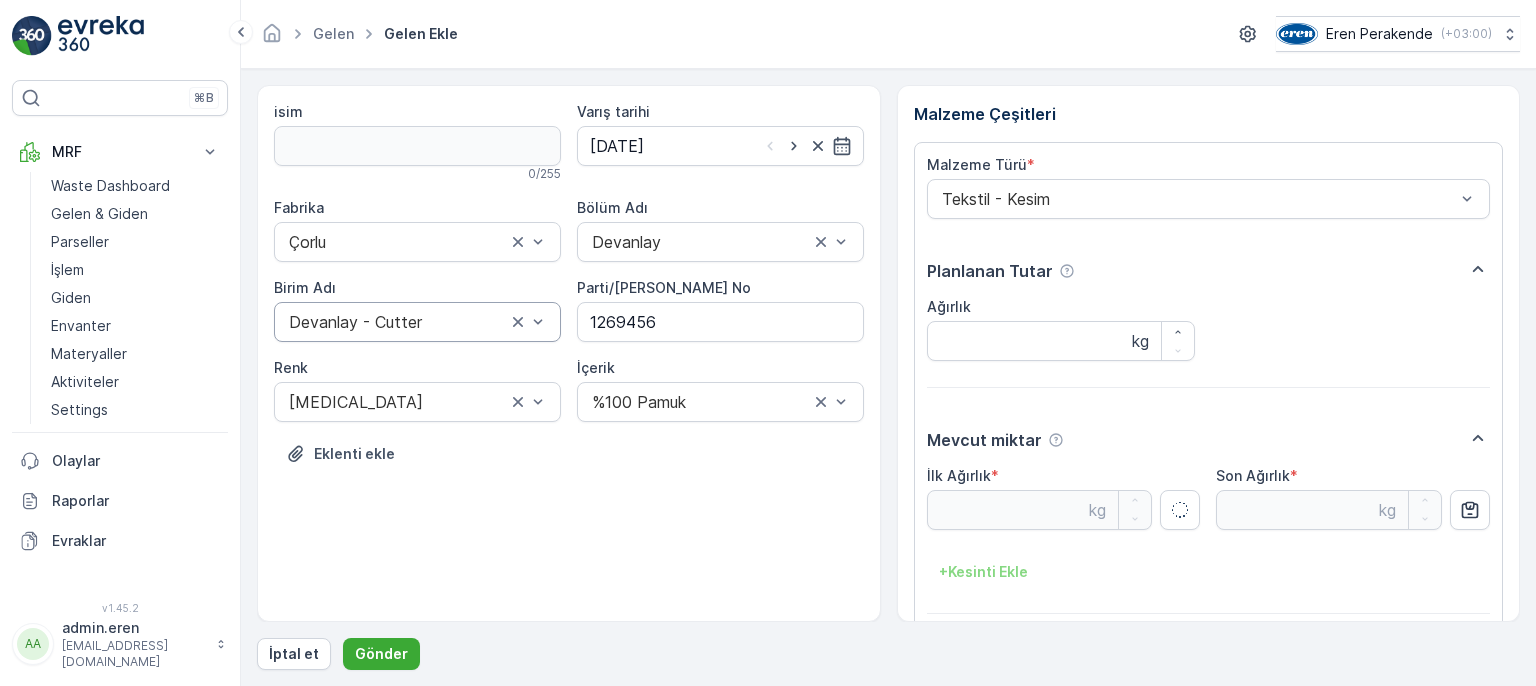 type on "7.96" 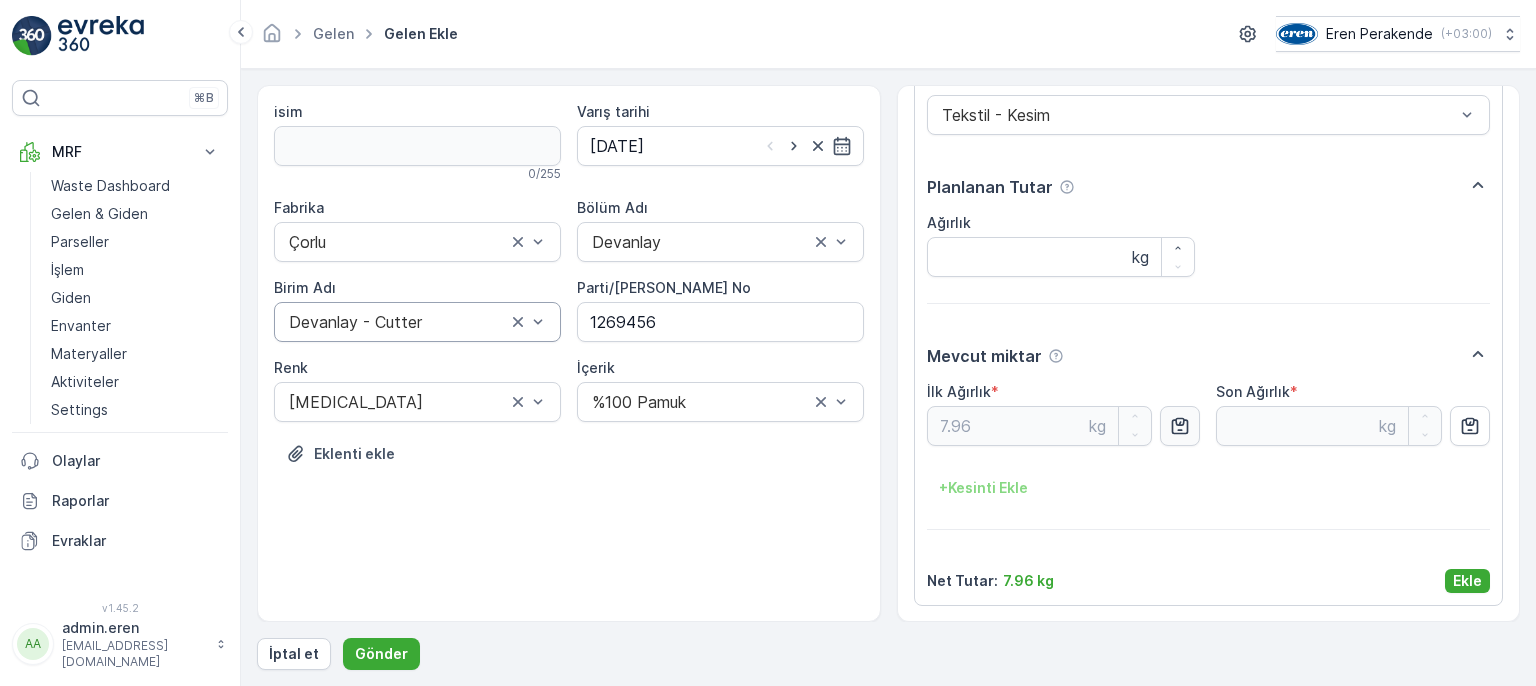 scroll, scrollTop: 84, scrollLeft: 0, axis: vertical 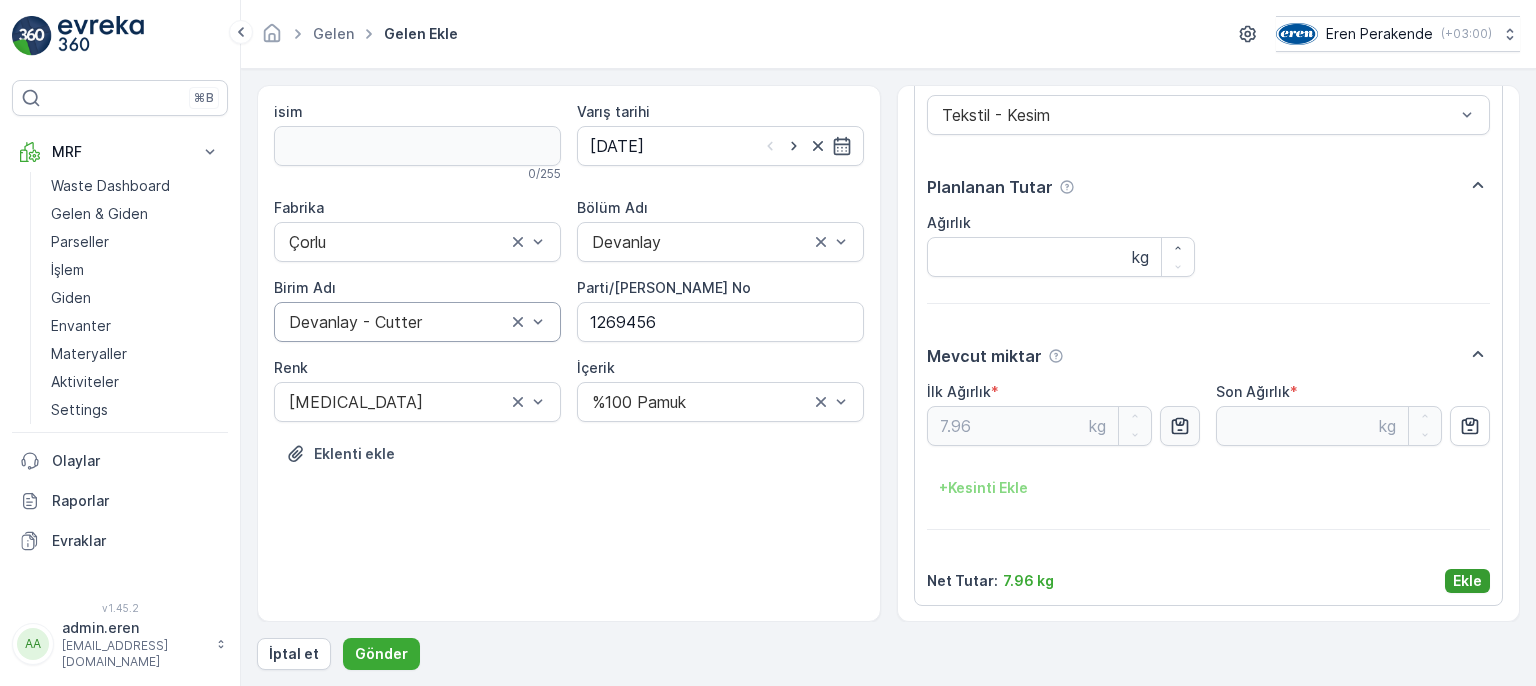 click on "Ekle" at bounding box center [1467, 581] 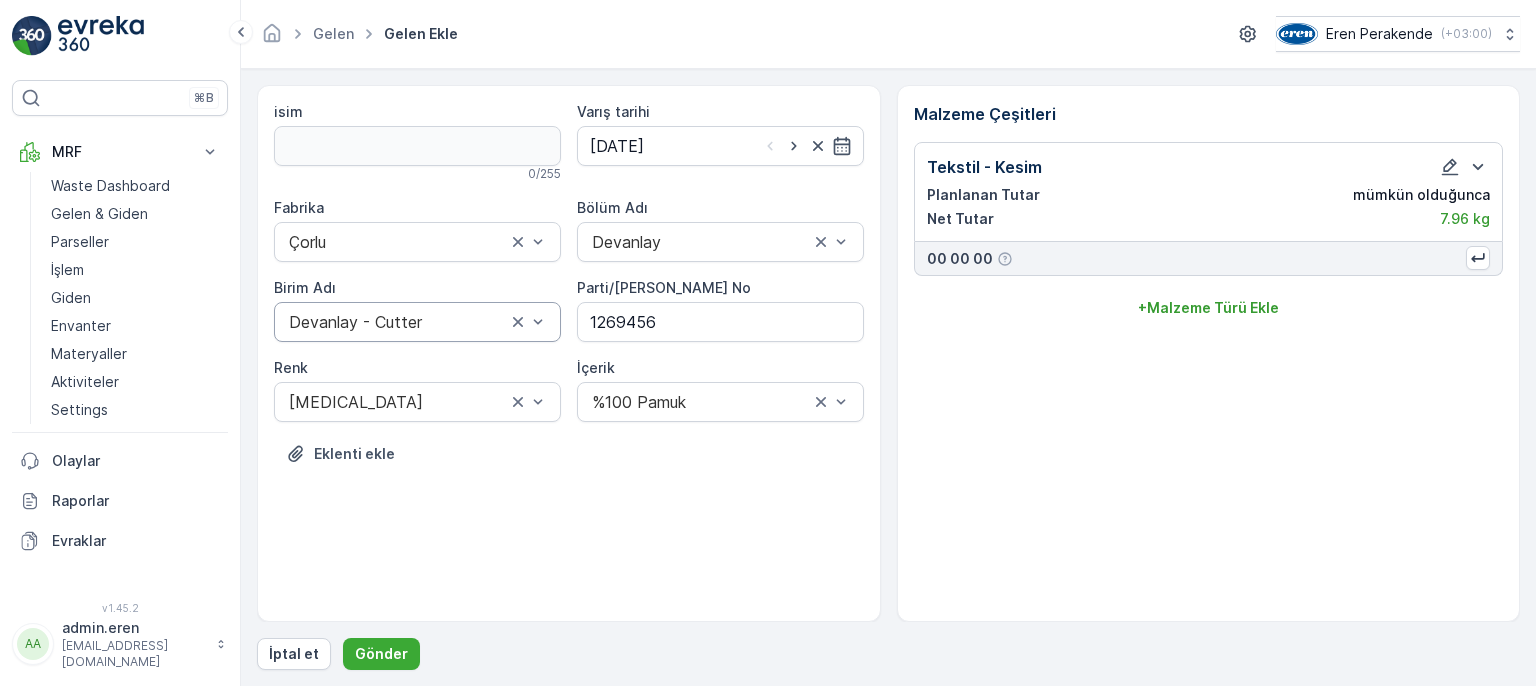 scroll, scrollTop: 0, scrollLeft: 0, axis: both 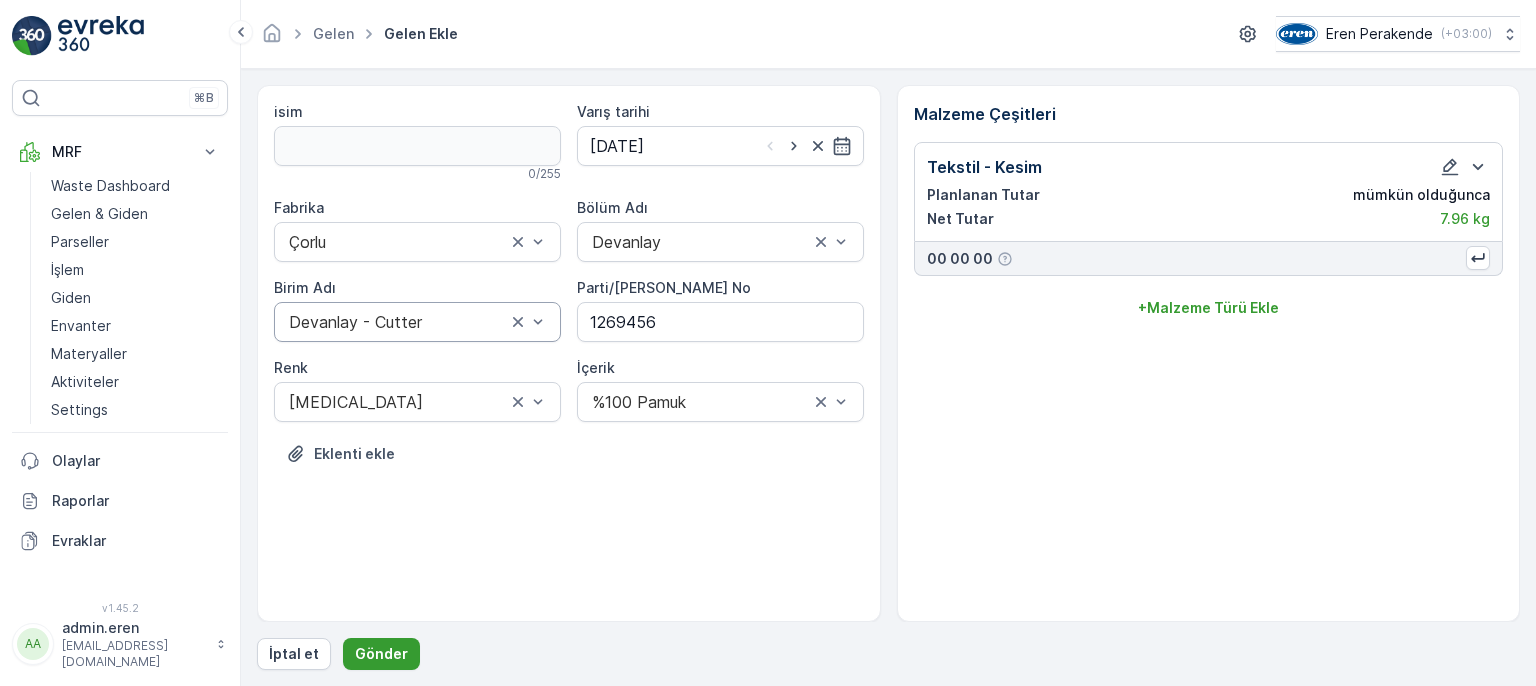 click on "Gönder" at bounding box center [381, 654] 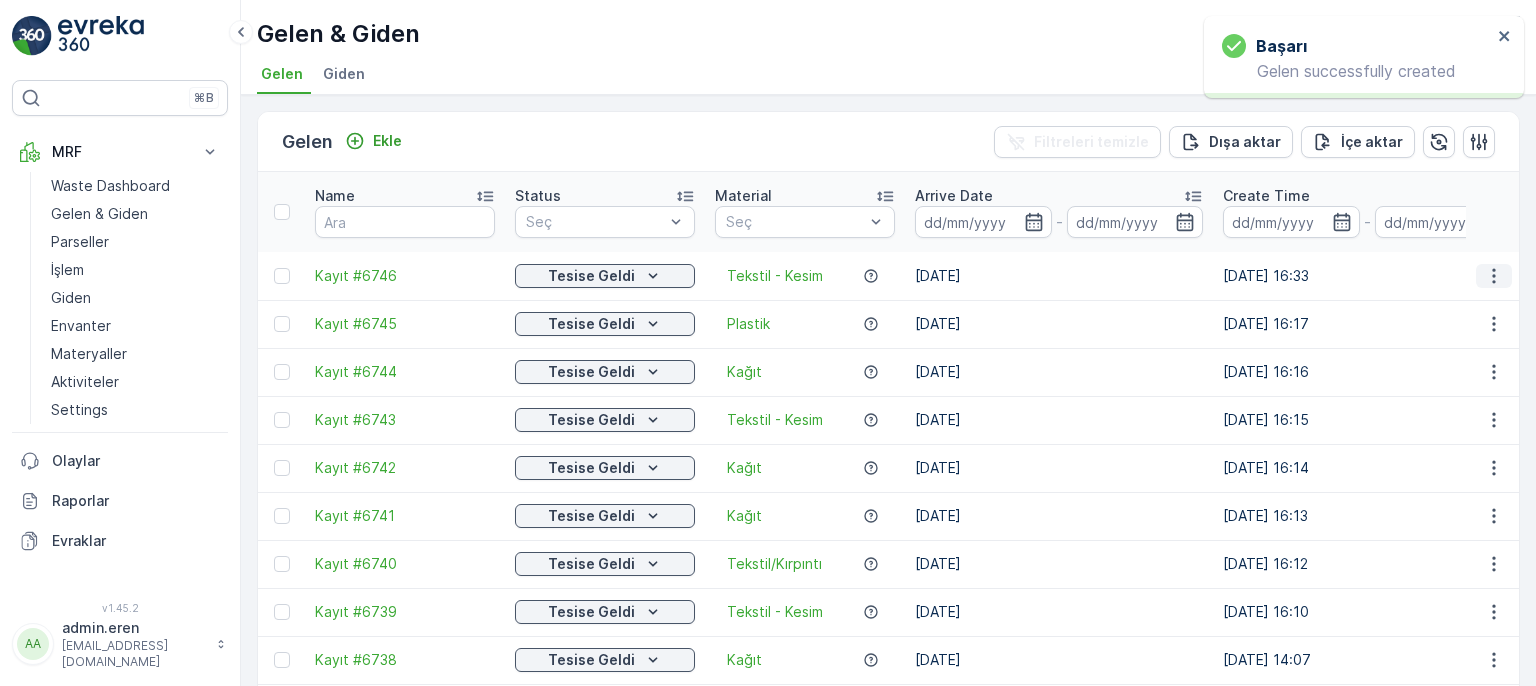 click 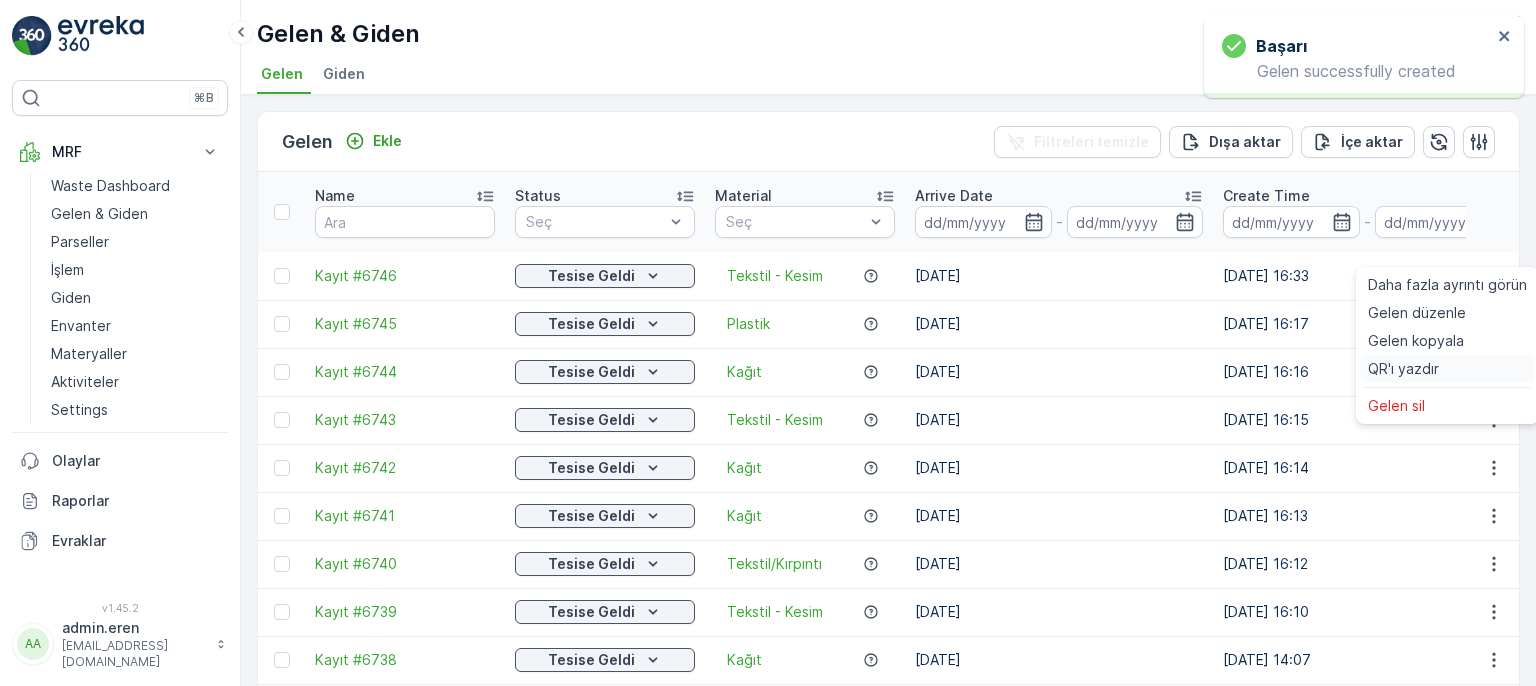 click on "QR'ı yazdır" at bounding box center [1447, 369] 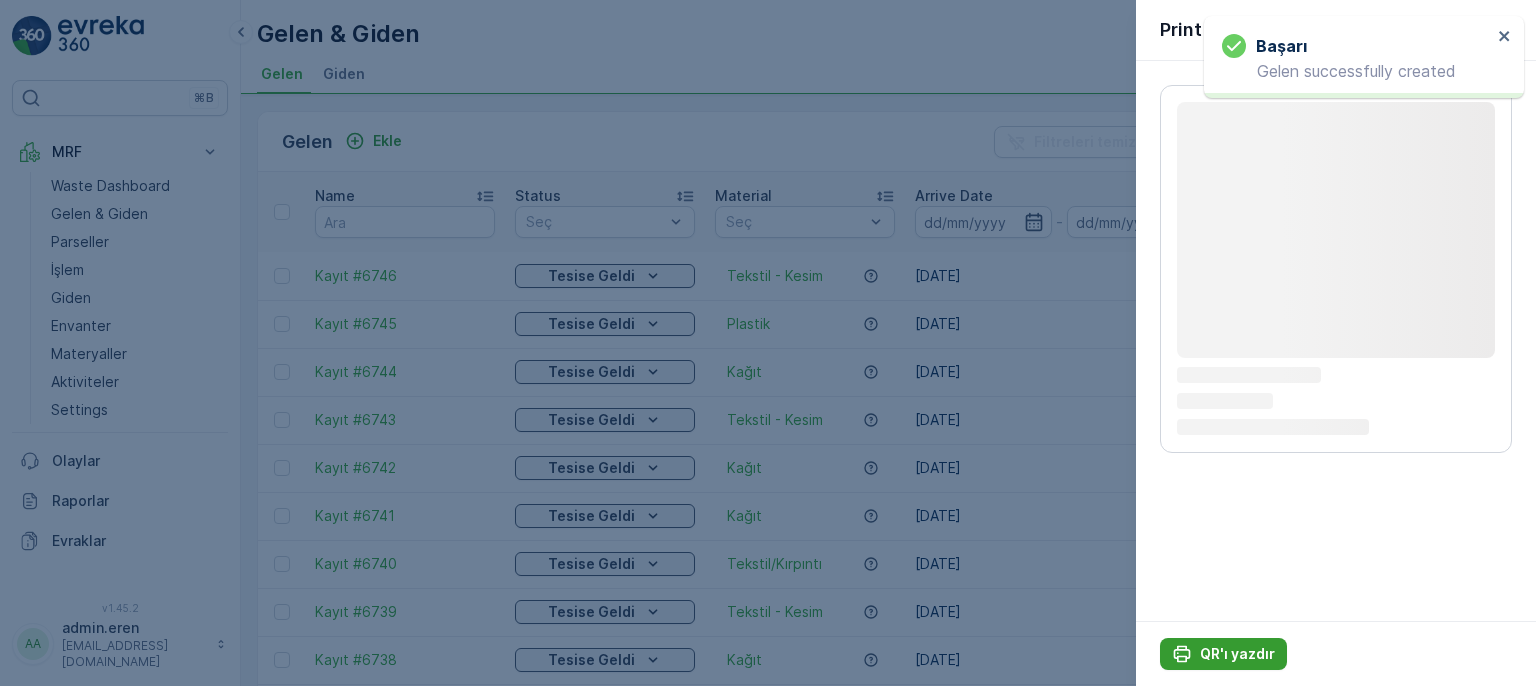 click on "QR'ı yazdır" at bounding box center (1237, 654) 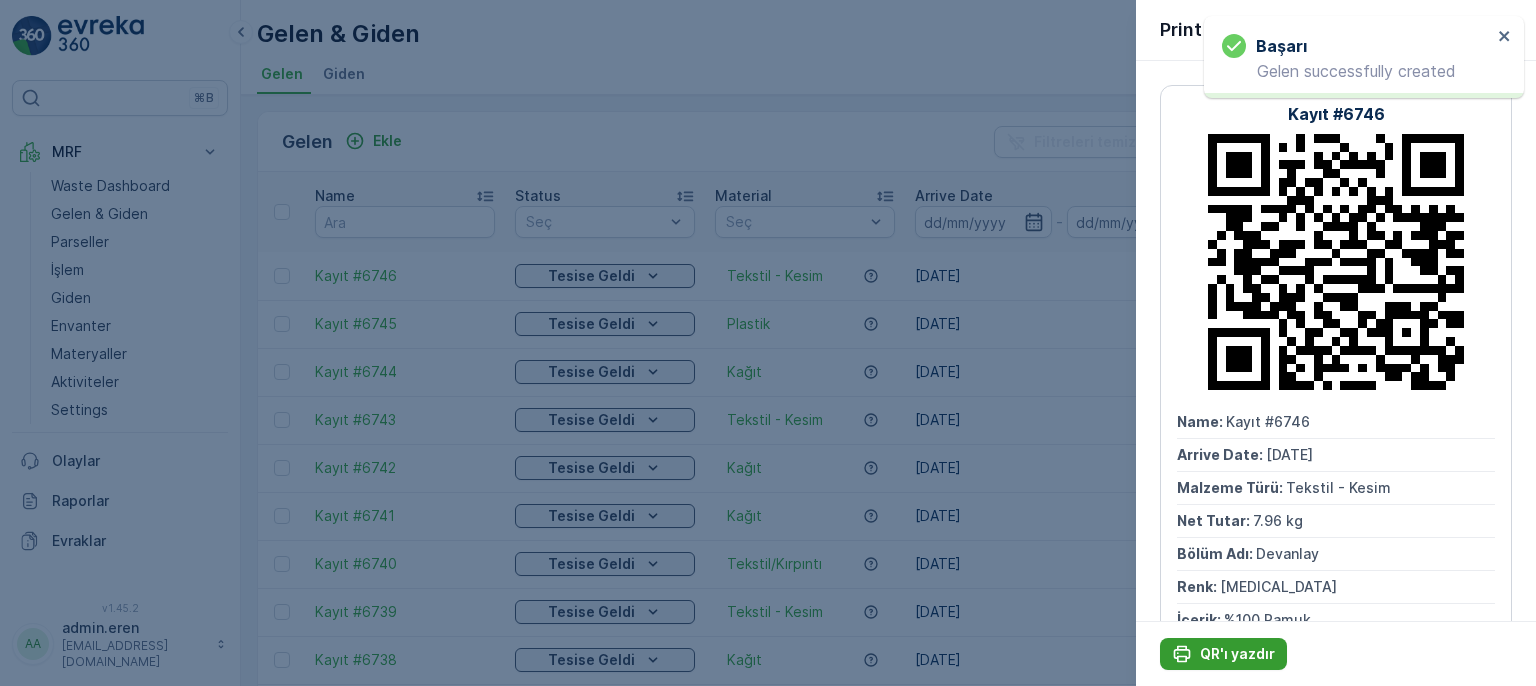 click on "QR'ı yazdır" at bounding box center [1237, 654] 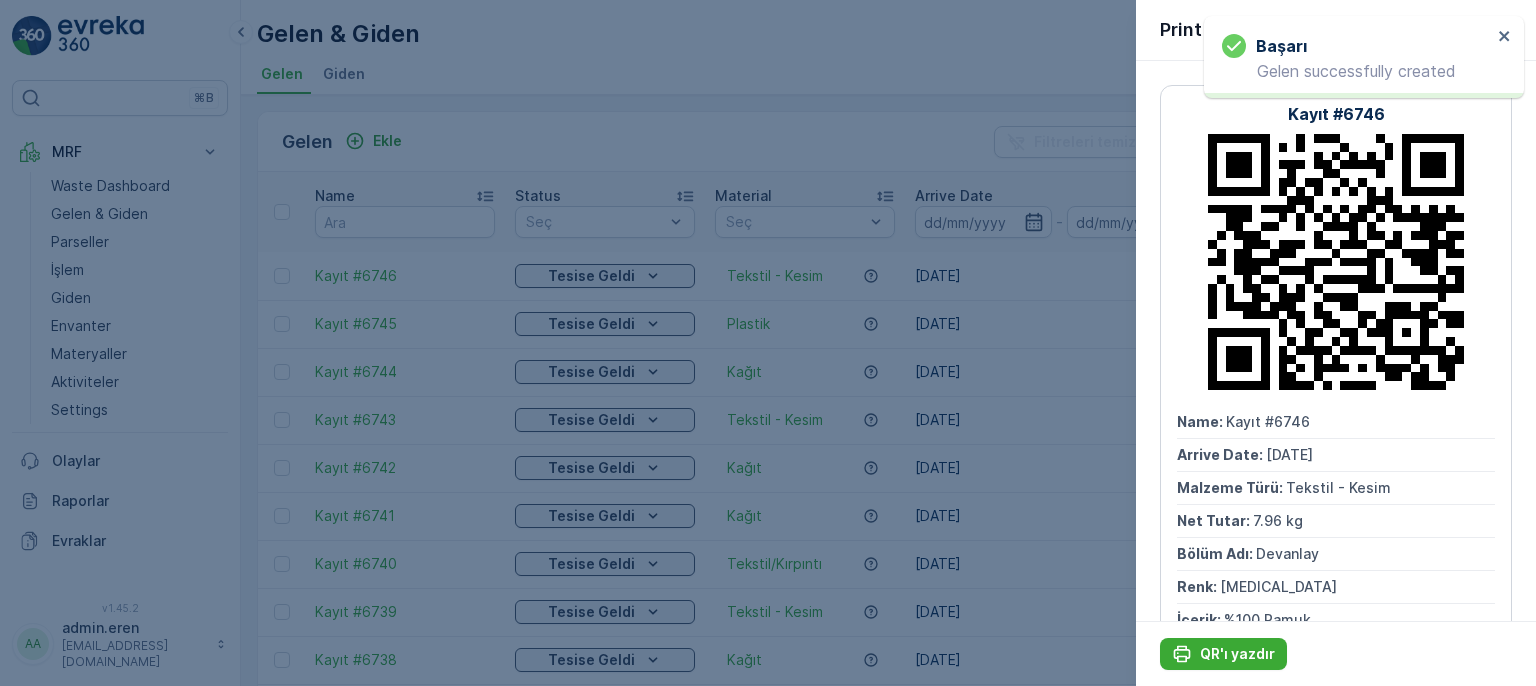 click at bounding box center (768, 343) 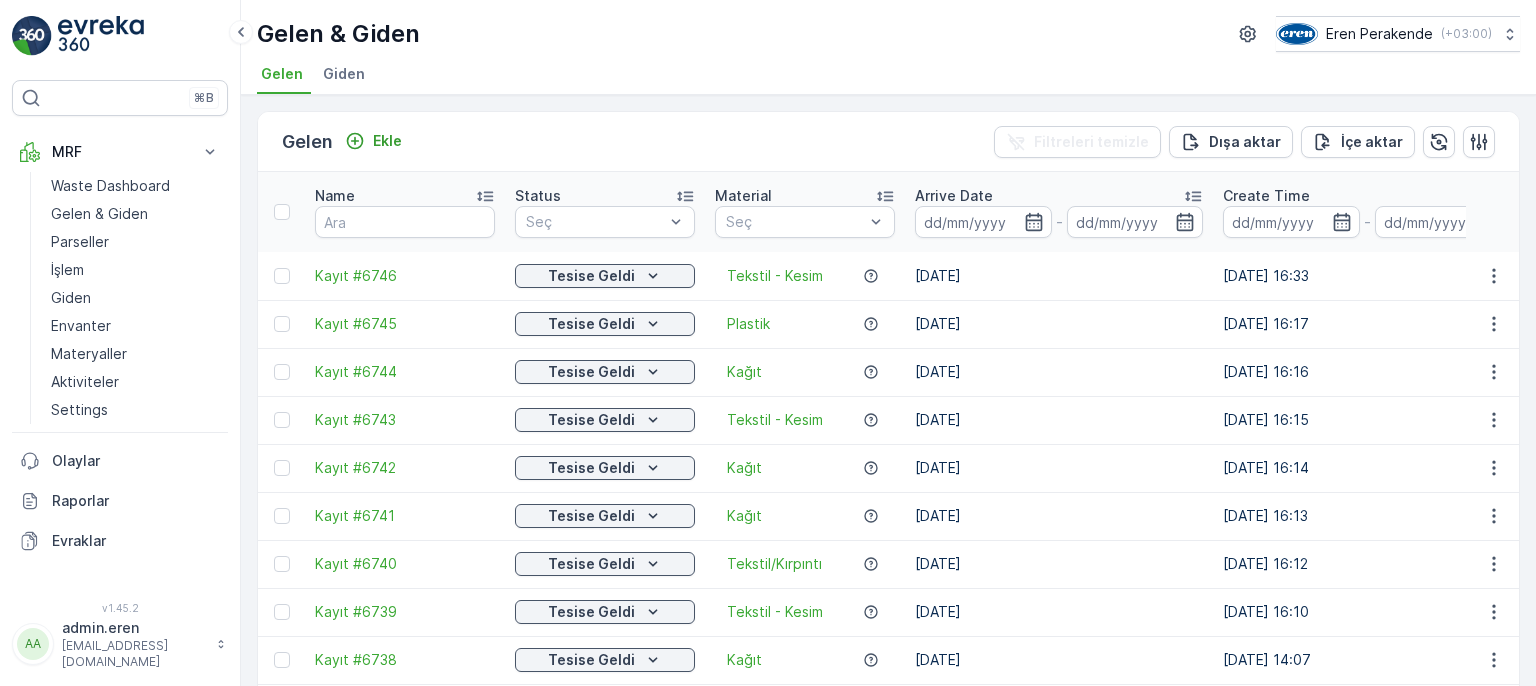 click on "Gelen Ekle Filtreleri temizle Dışa aktar İçe aktar" at bounding box center (888, 142) 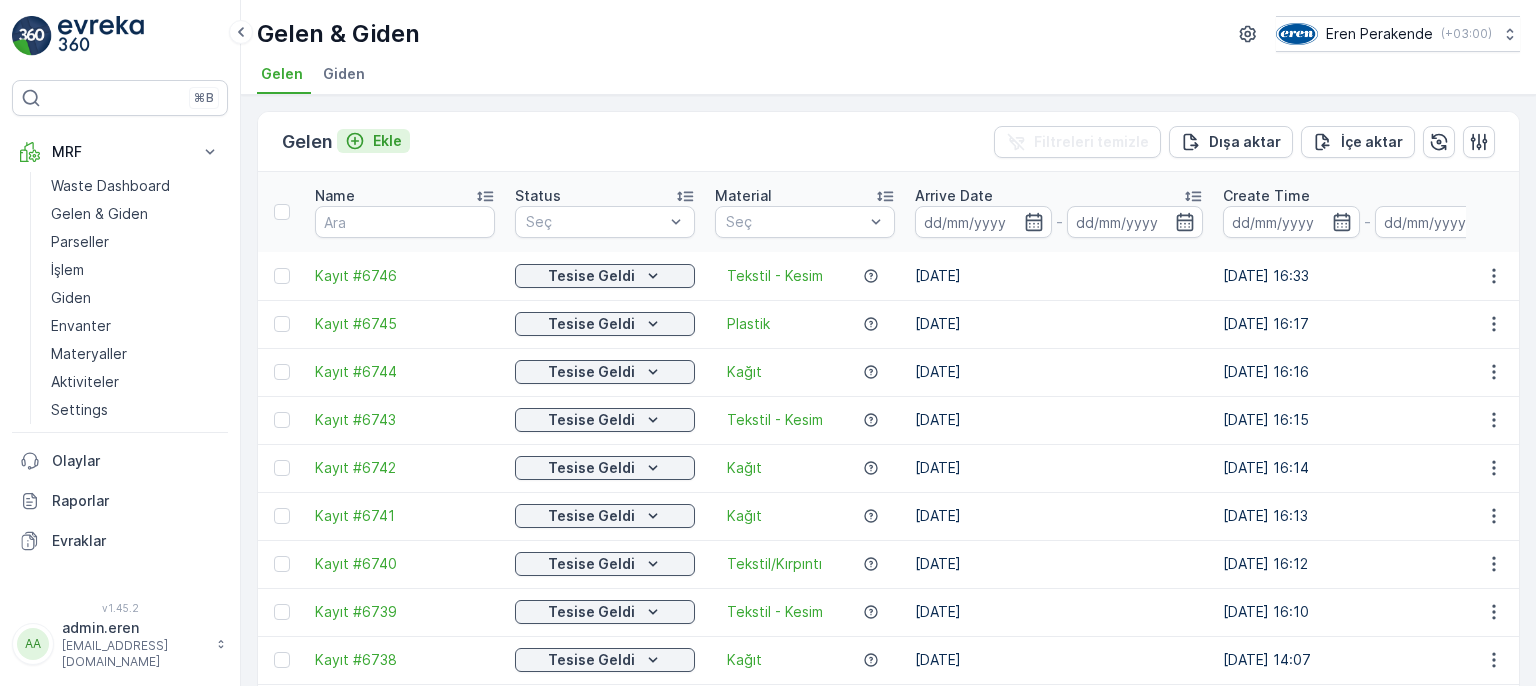 click on "Ekle" at bounding box center (387, 141) 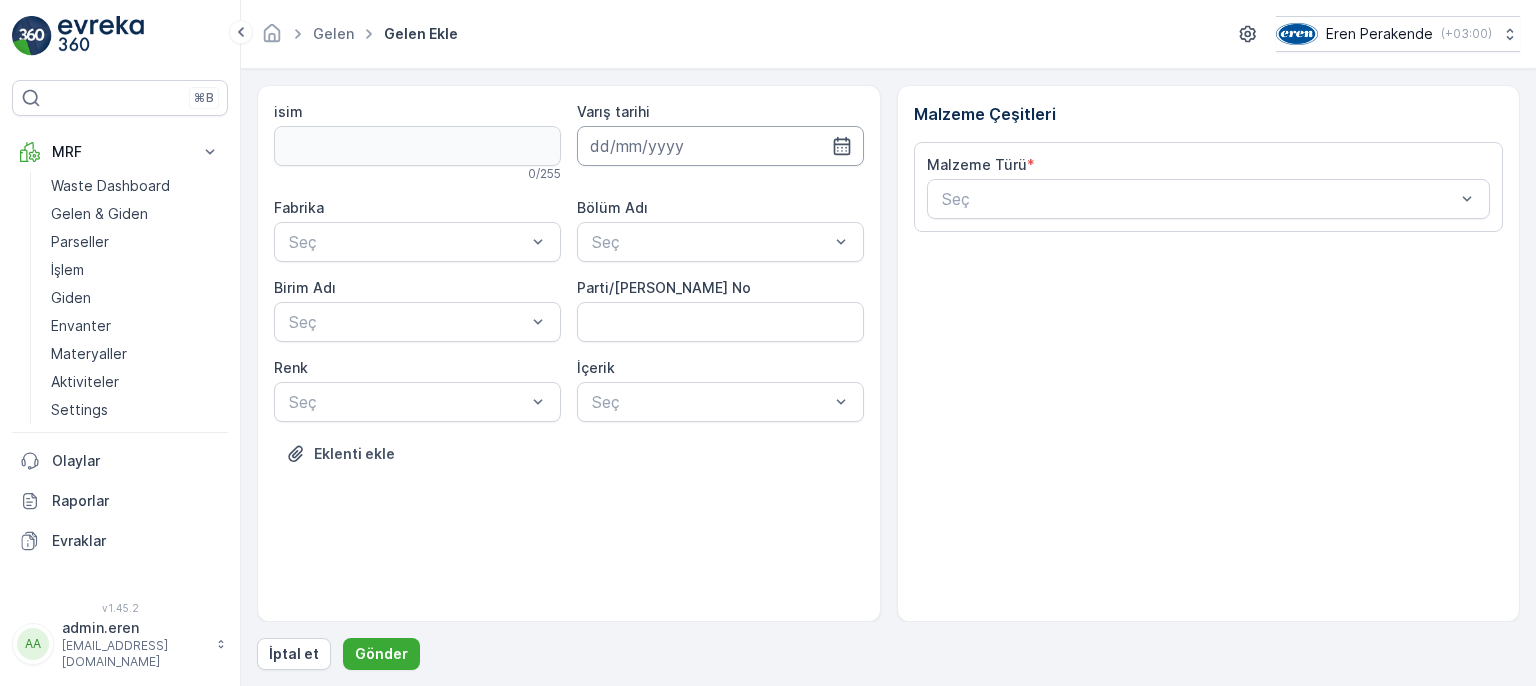 click at bounding box center [720, 146] 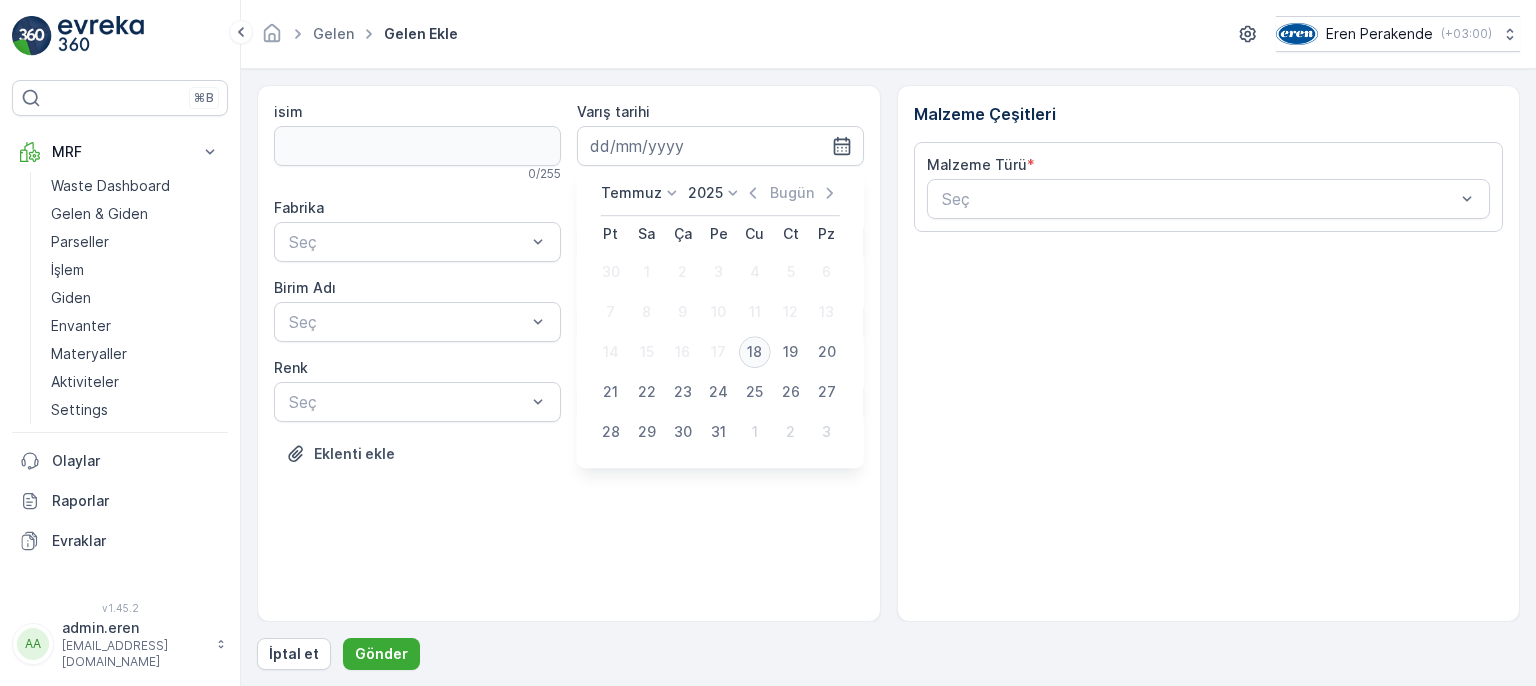 click on "18" at bounding box center [755, 352] 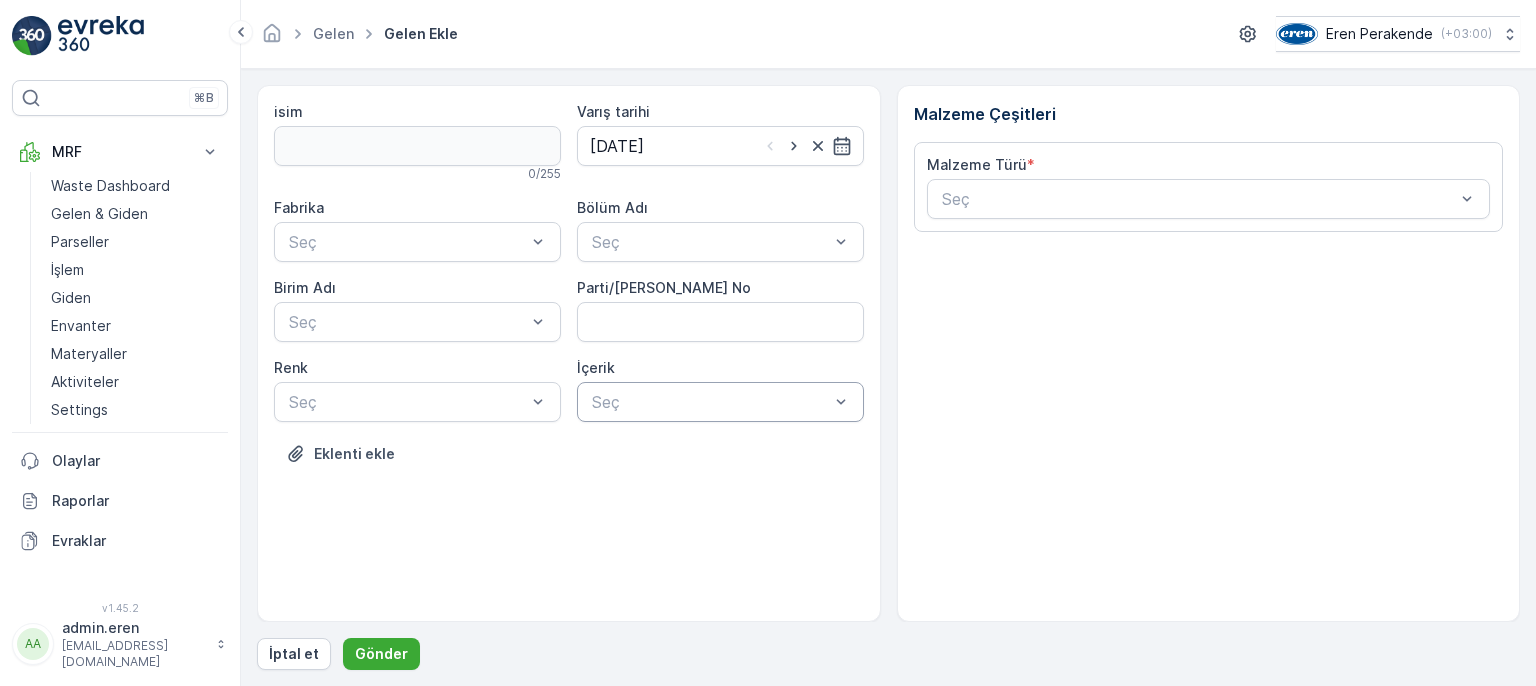 click at bounding box center [710, 402] 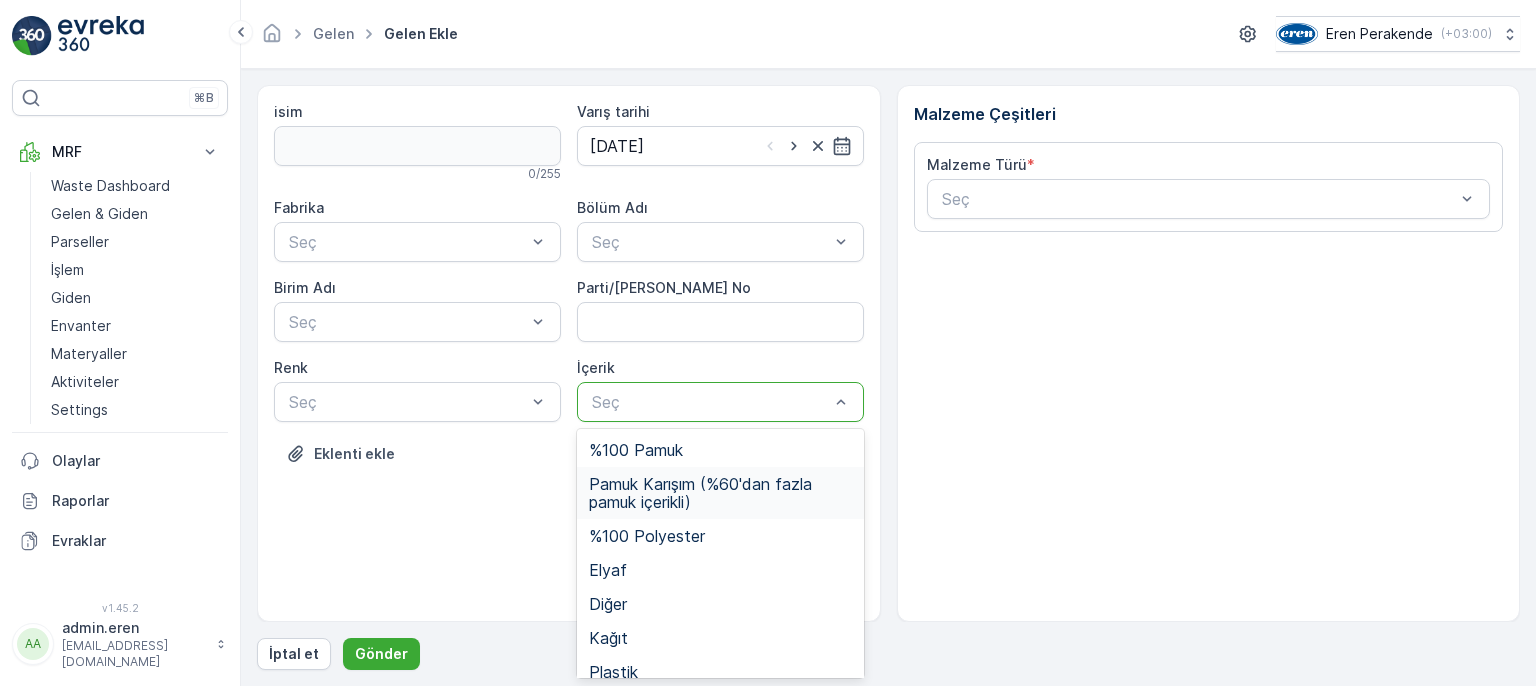 drag, startPoint x: 718, startPoint y: 506, endPoint x: 708, endPoint y: 505, distance: 10.049875 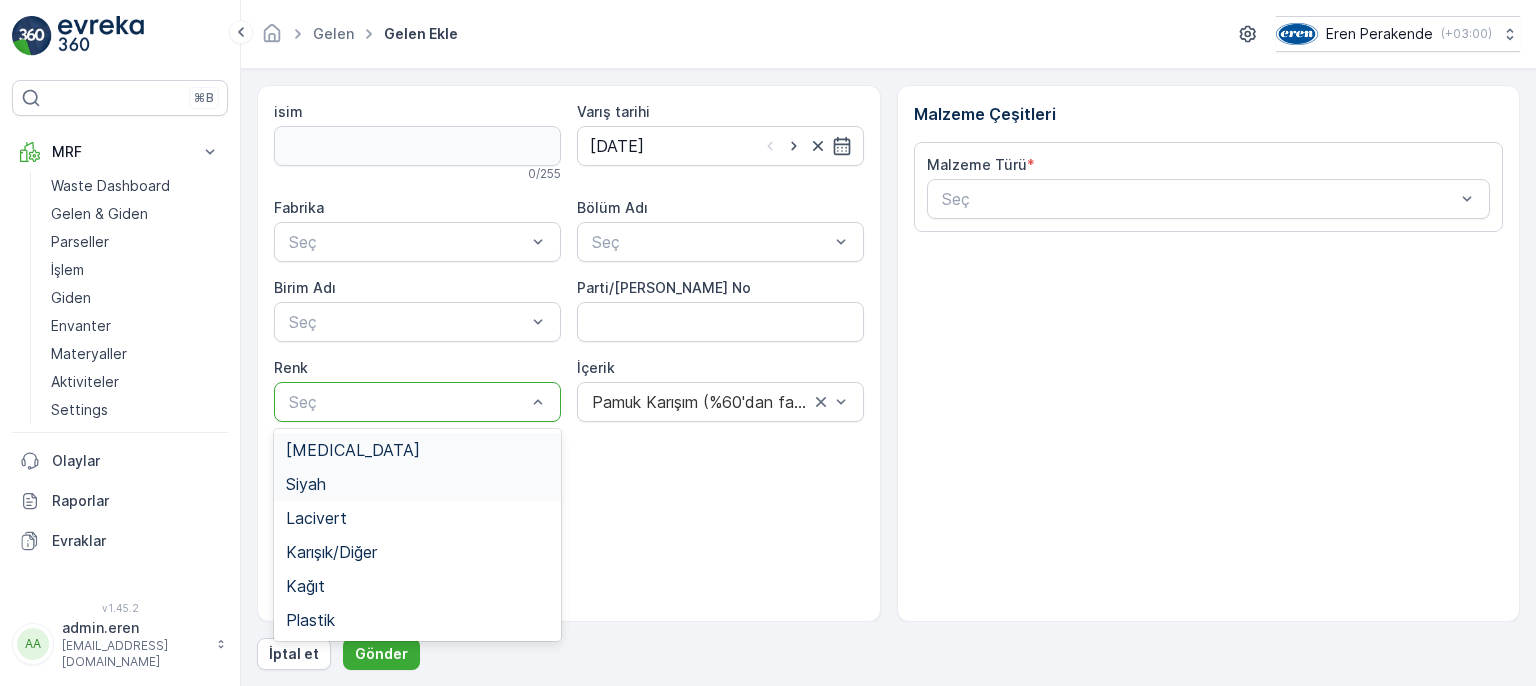 drag, startPoint x: 348, startPoint y: 400, endPoint x: 381, endPoint y: 484, distance: 90.24966 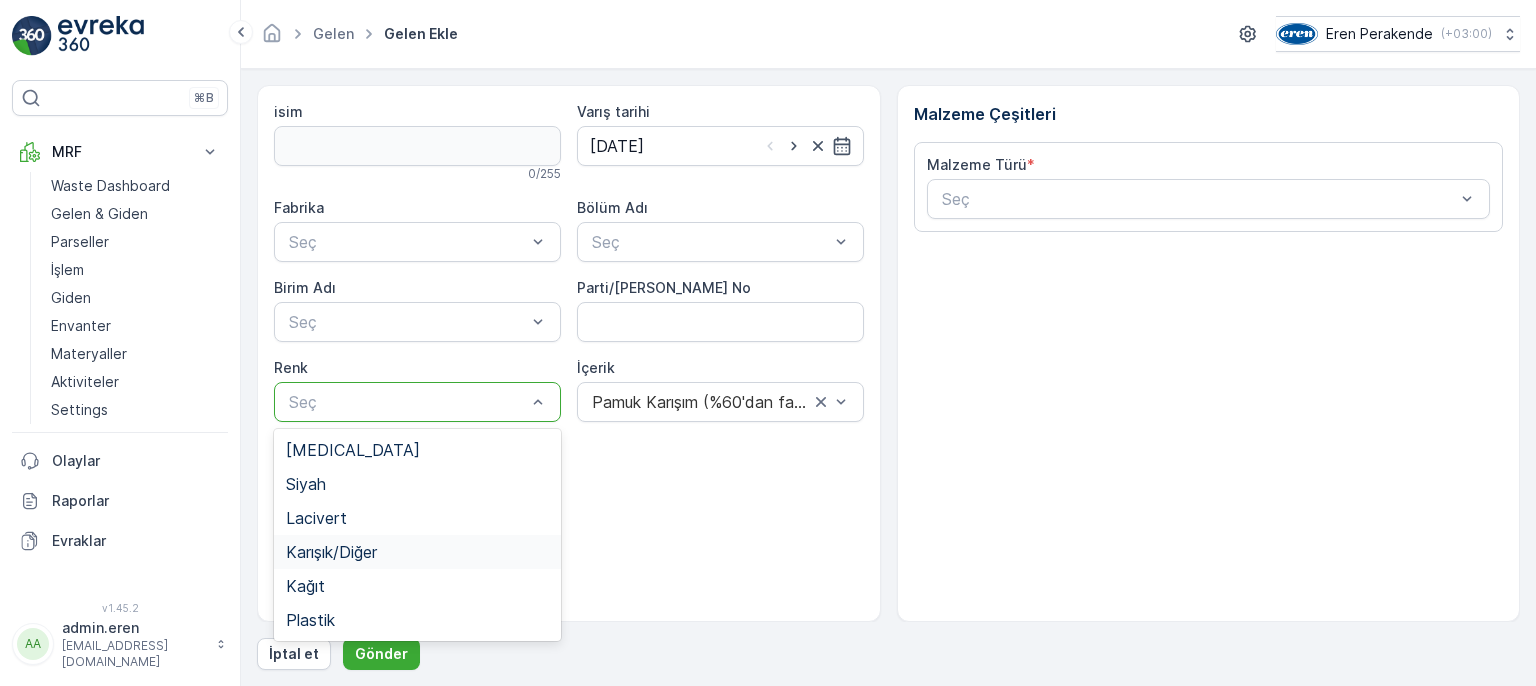 click on "Karışık/Diğer" at bounding box center (417, 552) 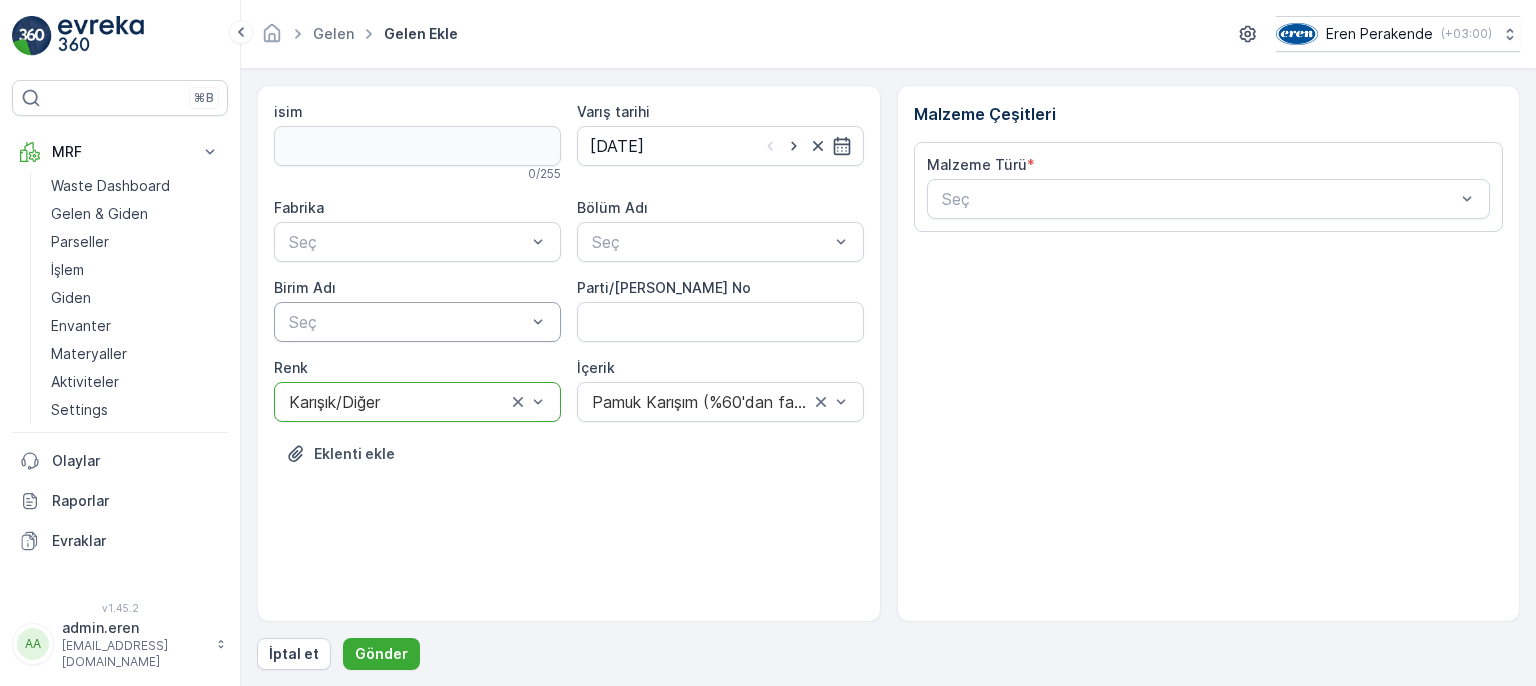 click at bounding box center [407, 322] 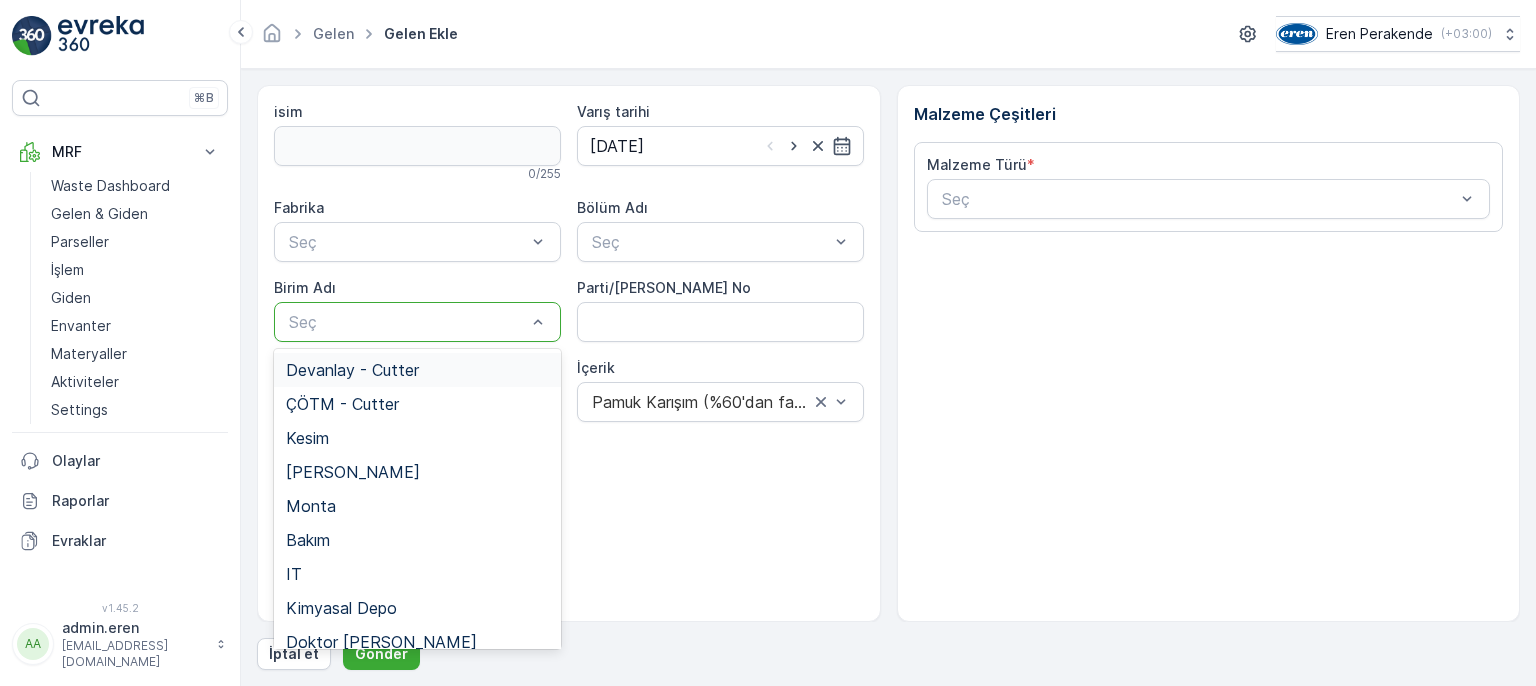 click on "Devanlay  - Cutter" at bounding box center (352, 370) 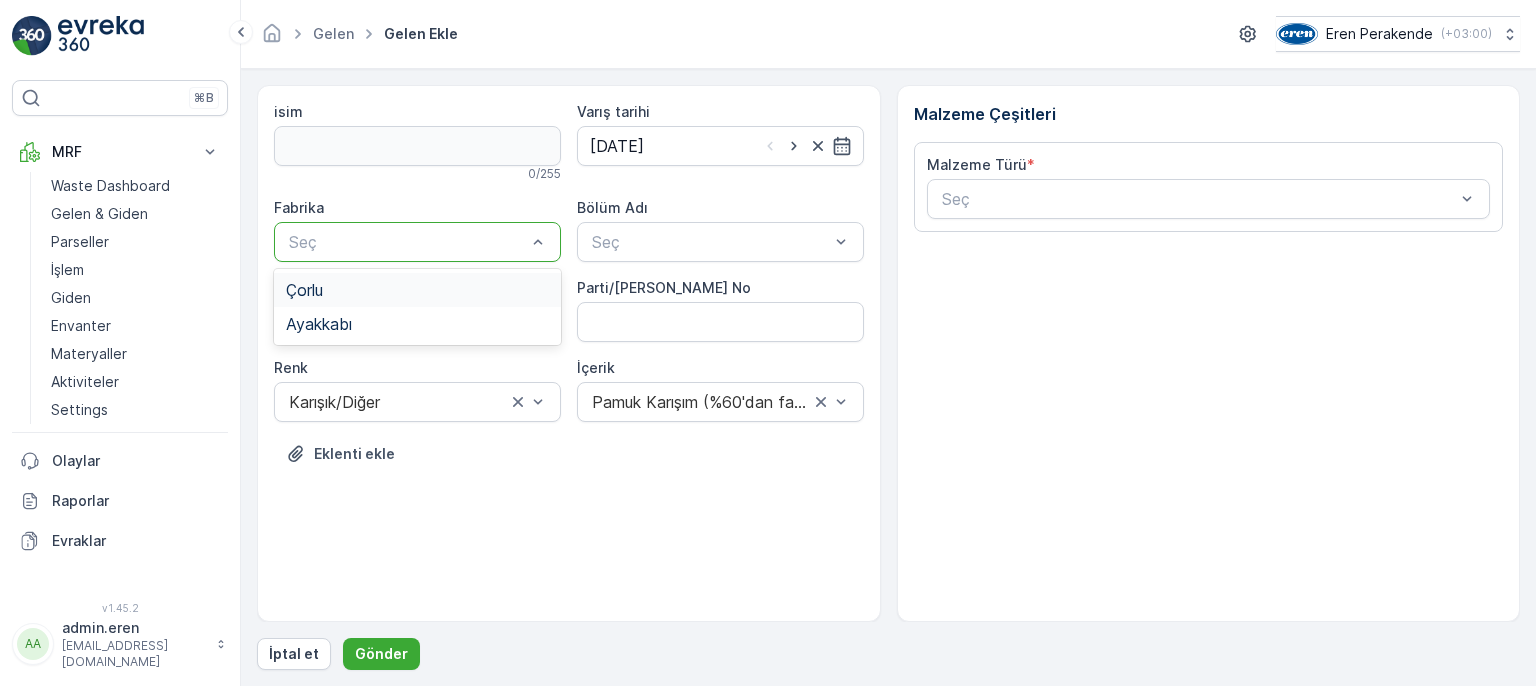 click at bounding box center (407, 242) 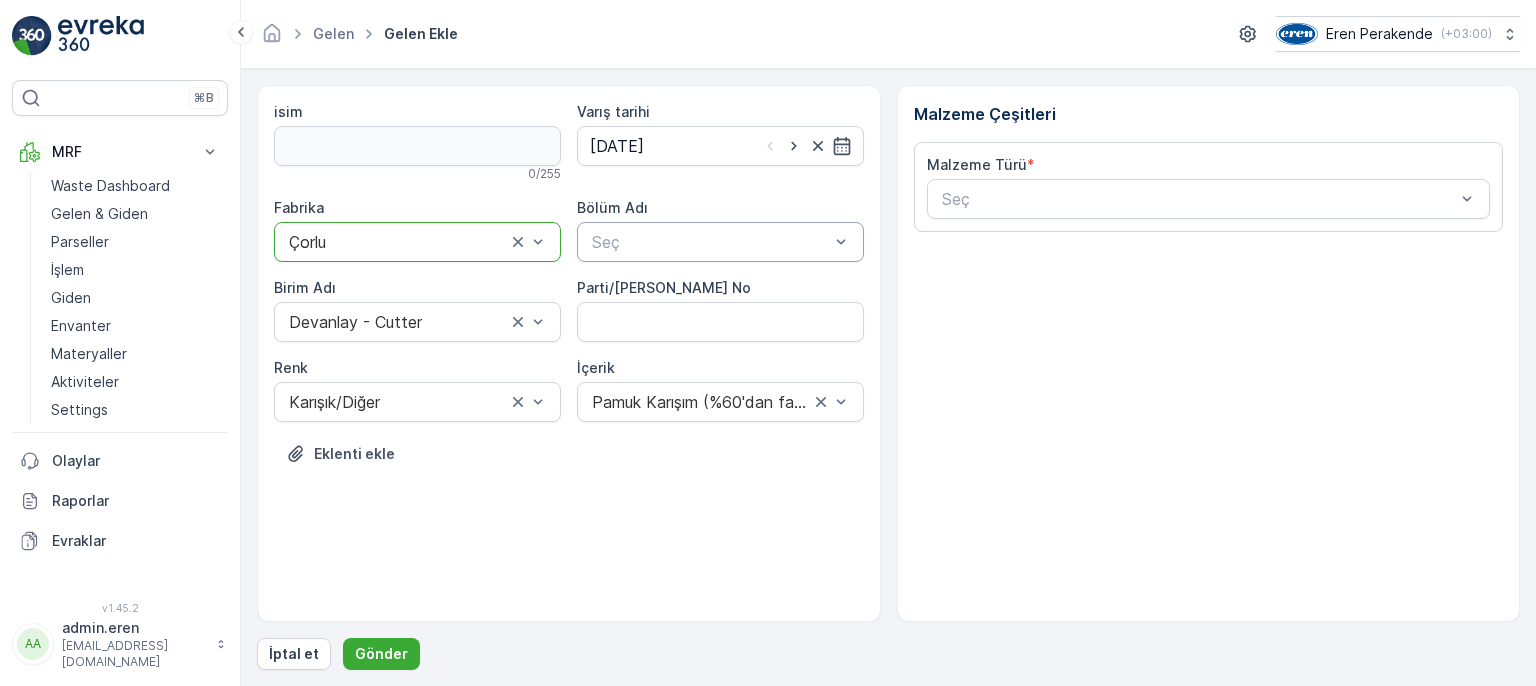 click at bounding box center [710, 242] 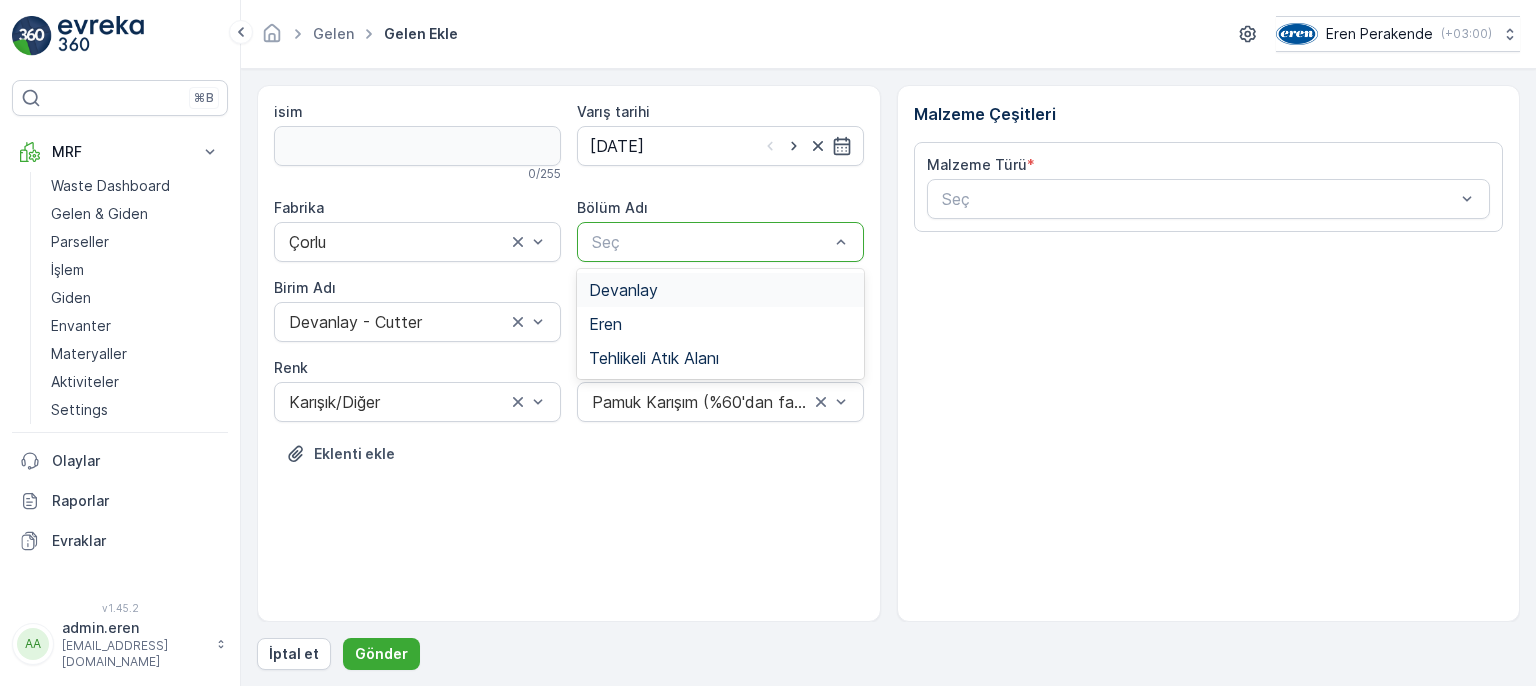 drag, startPoint x: 658, startPoint y: 291, endPoint x: 683, endPoint y: 273, distance: 30.805843 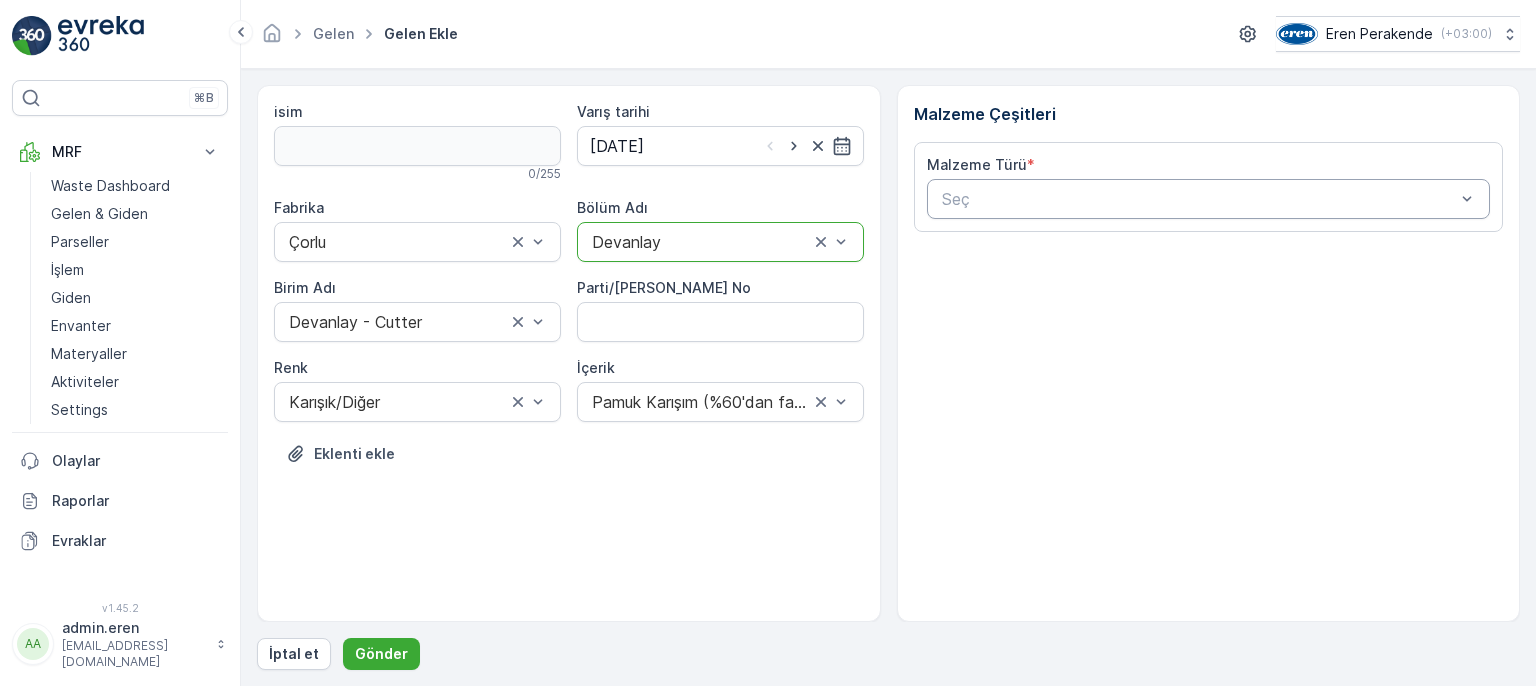 click at bounding box center (1199, 199) 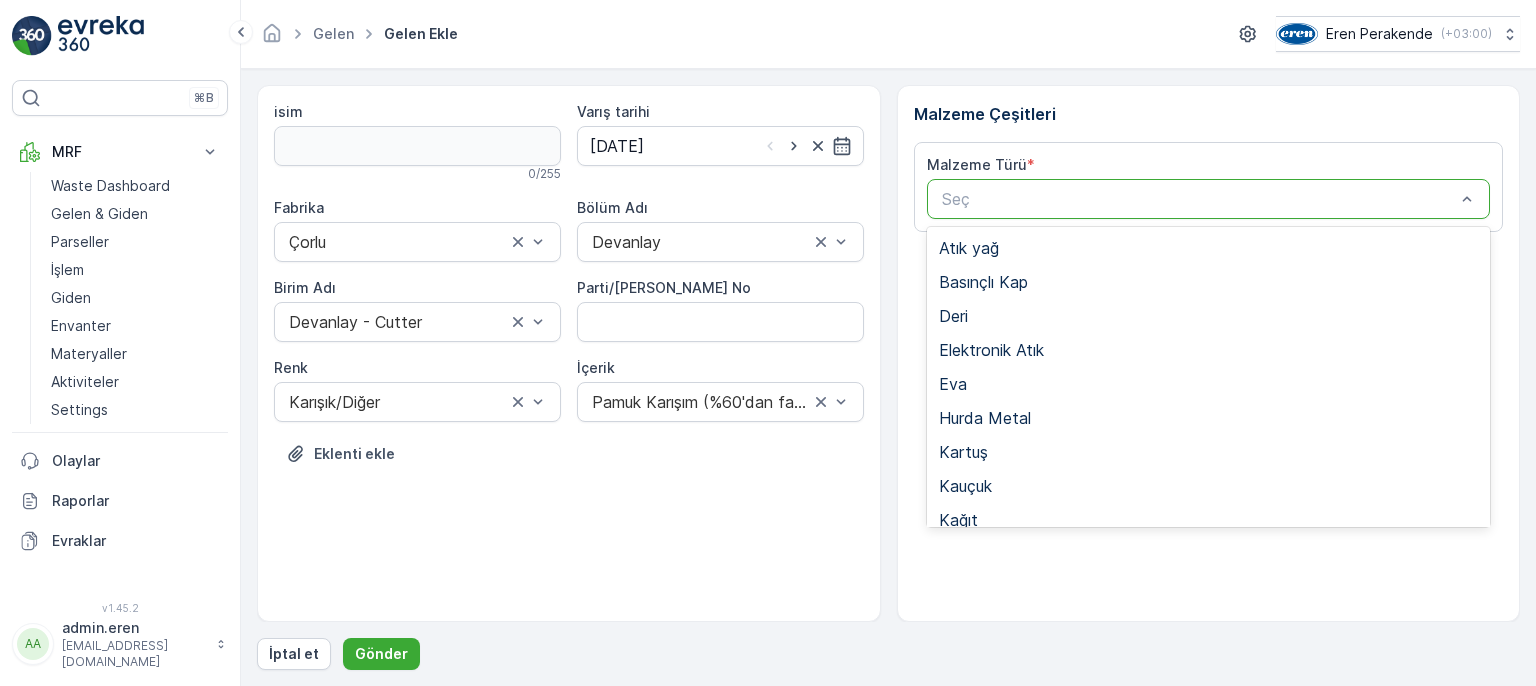 click on "Tekstil - Kesim" at bounding box center [993, 724] 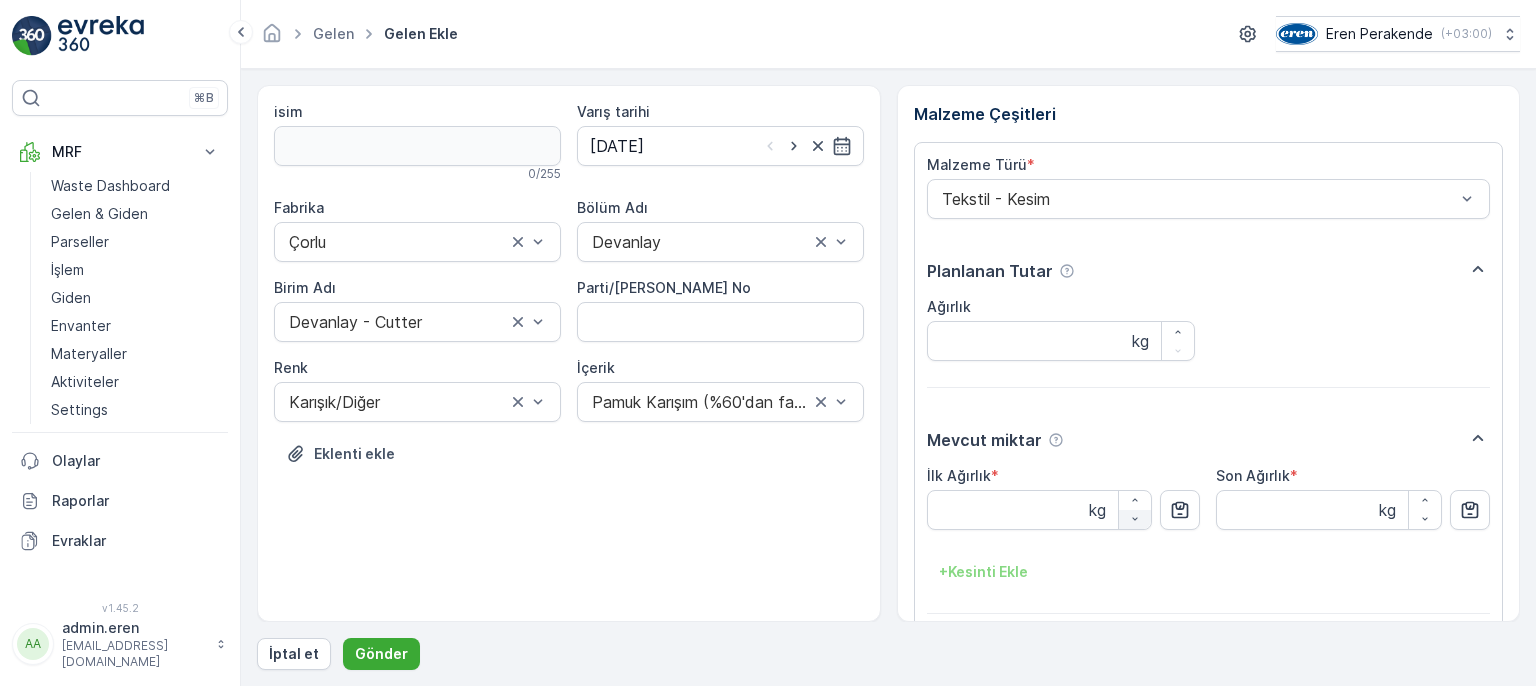 drag, startPoint x: 1169, startPoint y: 526, endPoint x: 1122, endPoint y: 515, distance: 48.270073 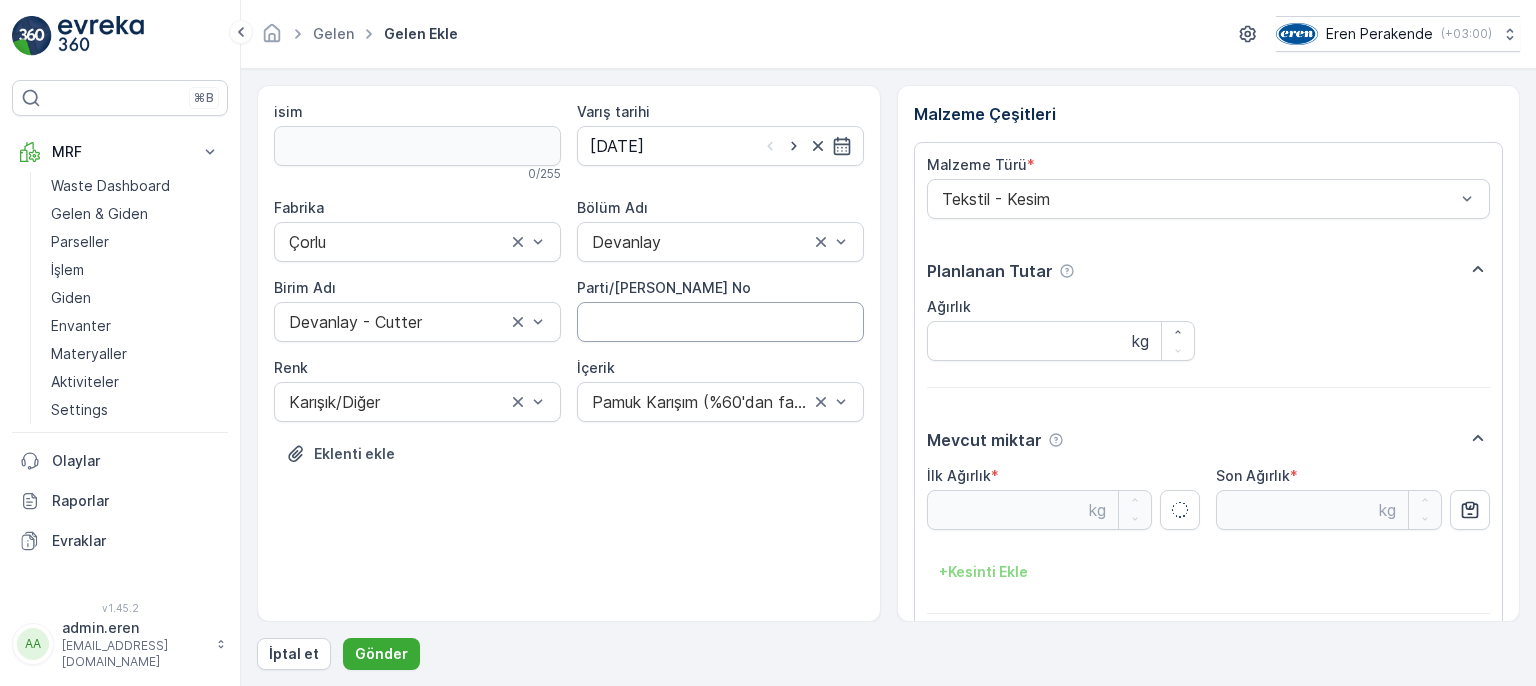 type on "9.66" 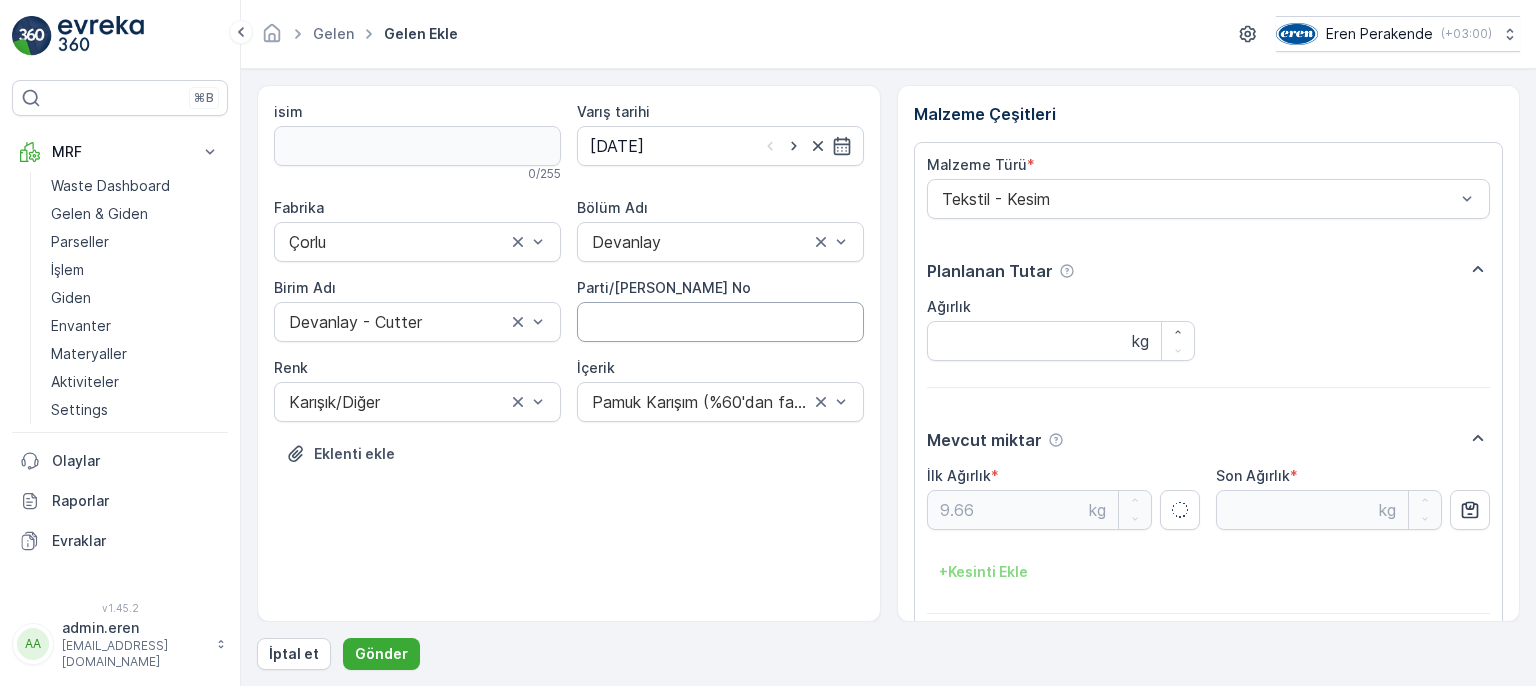 click on "Parti/[PERSON_NAME] No" at bounding box center [720, 322] 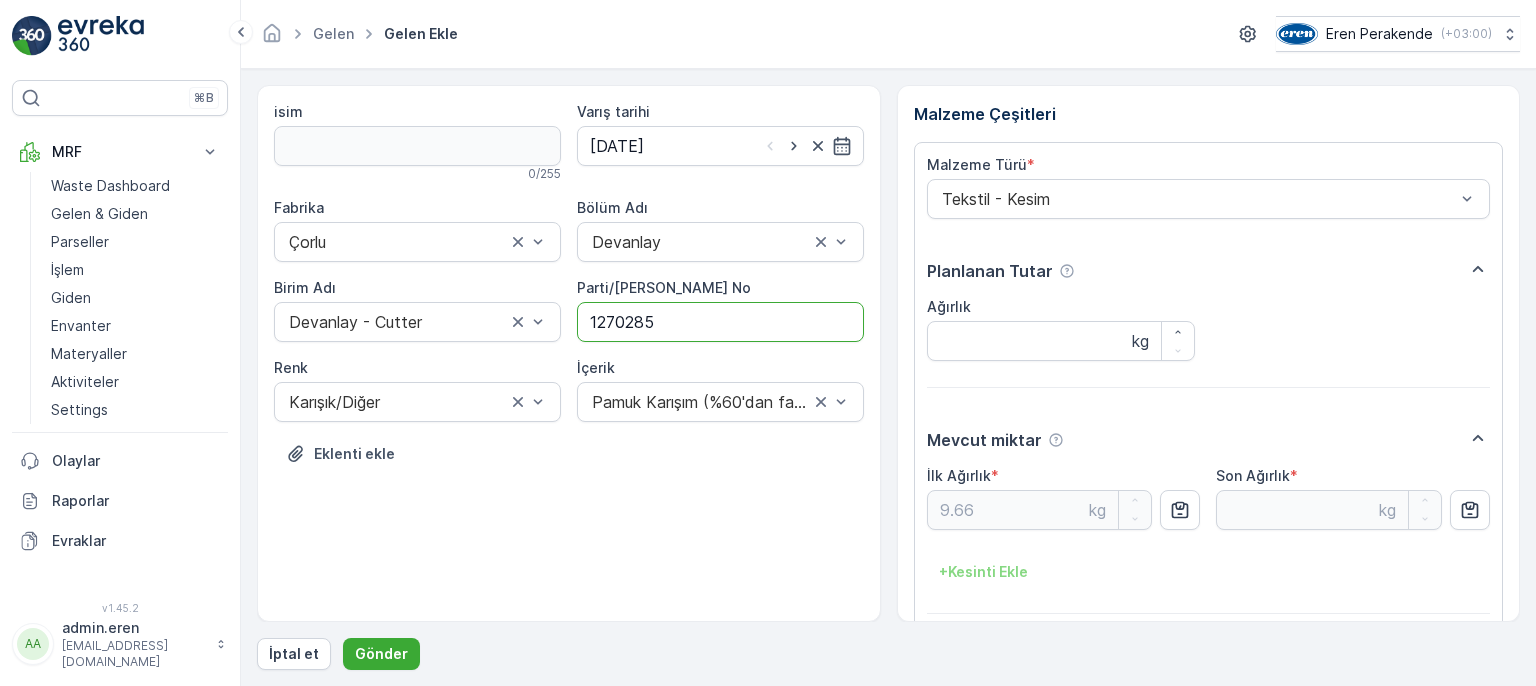 type on "1270285" 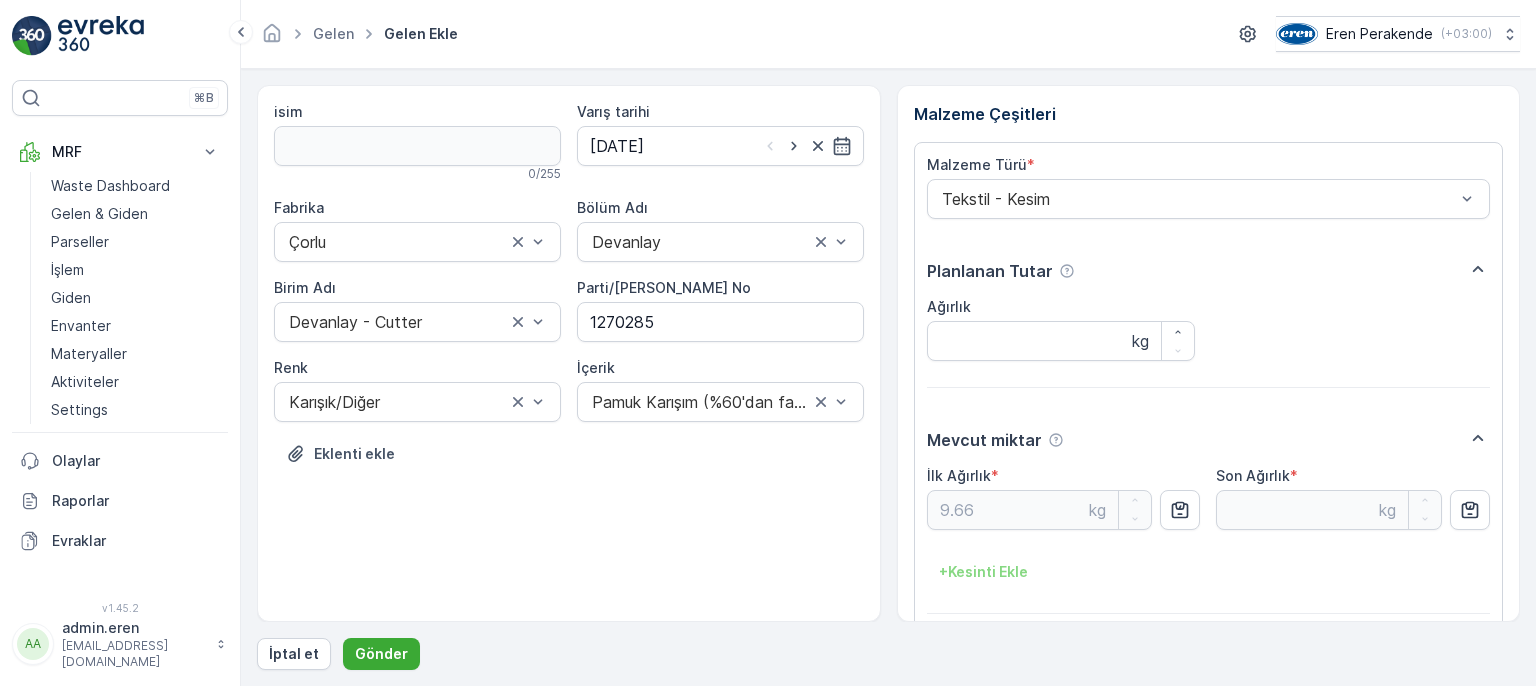 drag, startPoint x: 1468, startPoint y: 584, endPoint x: 1129, endPoint y: 626, distance: 341.59186 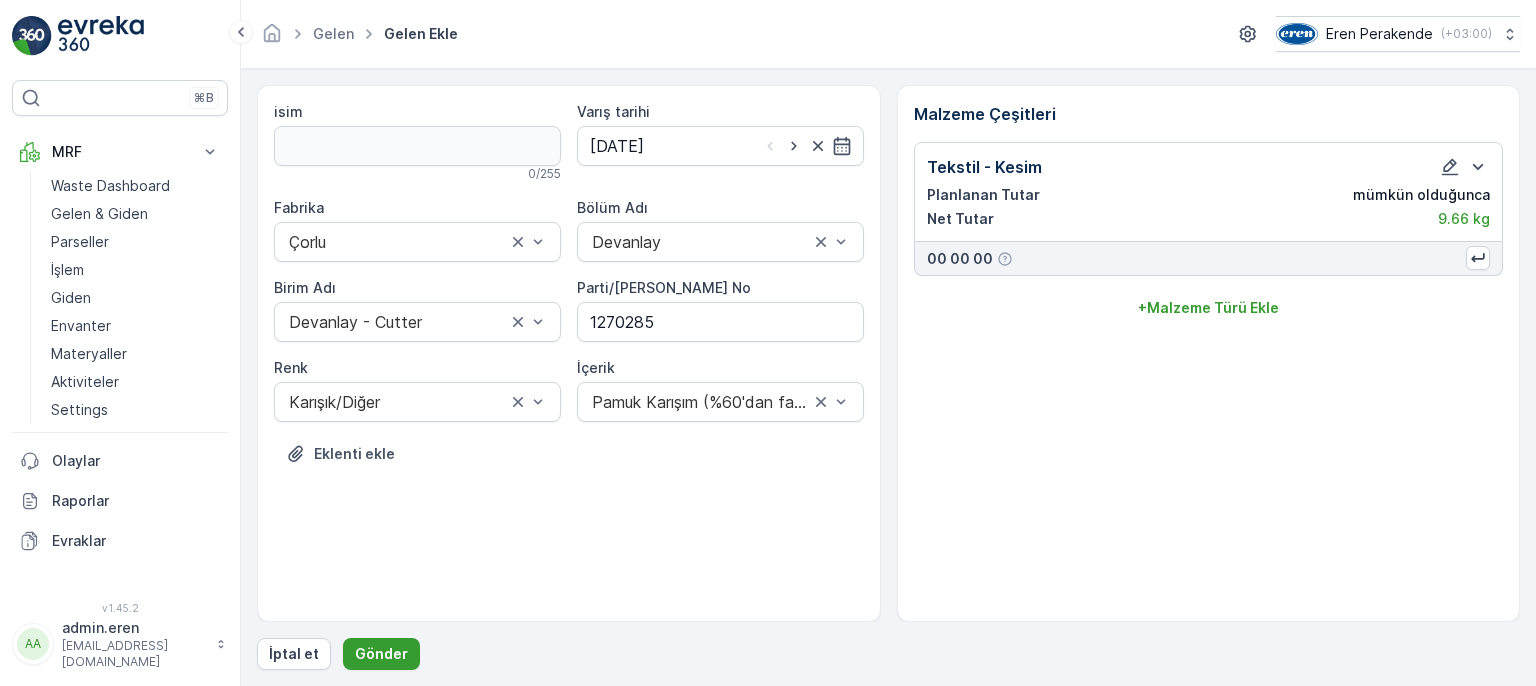 click on "Gönder" at bounding box center (381, 654) 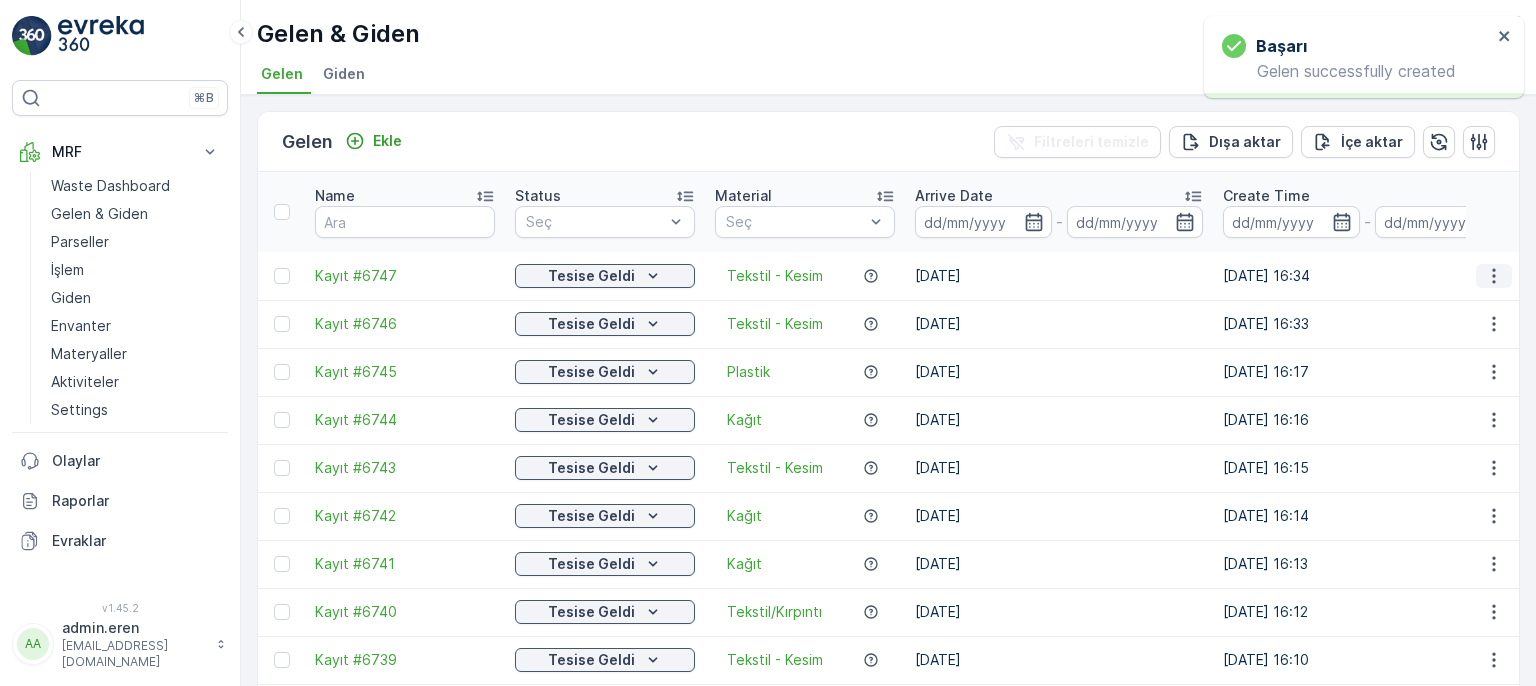 click 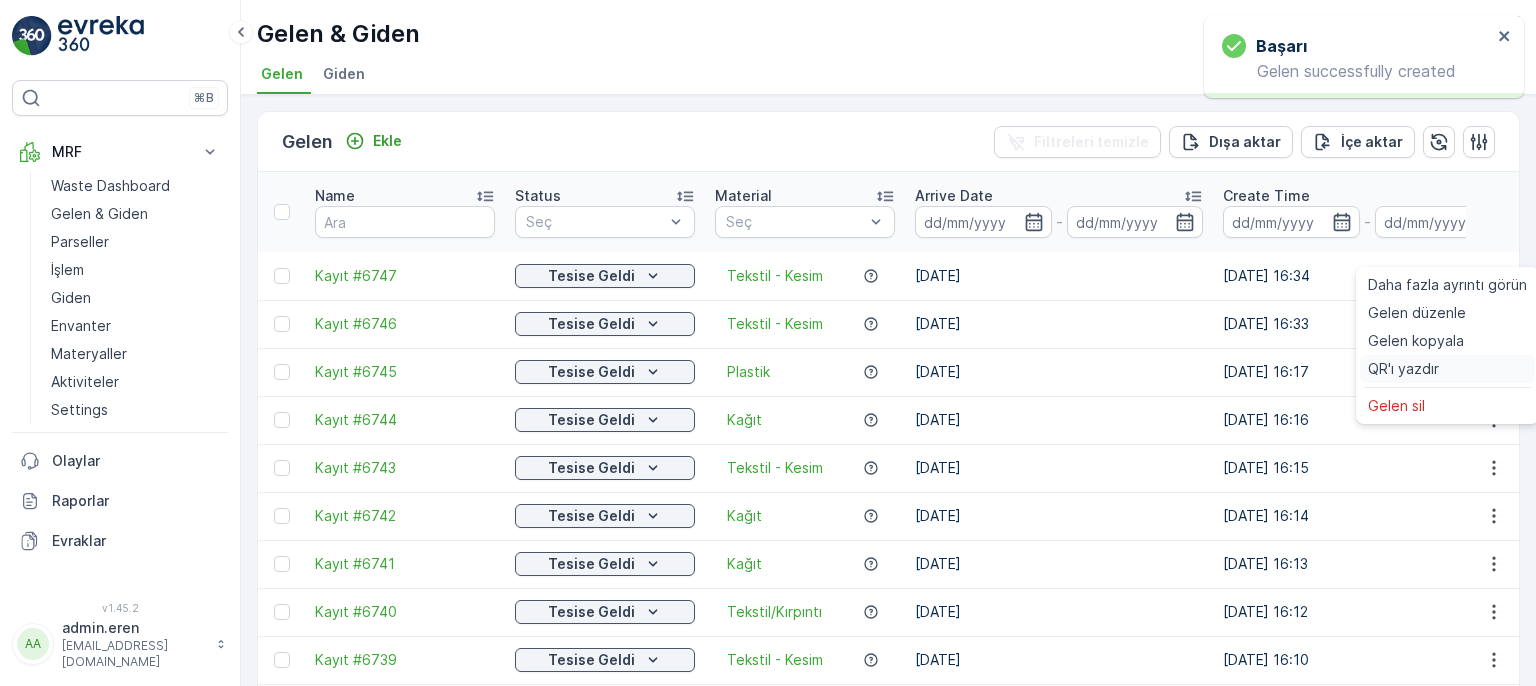 click on "QR'ı yazdır" at bounding box center (1447, 369) 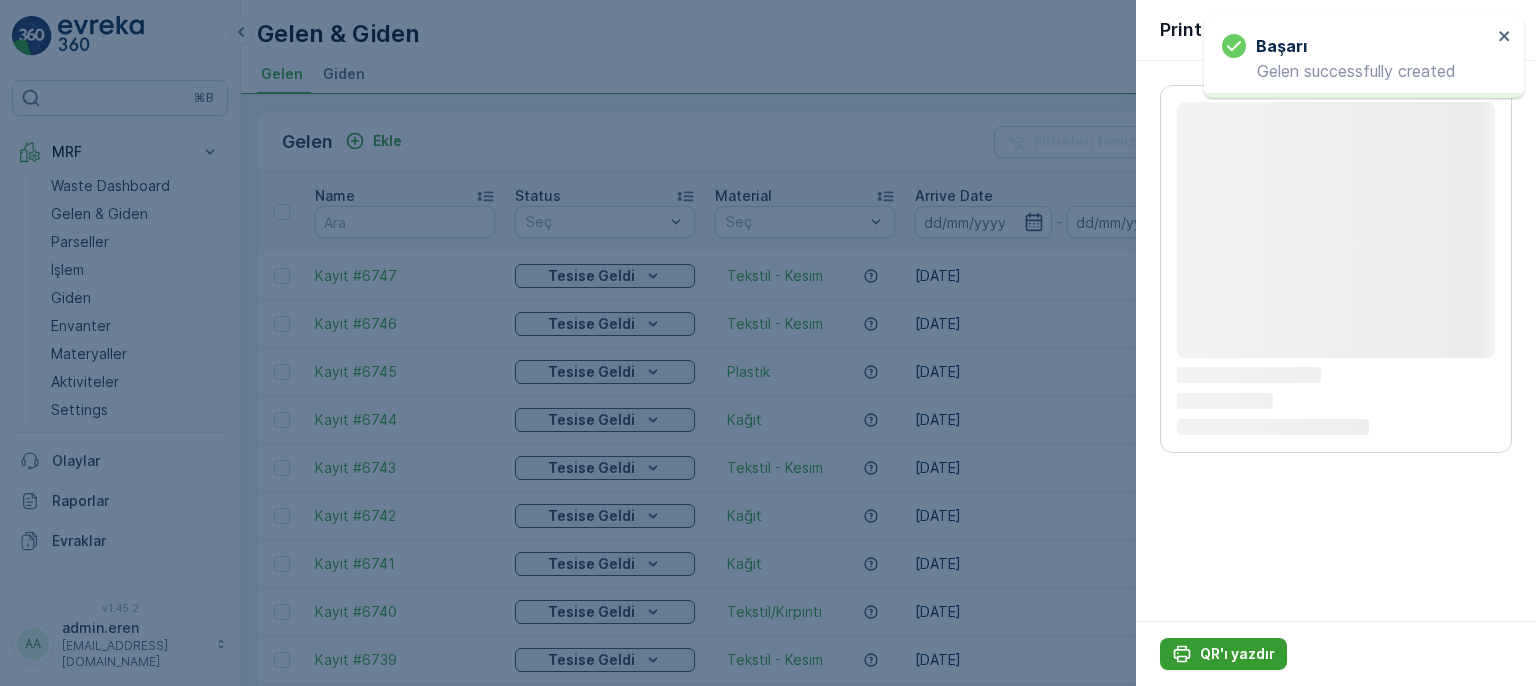 click on "QR'ı yazdır" at bounding box center [1237, 654] 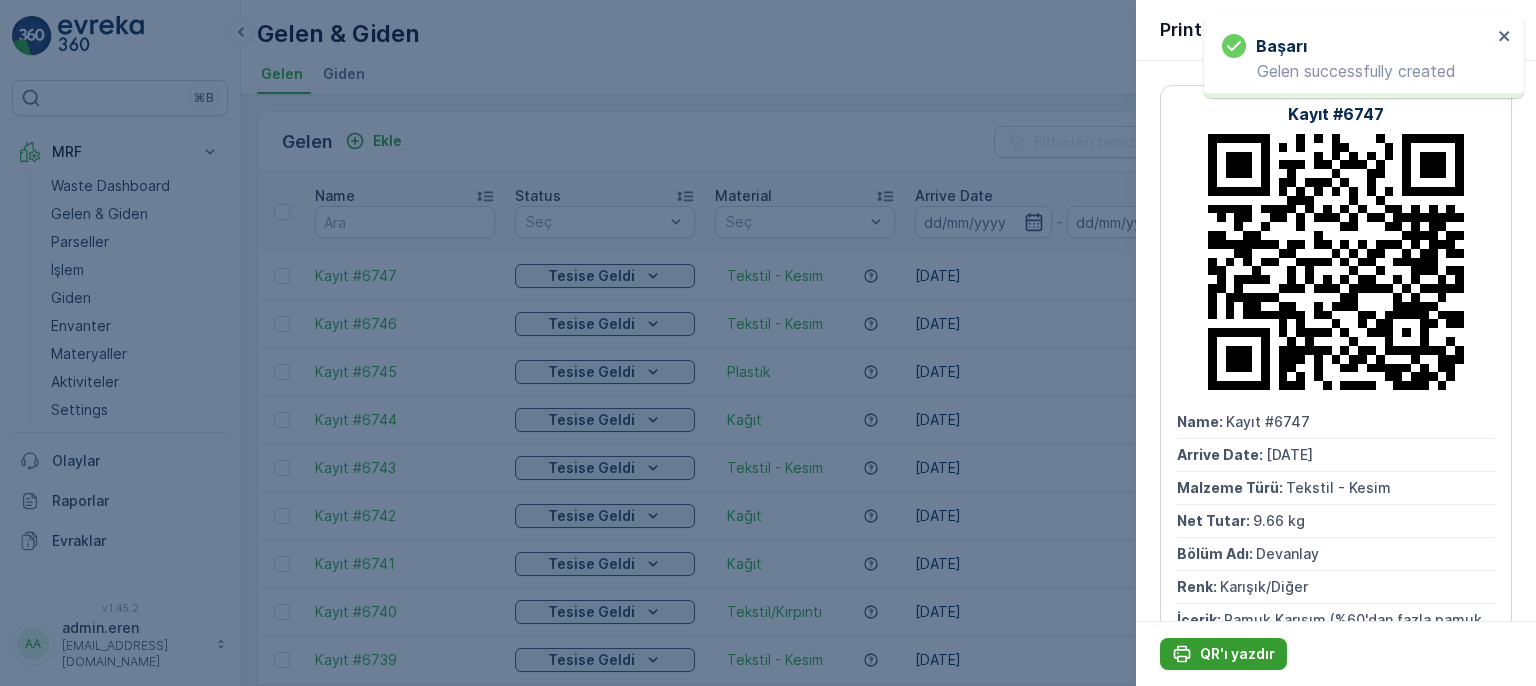 click on "QR'ı yazdır" at bounding box center (1237, 654) 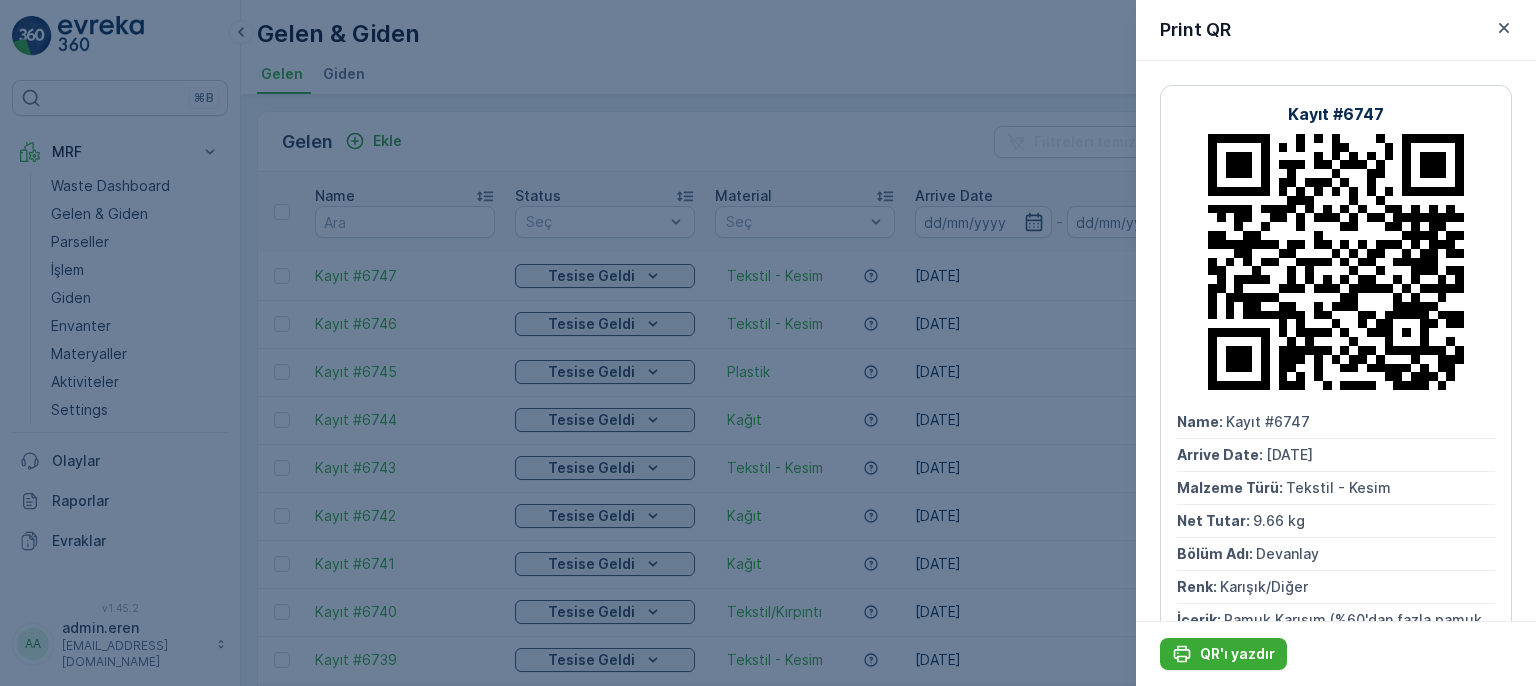 click at bounding box center [768, 343] 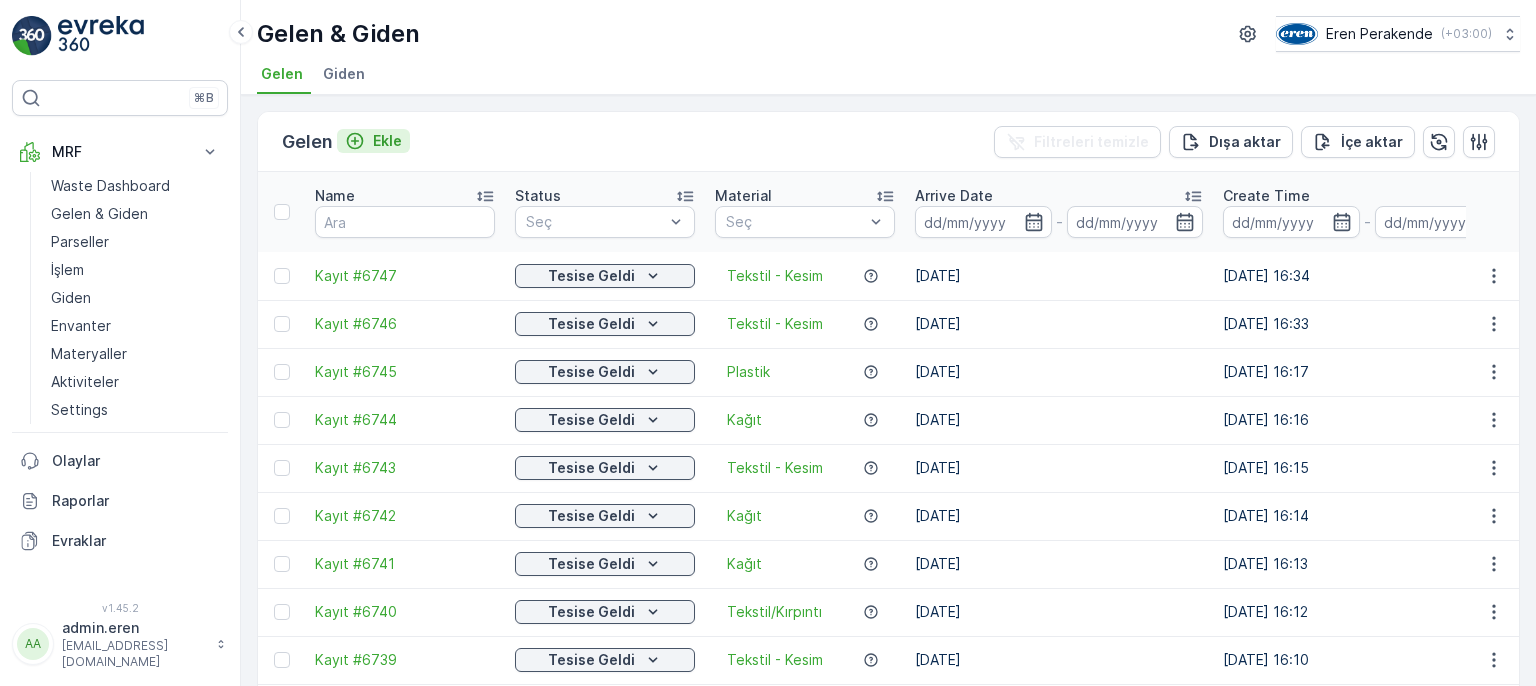 click on "Ekle" at bounding box center (373, 141) 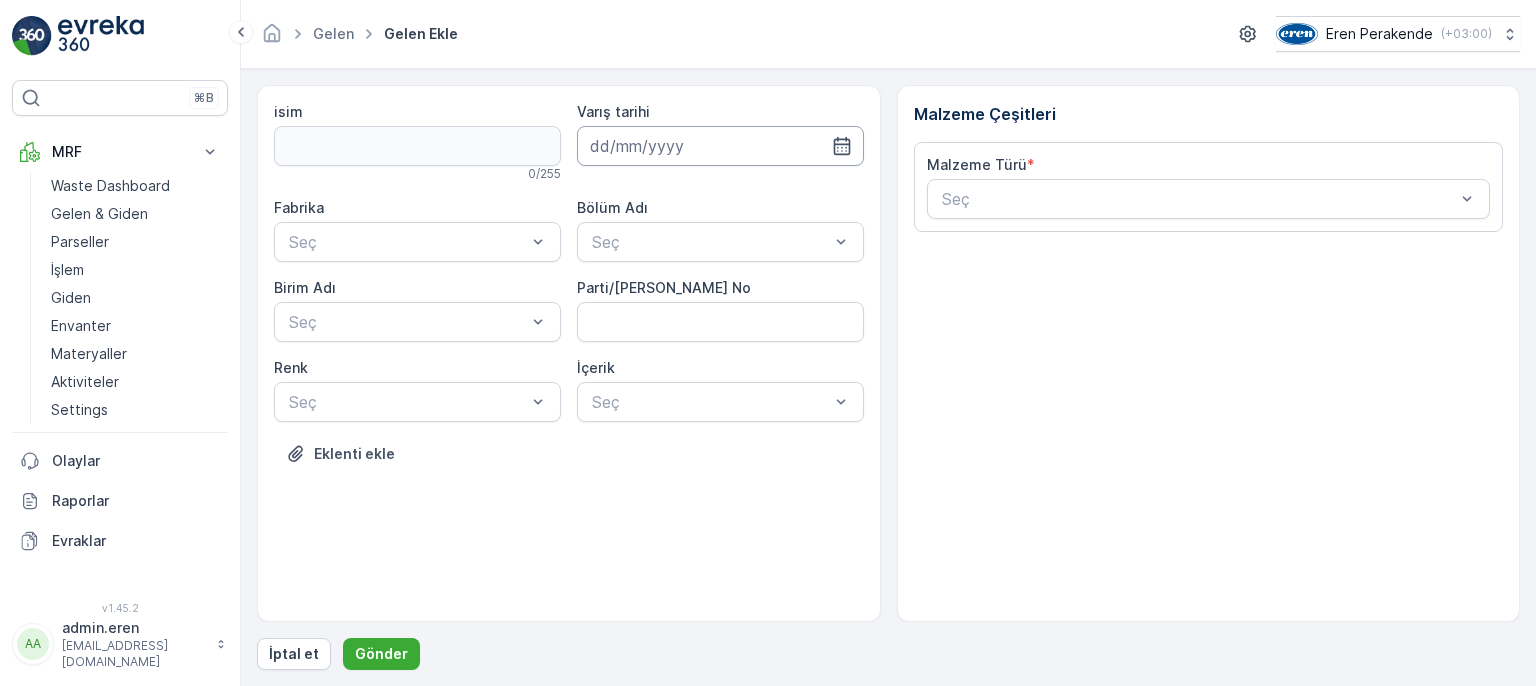 click at bounding box center [720, 146] 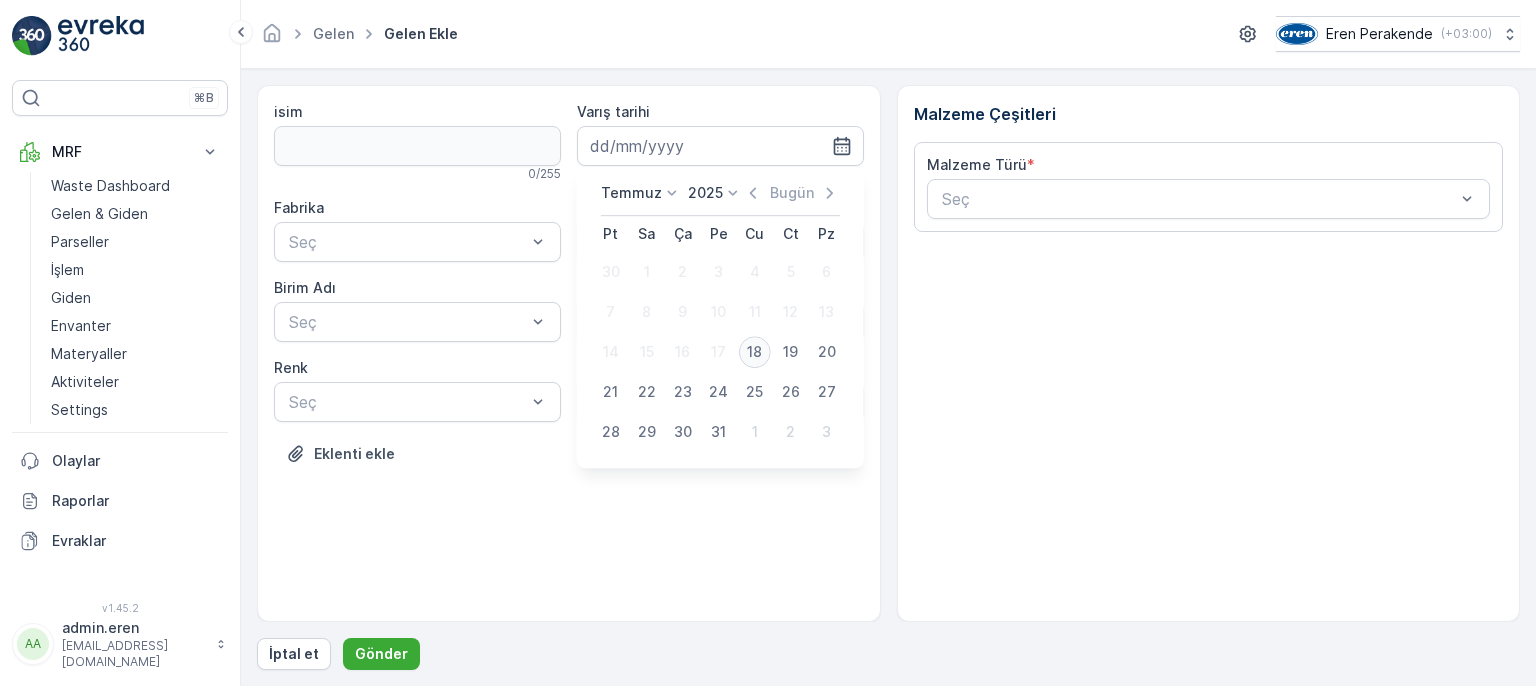 click on "18" at bounding box center [755, 352] 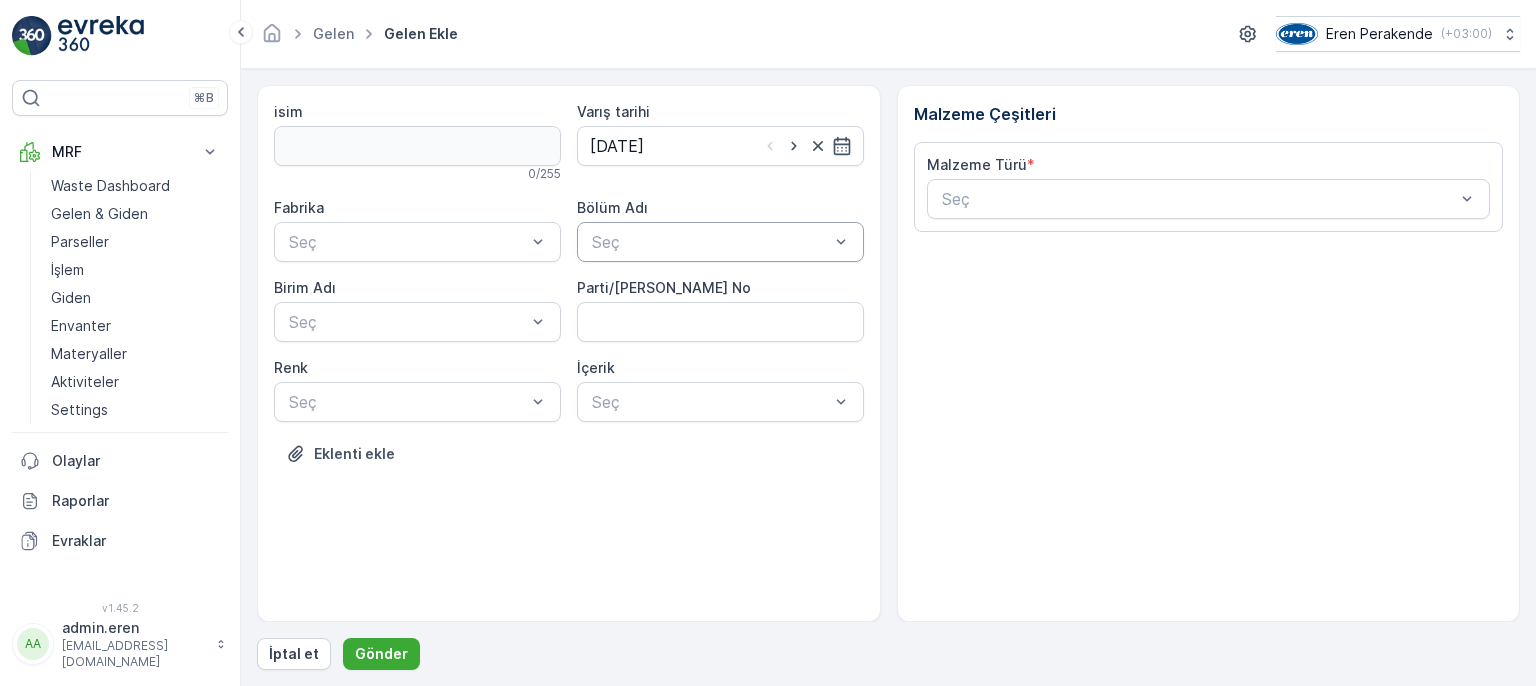 click at bounding box center (710, 242) 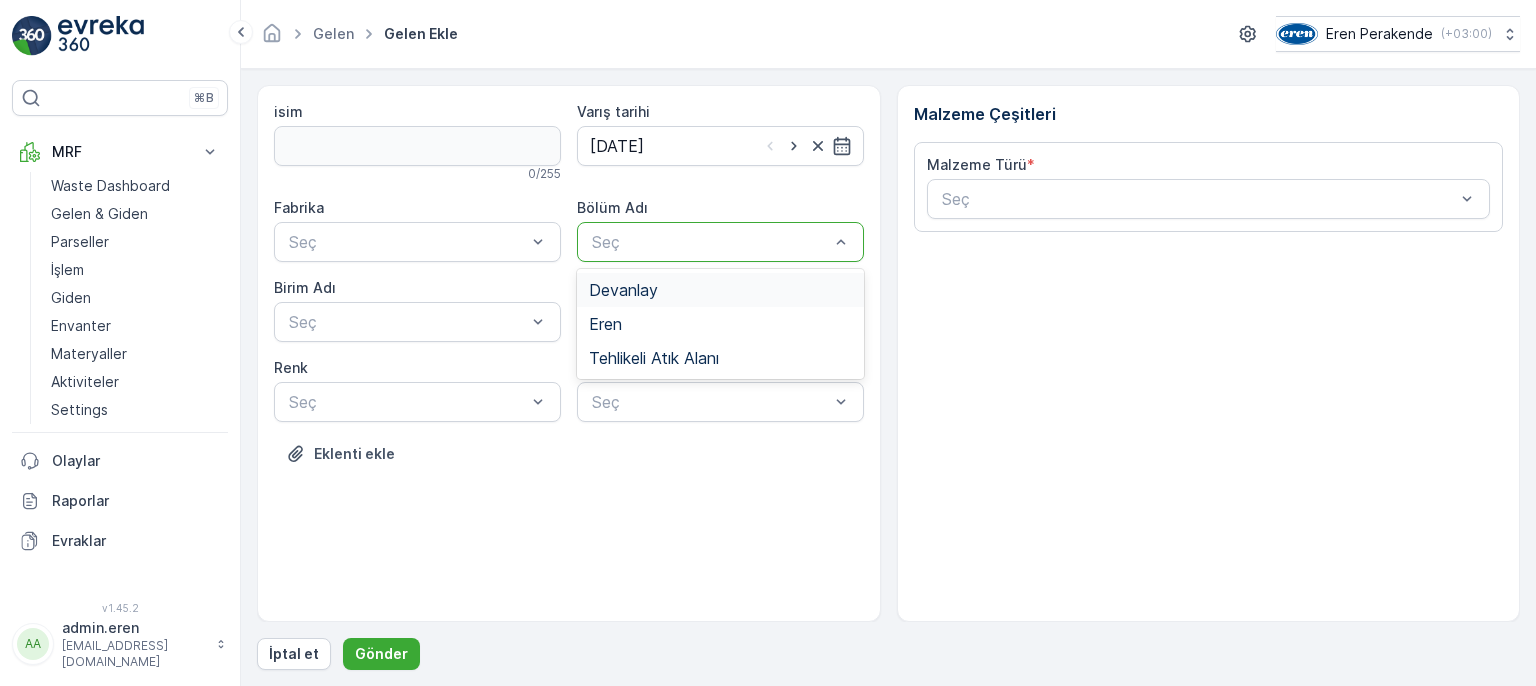 click on "Devanlay" at bounding box center [623, 290] 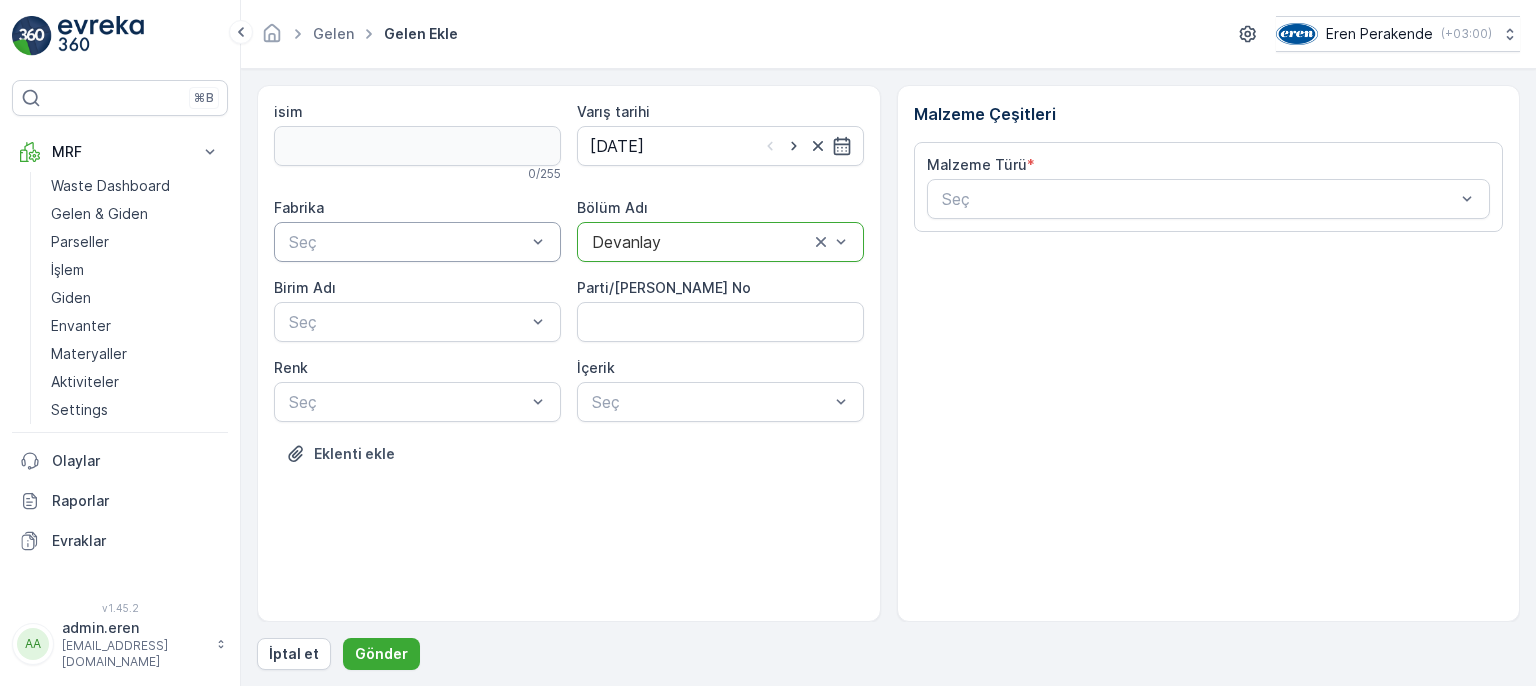click on "Seç" at bounding box center (417, 242) 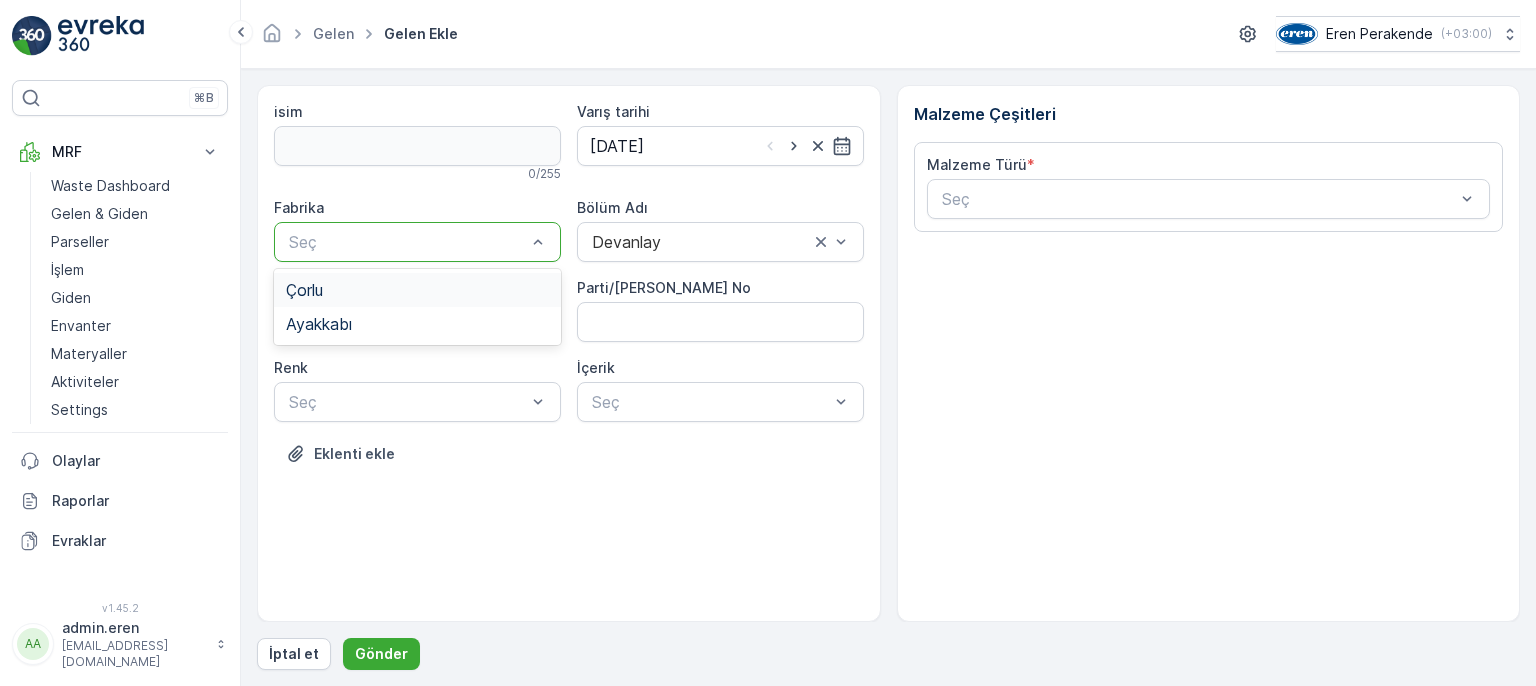 click on "Çorlu" at bounding box center [417, 290] 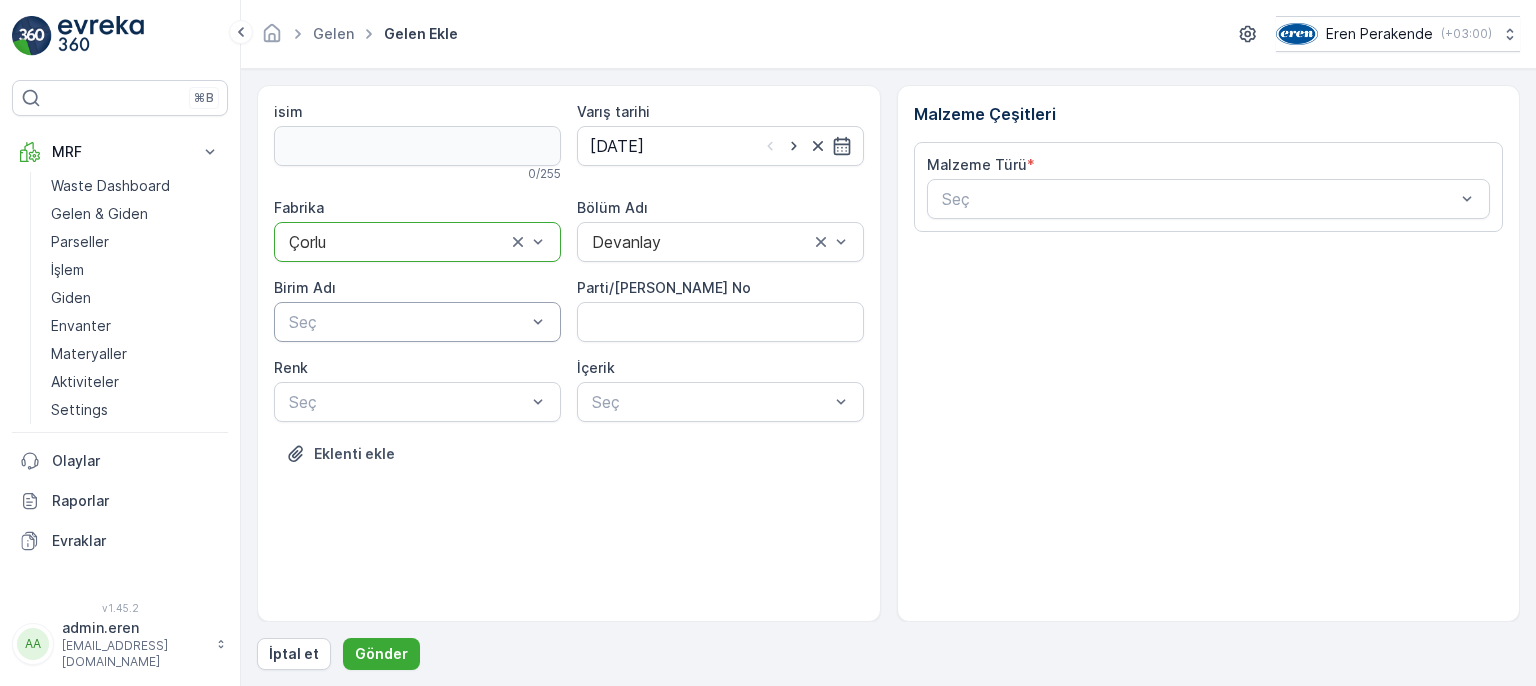 click at bounding box center (407, 322) 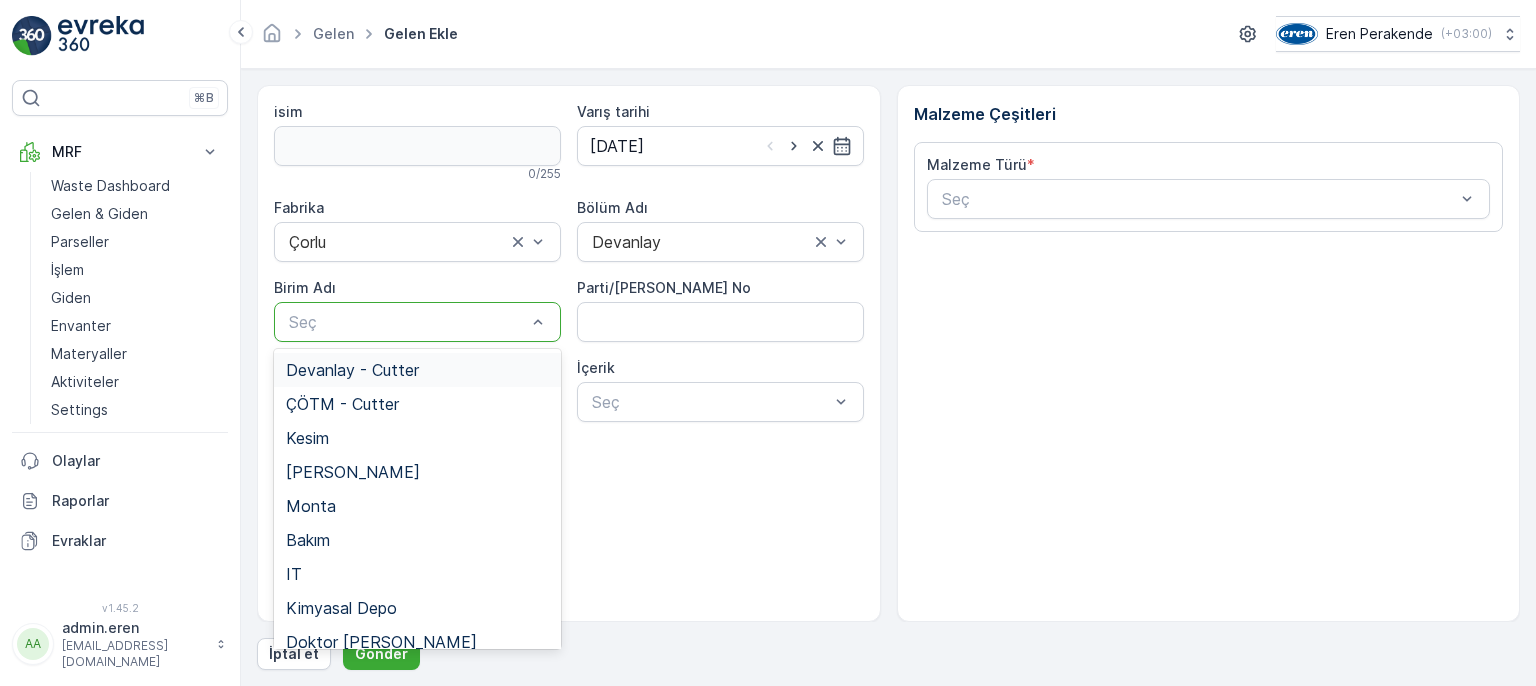 drag, startPoint x: 423, startPoint y: 360, endPoint x: 394, endPoint y: 375, distance: 32.649654 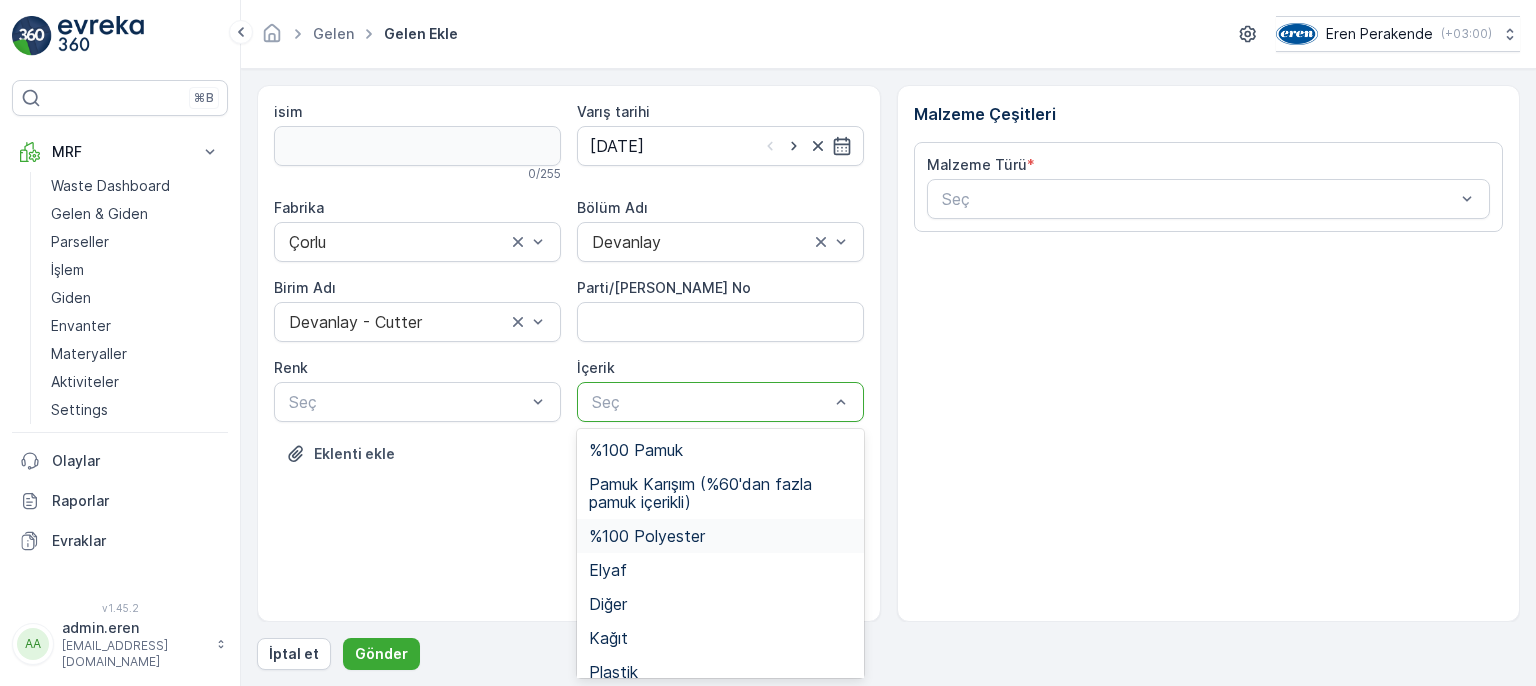 click on "%100 Polyester" at bounding box center (647, 536) 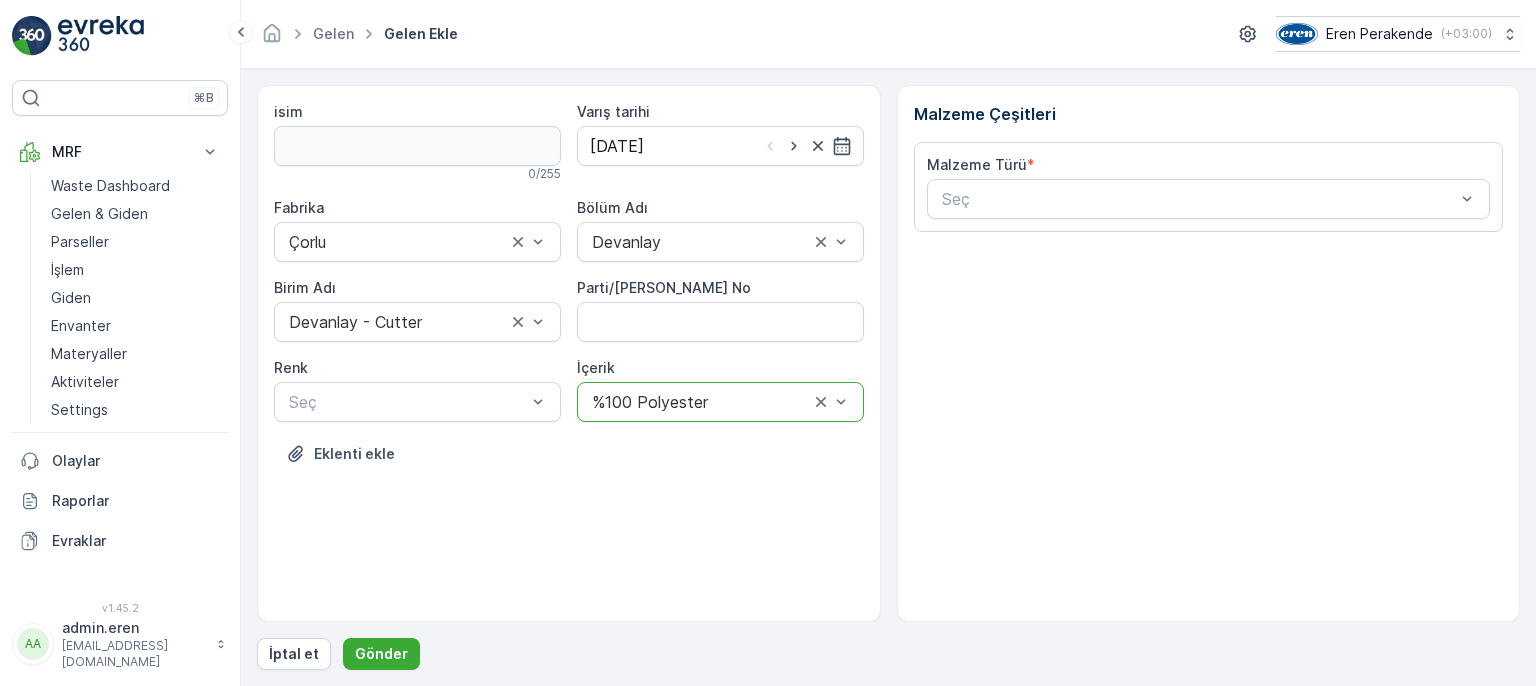 drag, startPoint x: 424, startPoint y: 359, endPoint x: 427, endPoint y: 378, distance: 19.235384 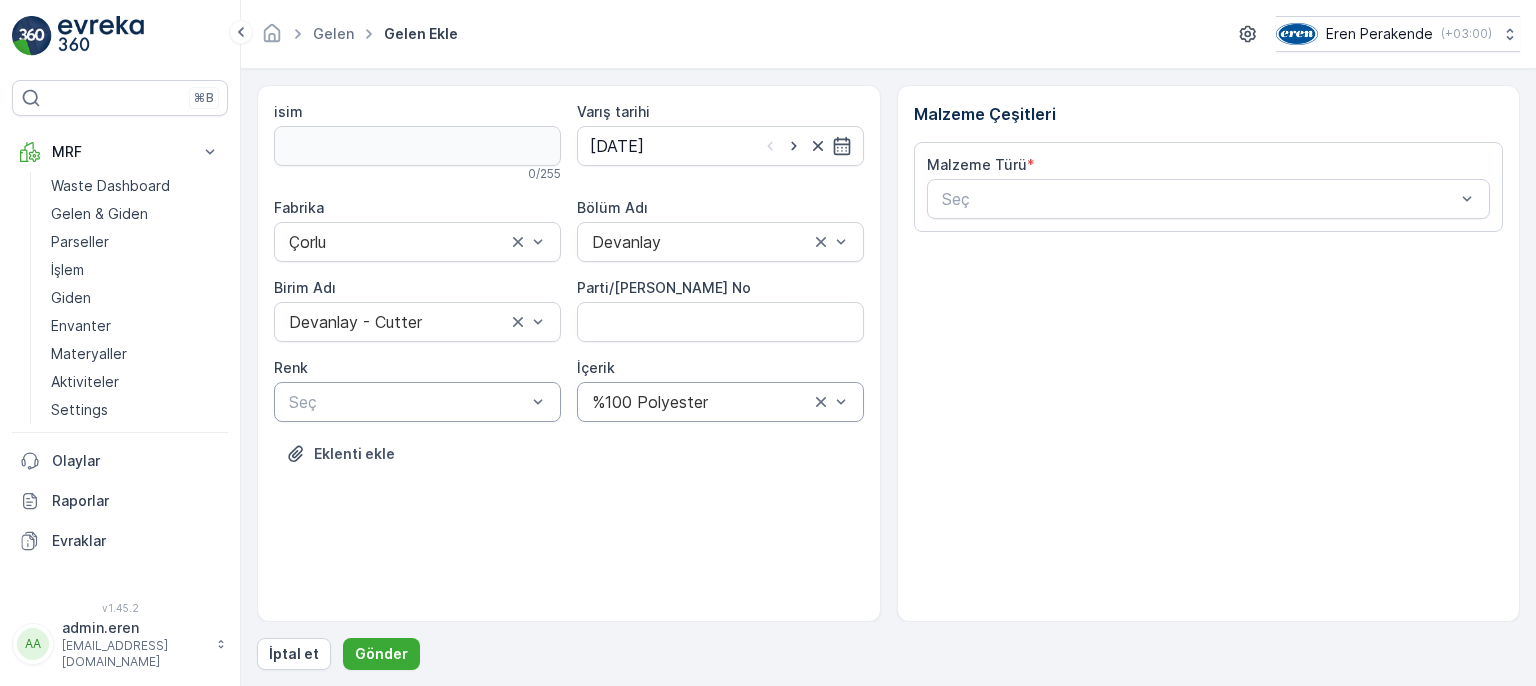 click at bounding box center (407, 402) 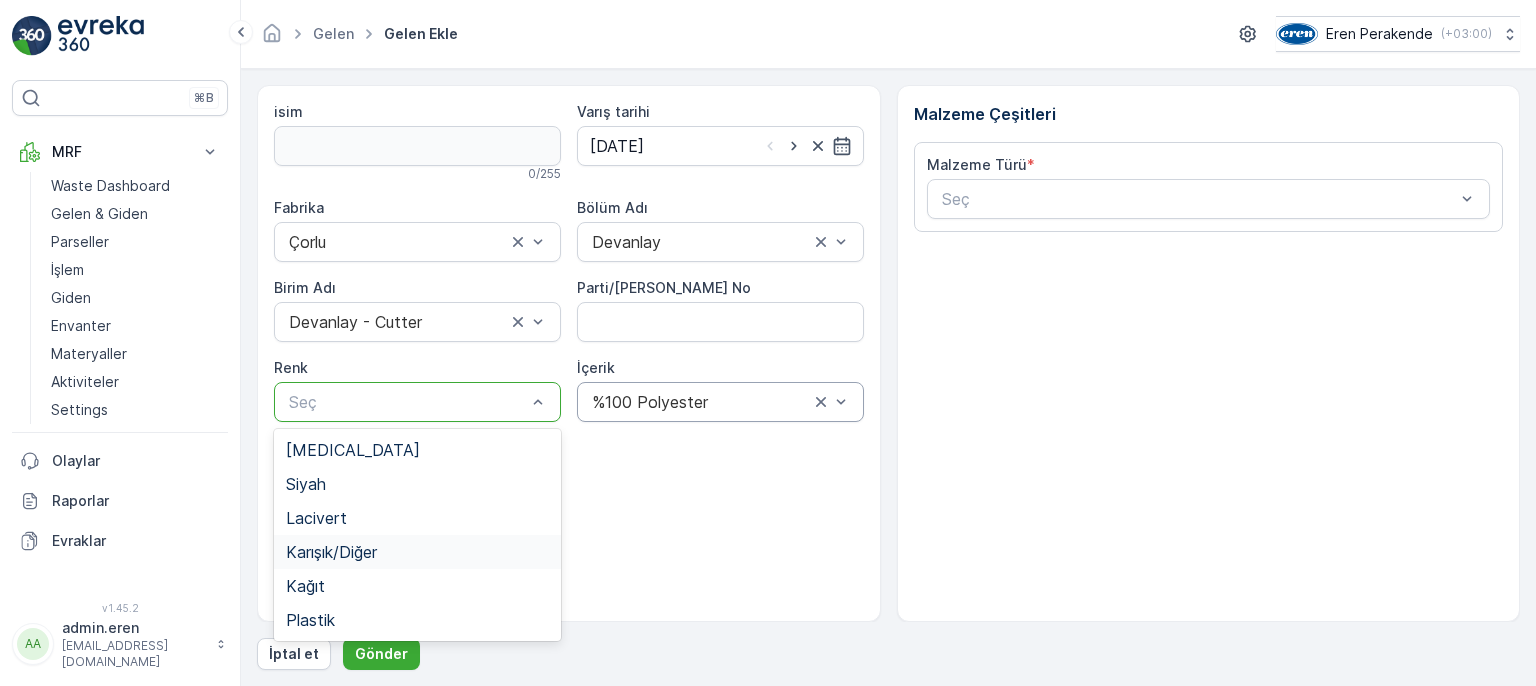 drag, startPoint x: 397, startPoint y: 541, endPoint x: 600, endPoint y: 364, distance: 269.3288 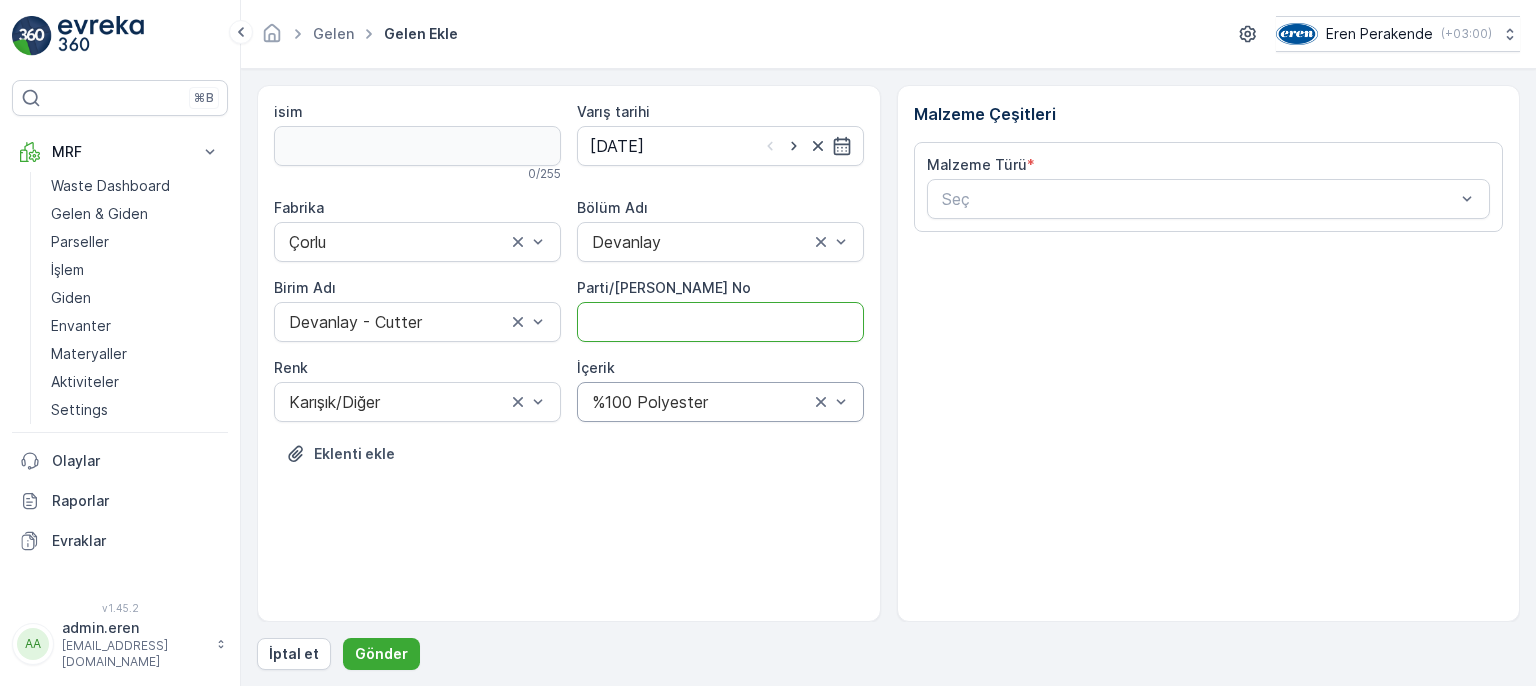 click on "Parti/[PERSON_NAME] No" at bounding box center (720, 322) 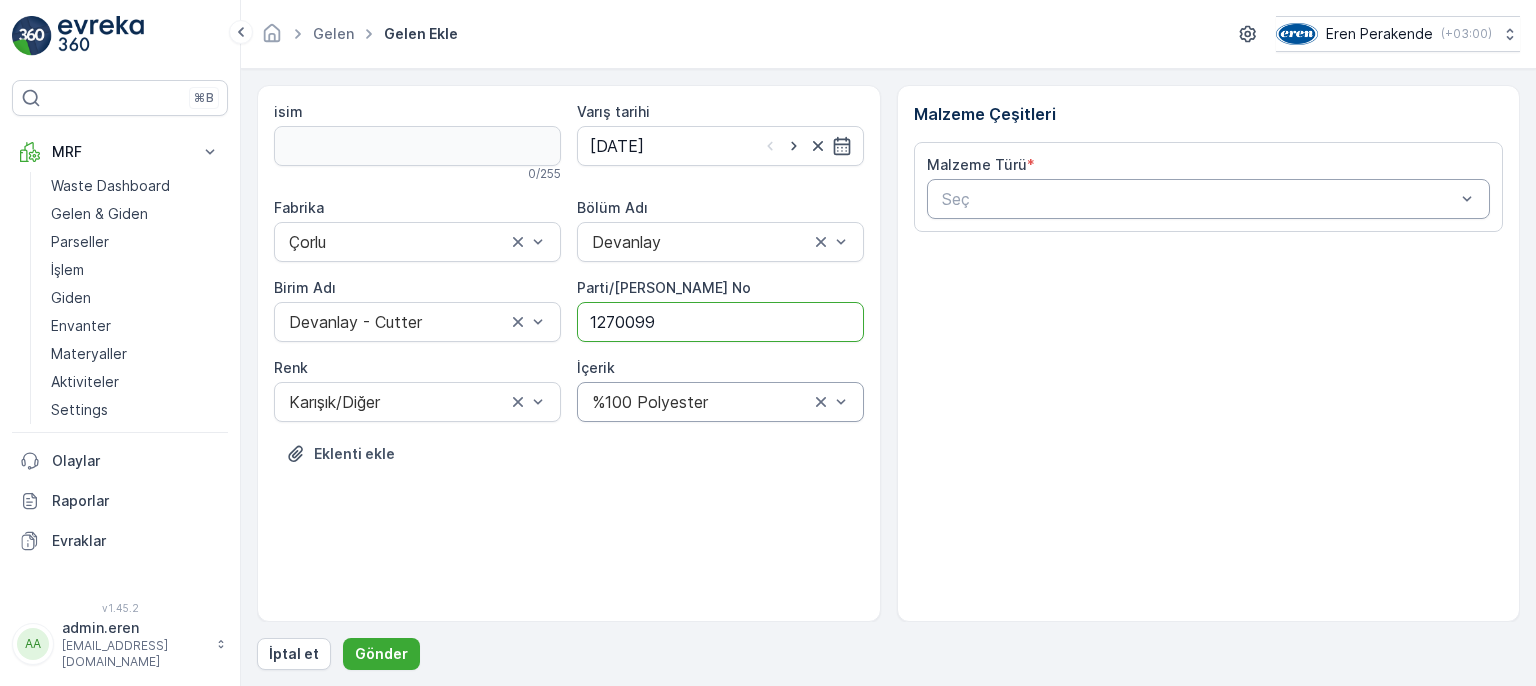 type on "1270099" 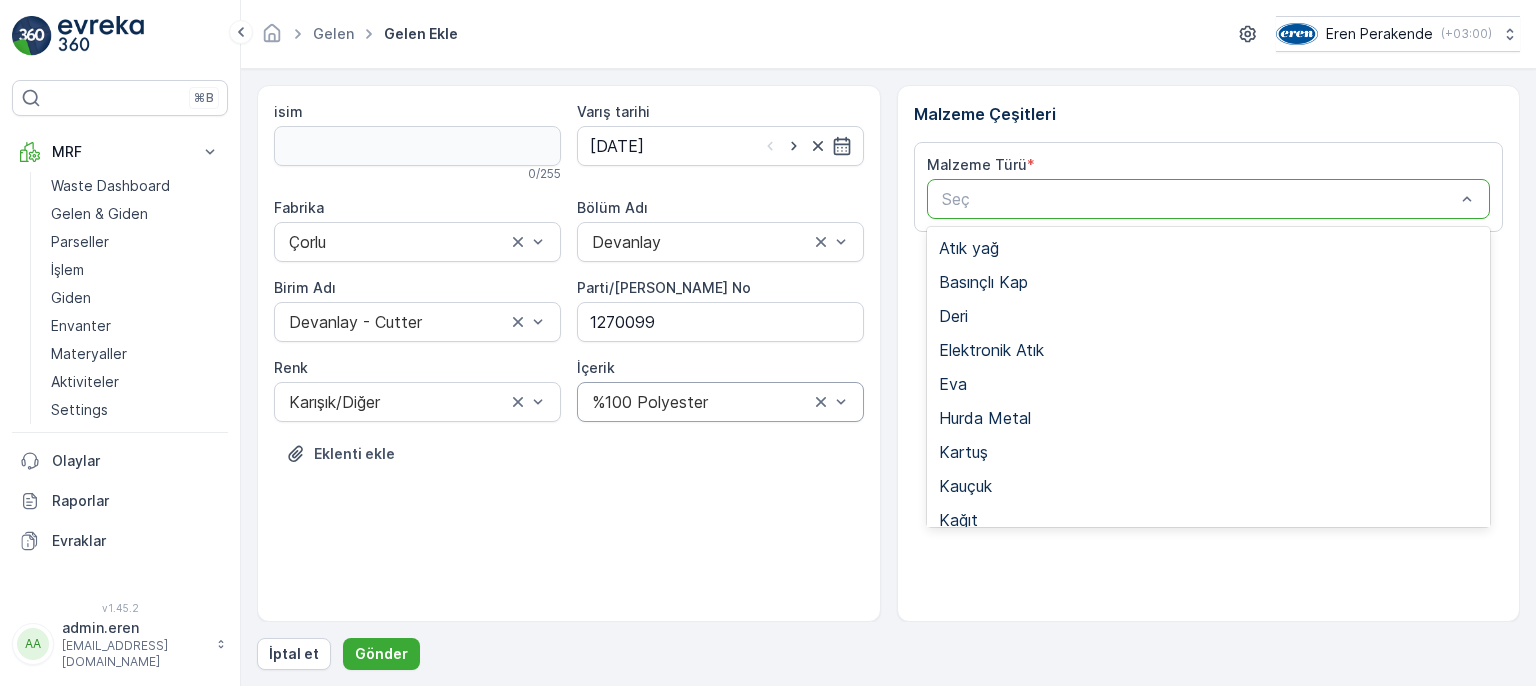 click on "Tekstil - Kesim" at bounding box center (993, 724) 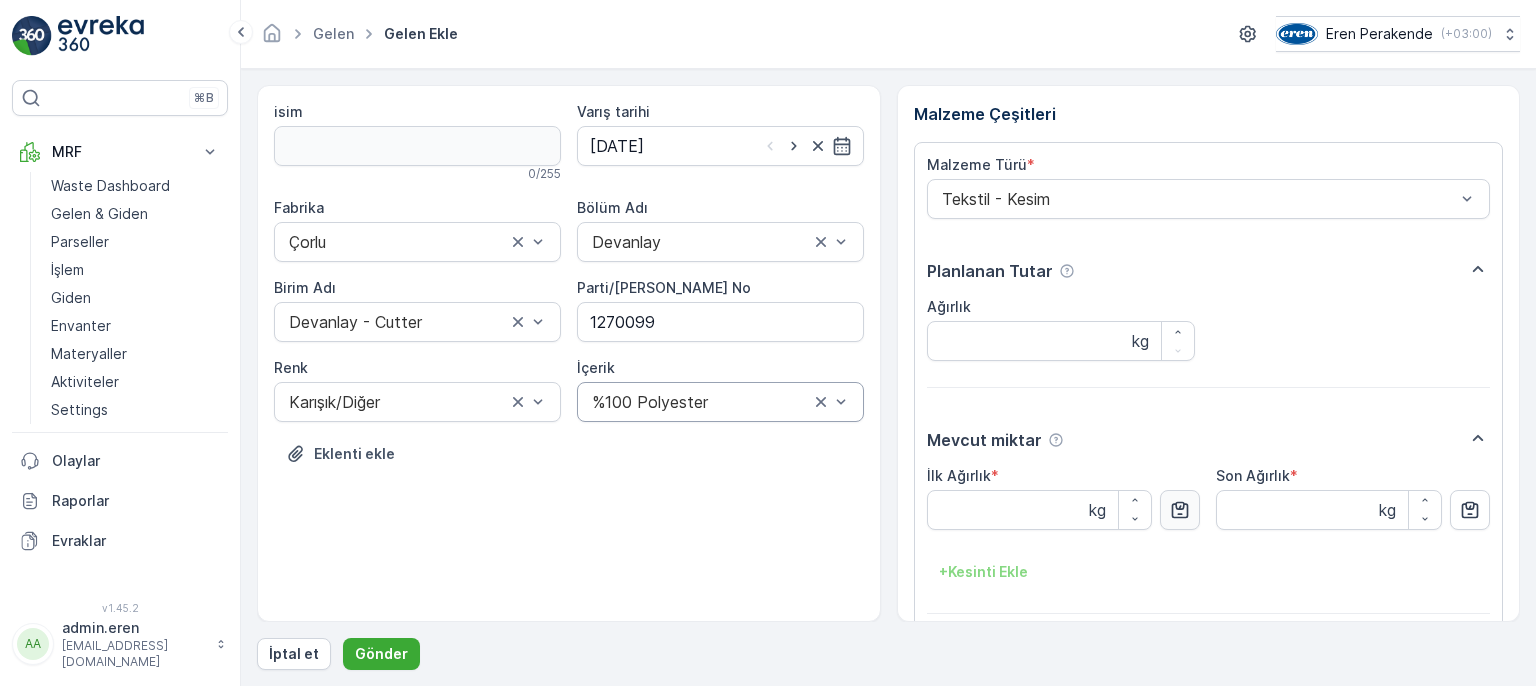click 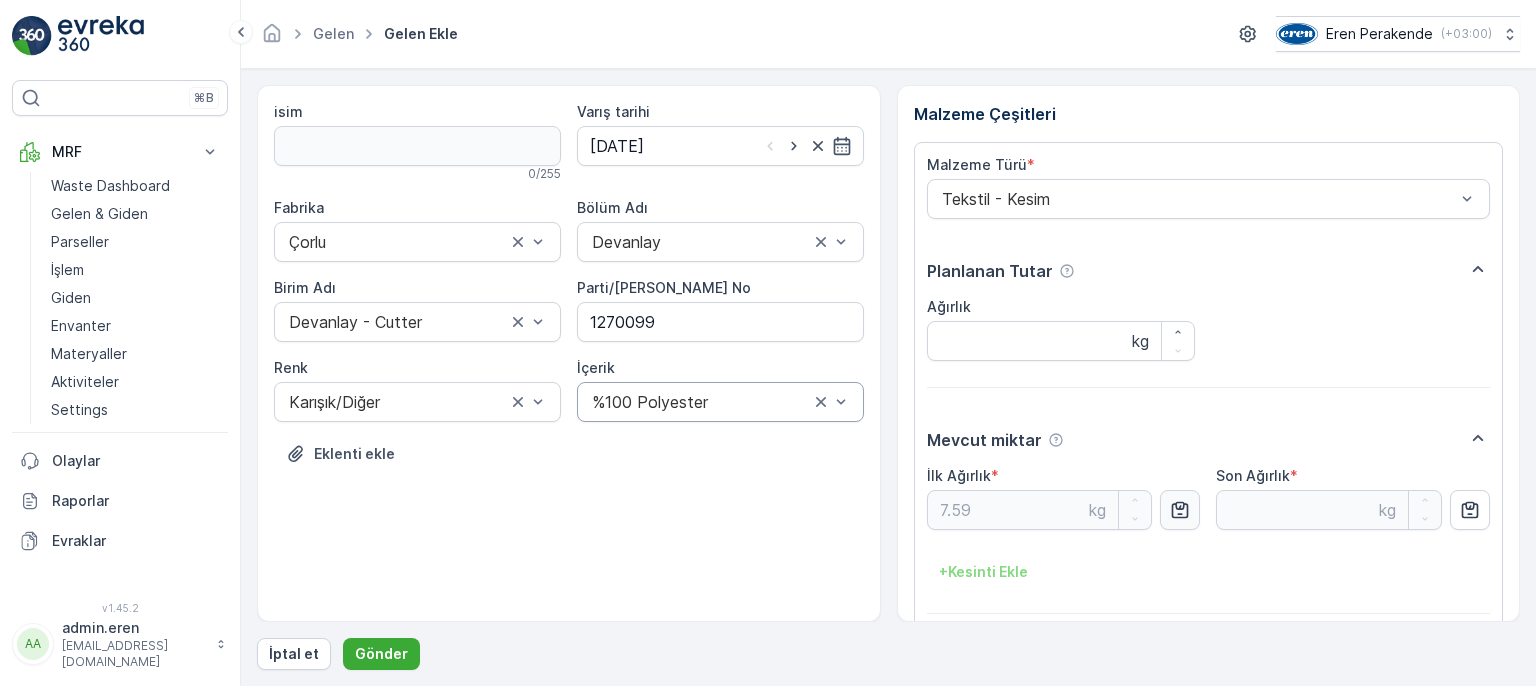 drag, startPoint x: 1467, startPoint y: 570, endPoint x: 1455, endPoint y: 578, distance: 14.422205 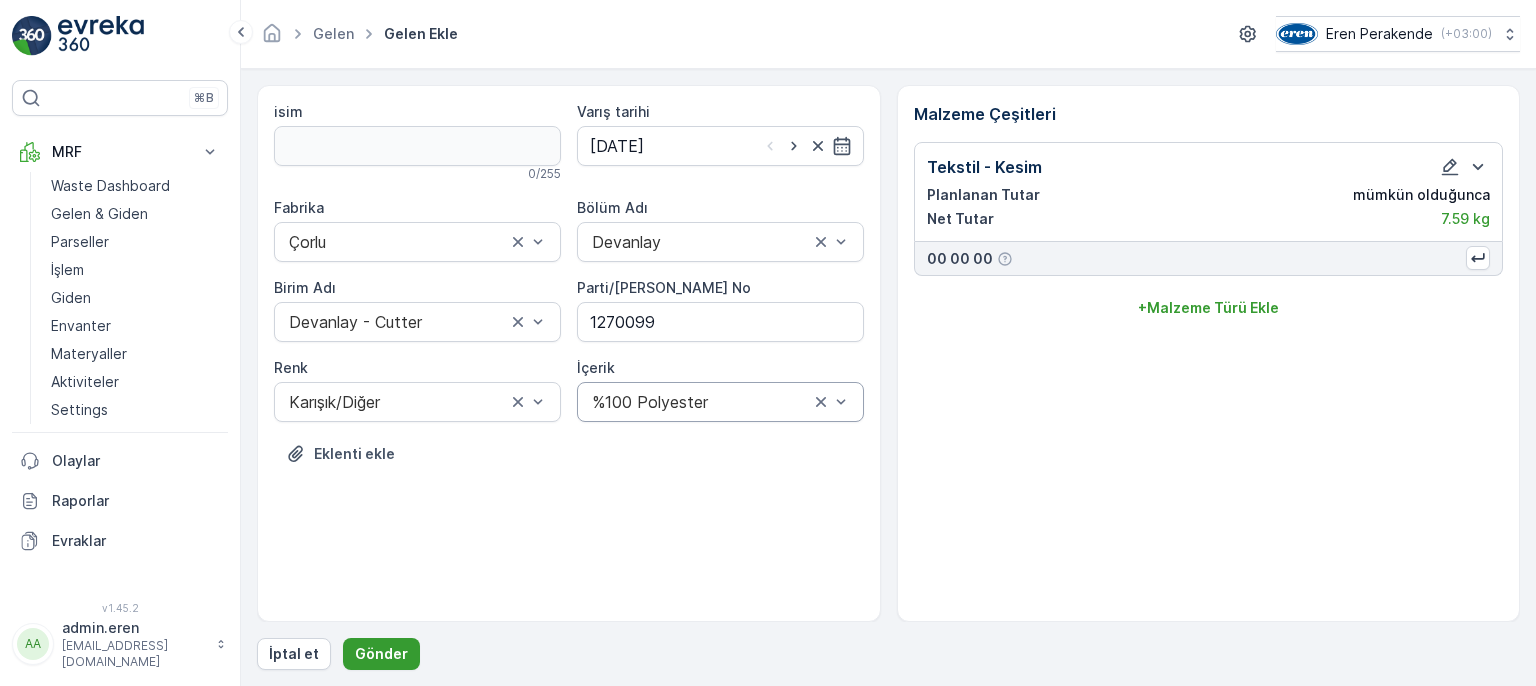 click on "Gönder" at bounding box center (381, 654) 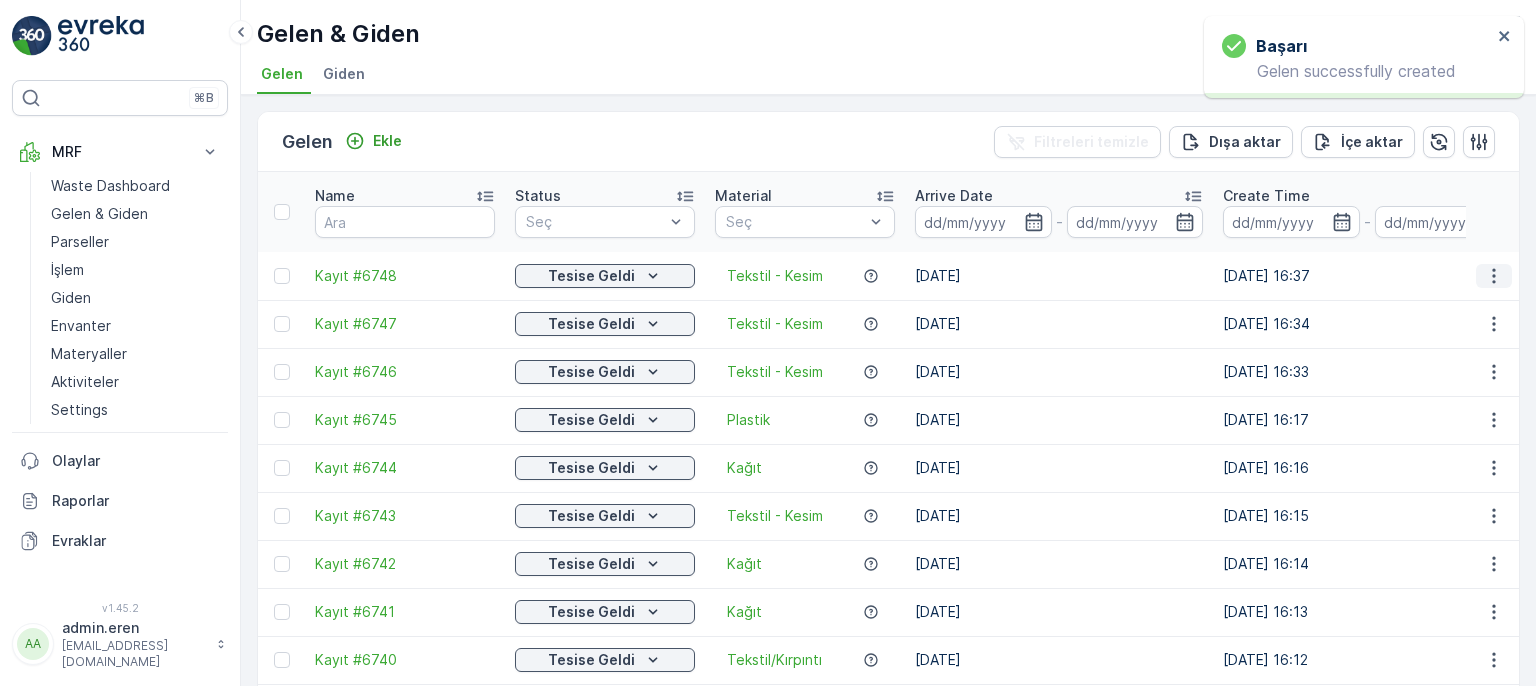 click 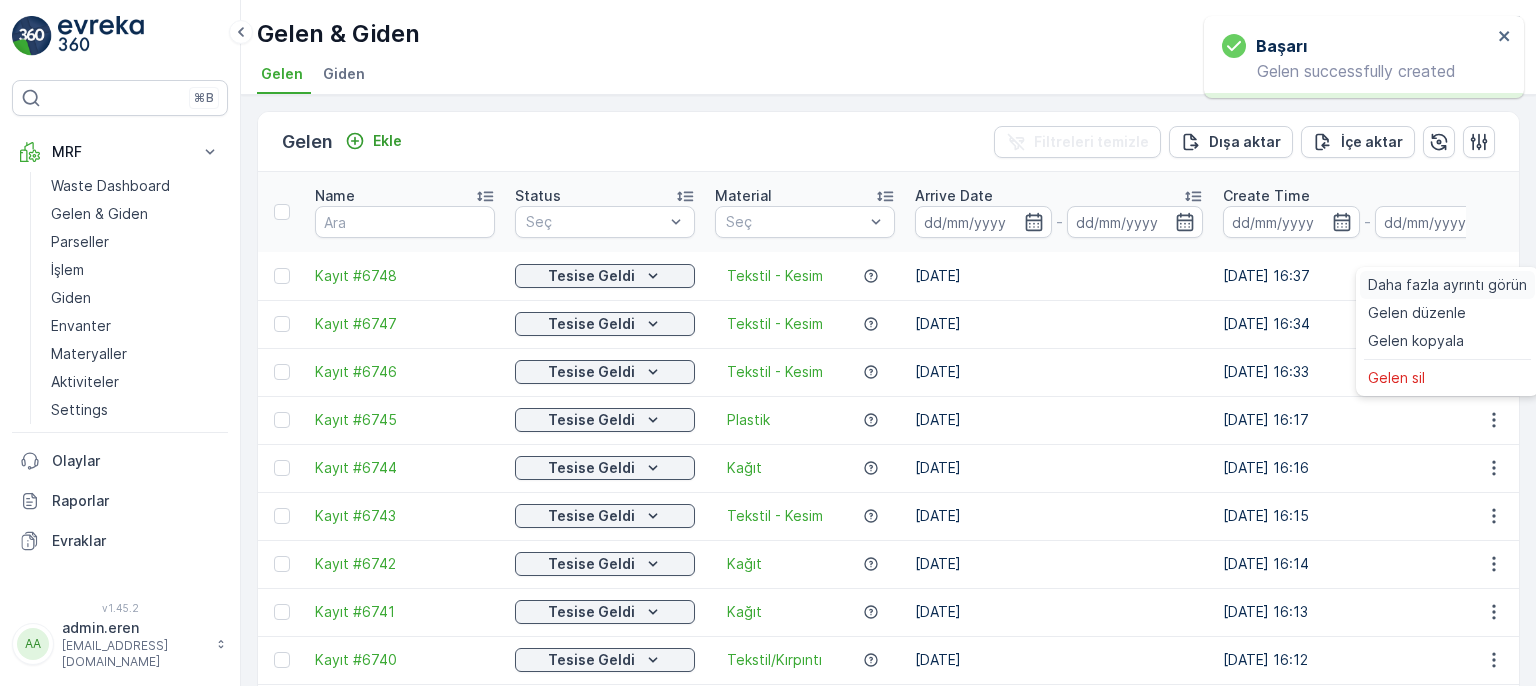 click on "Daha fazla ayrıntı görün" at bounding box center (1447, 285) 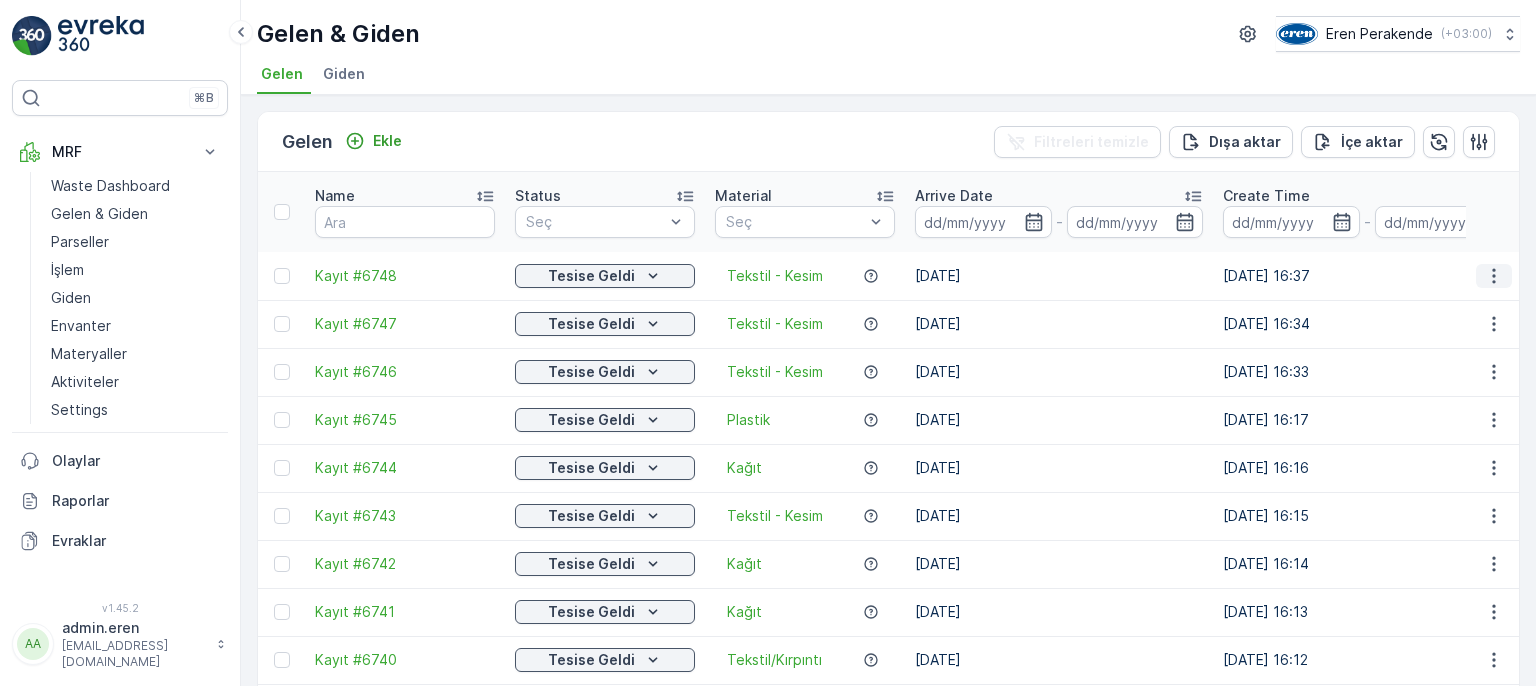 click 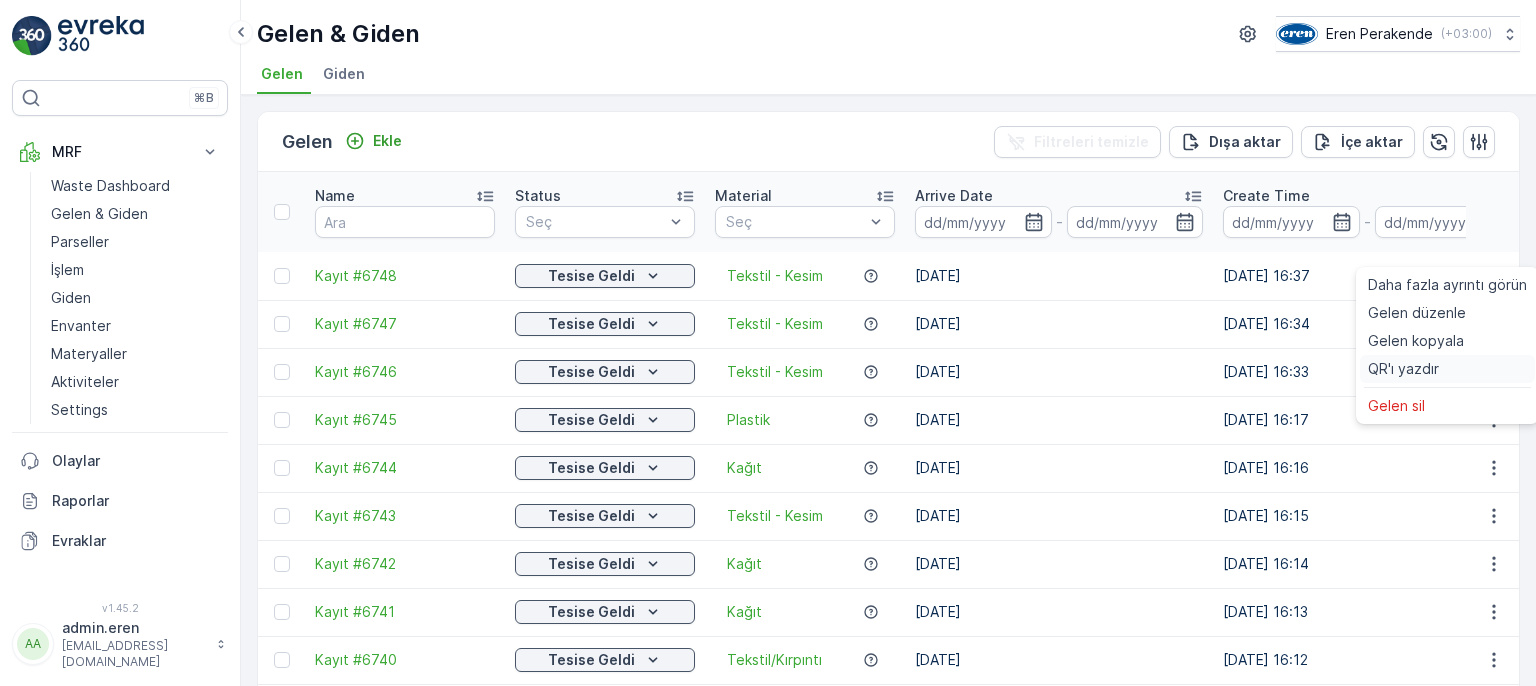 click on "QR'ı yazdır" at bounding box center [1447, 369] 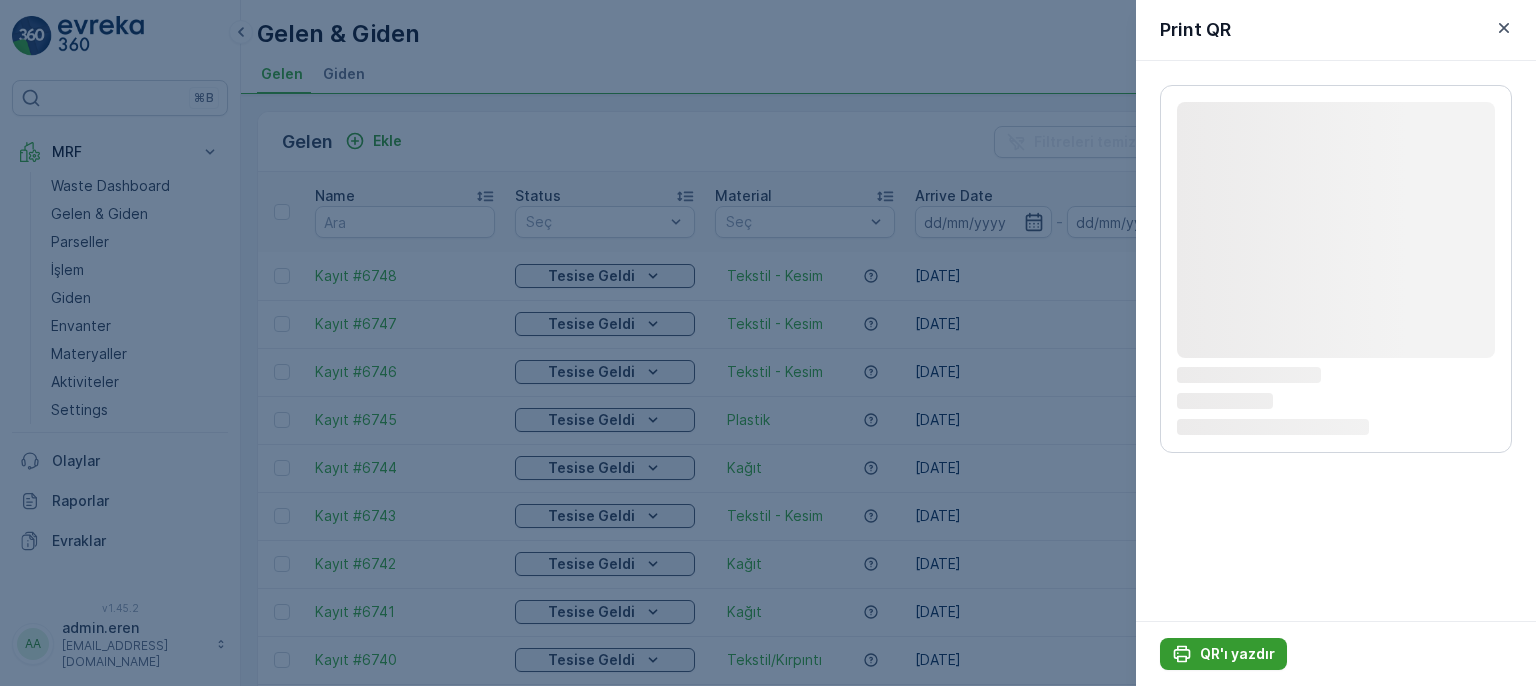 click on "QR'ı yazdır" at bounding box center (1223, 654) 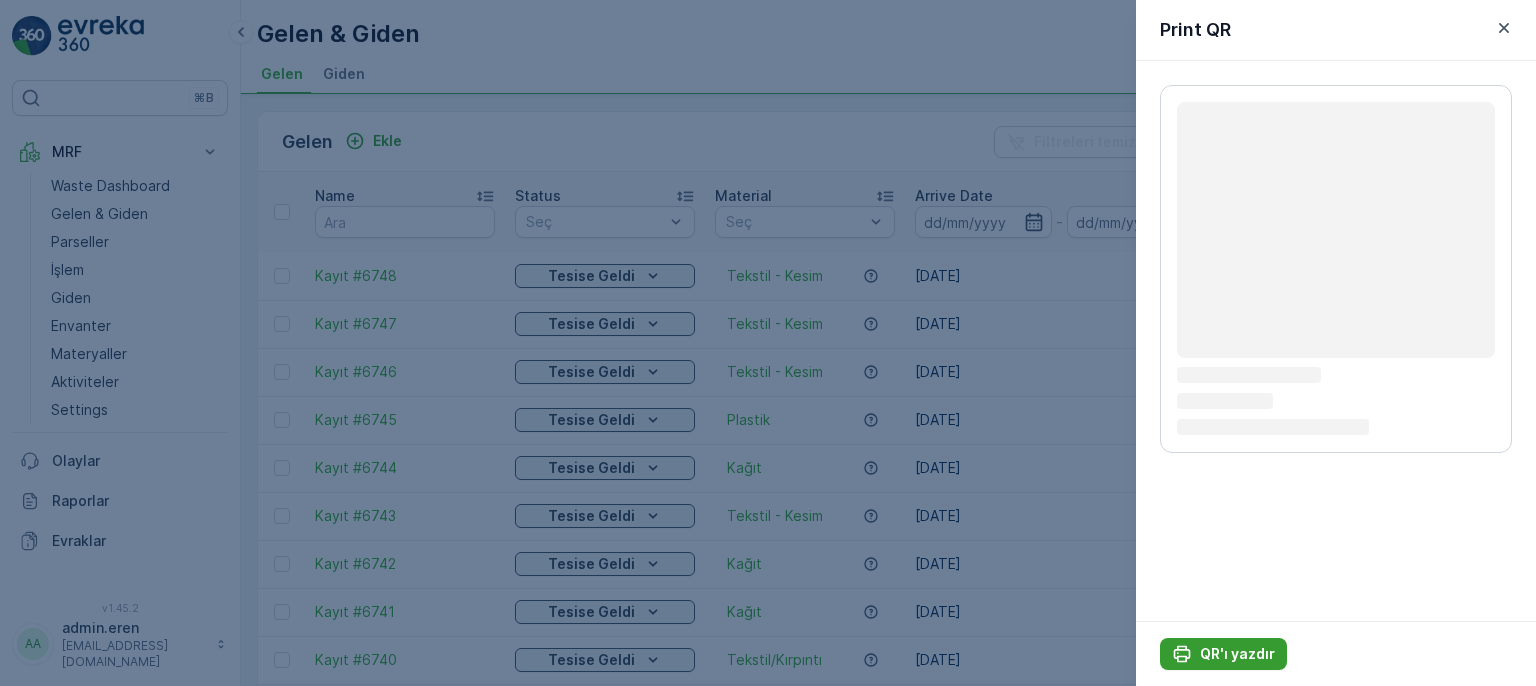 click on "QR'ı yazdır" at bounding box center [1237, 654] 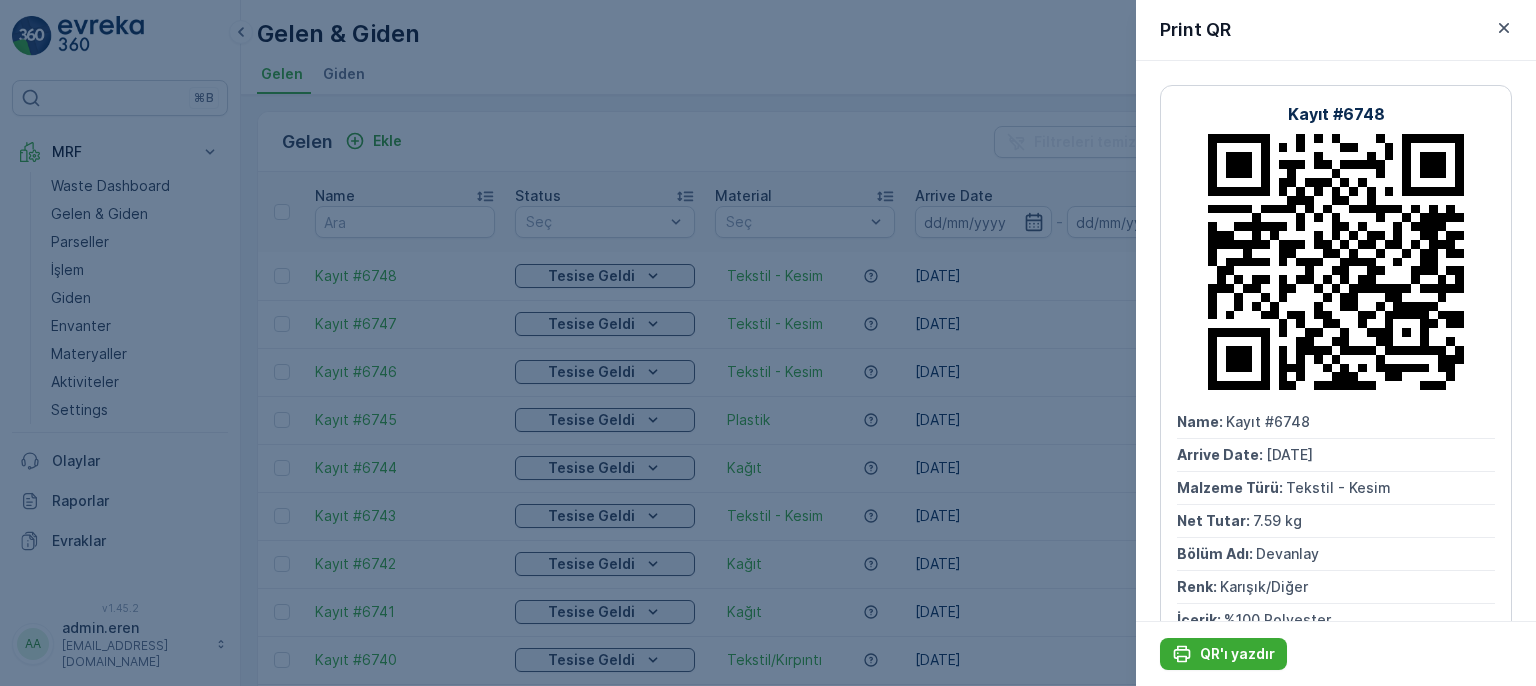 click at bounding box center (768, 343) 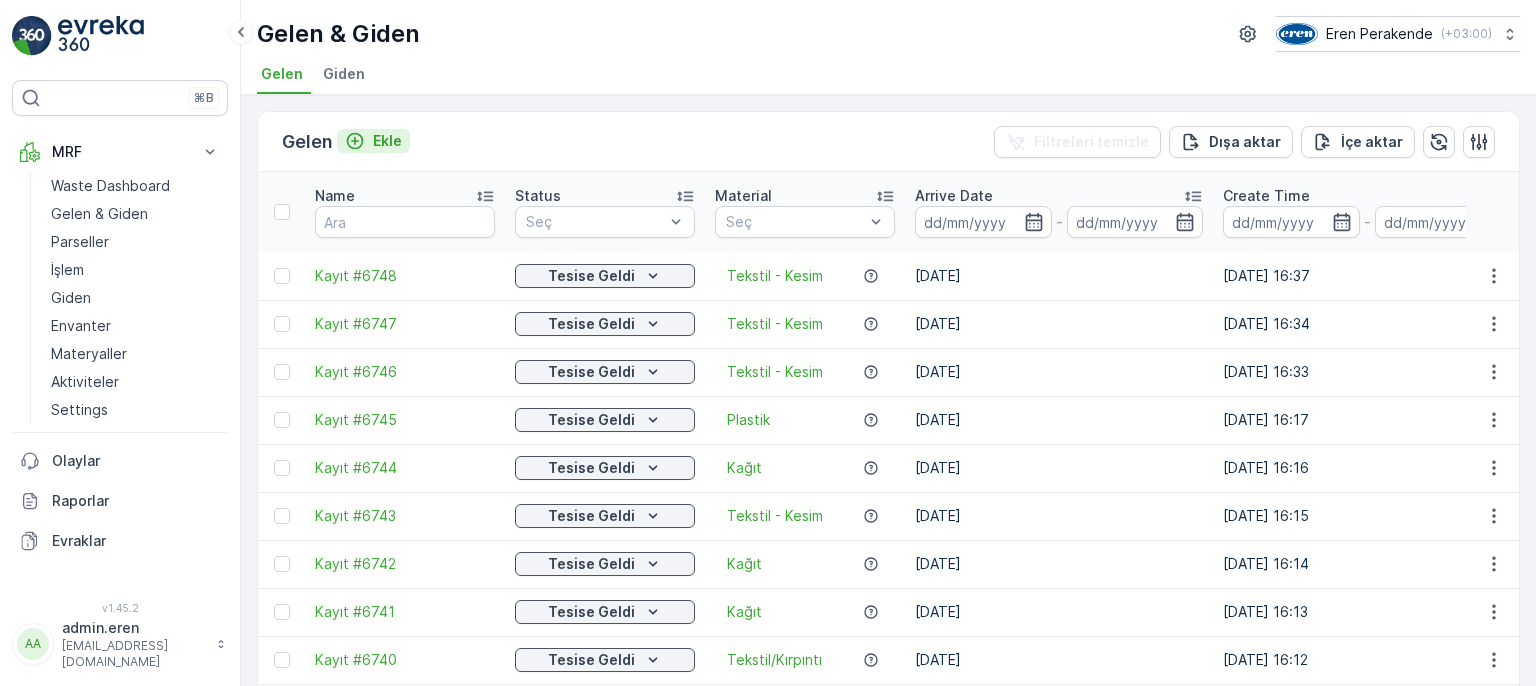 click on "Ekle" at bounding box center (387, 141) 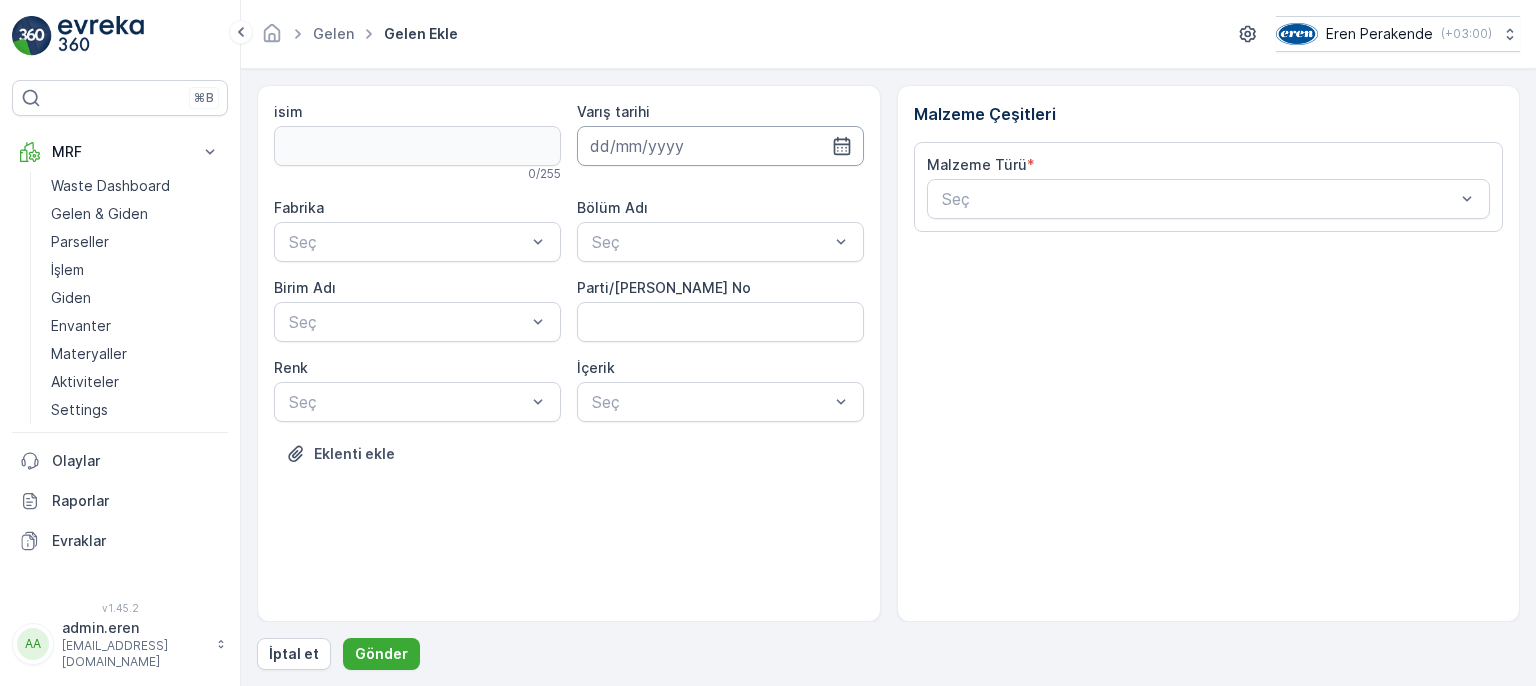 click on "Varış tarihi" at bounding box center [720, 134] 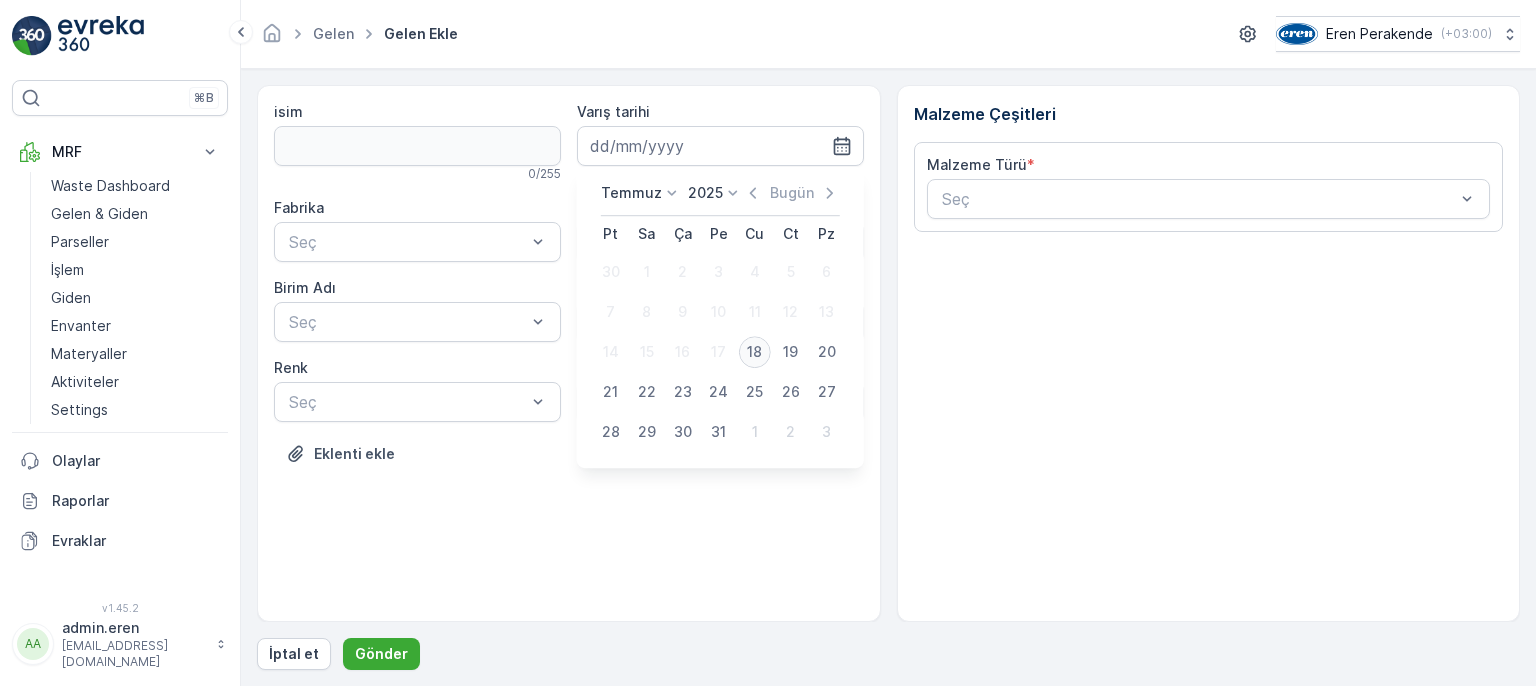 click on "18" at bounding box center (755, 352) 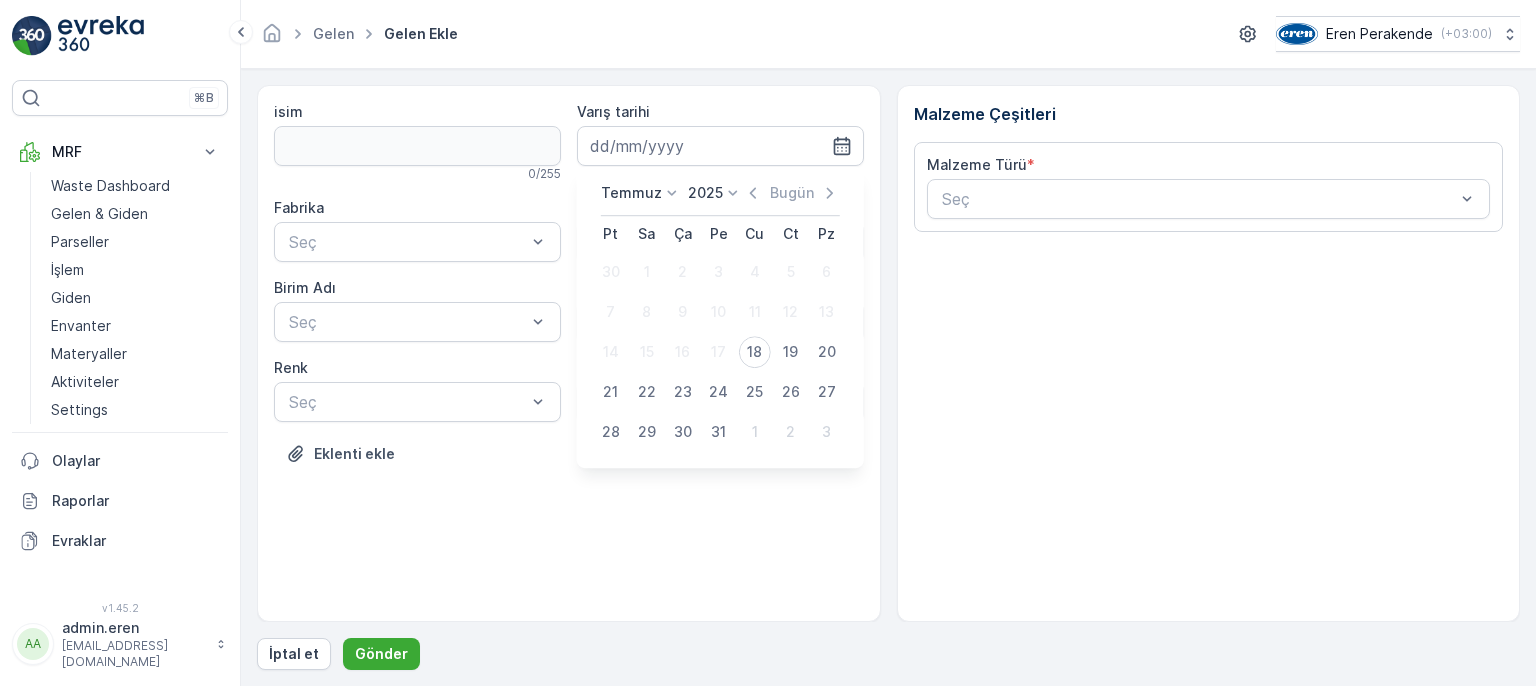type on "[DATE]" 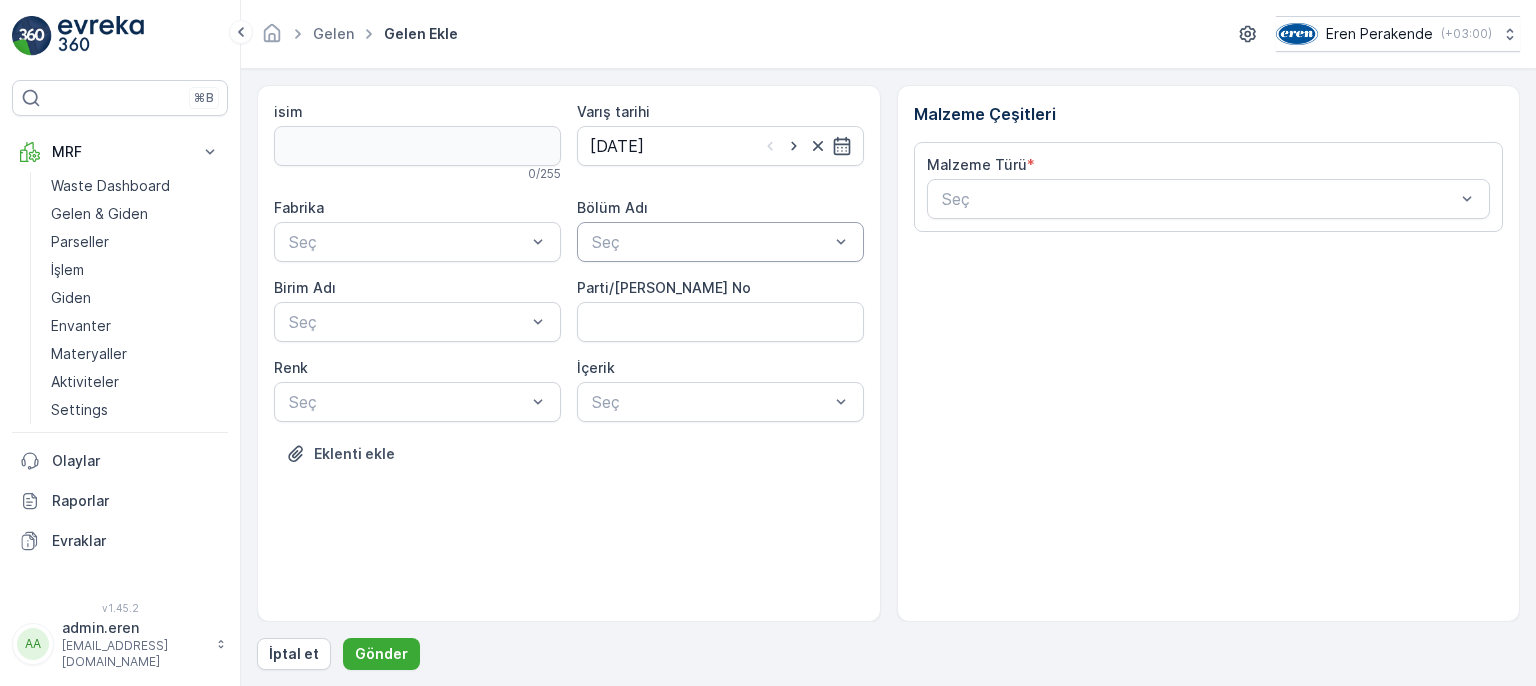 click at bounding box center [710, 242] 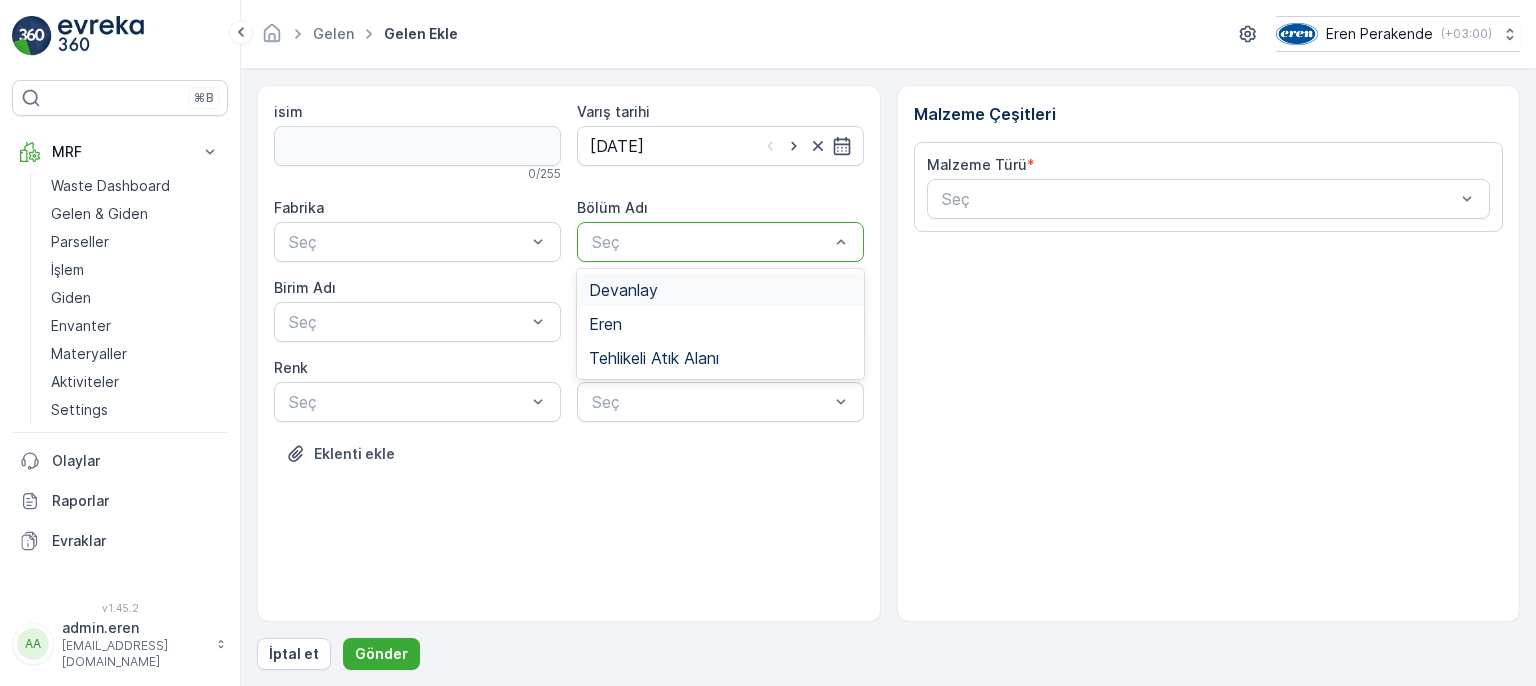 click on "Devanlay" at bounding box center [623, 290] 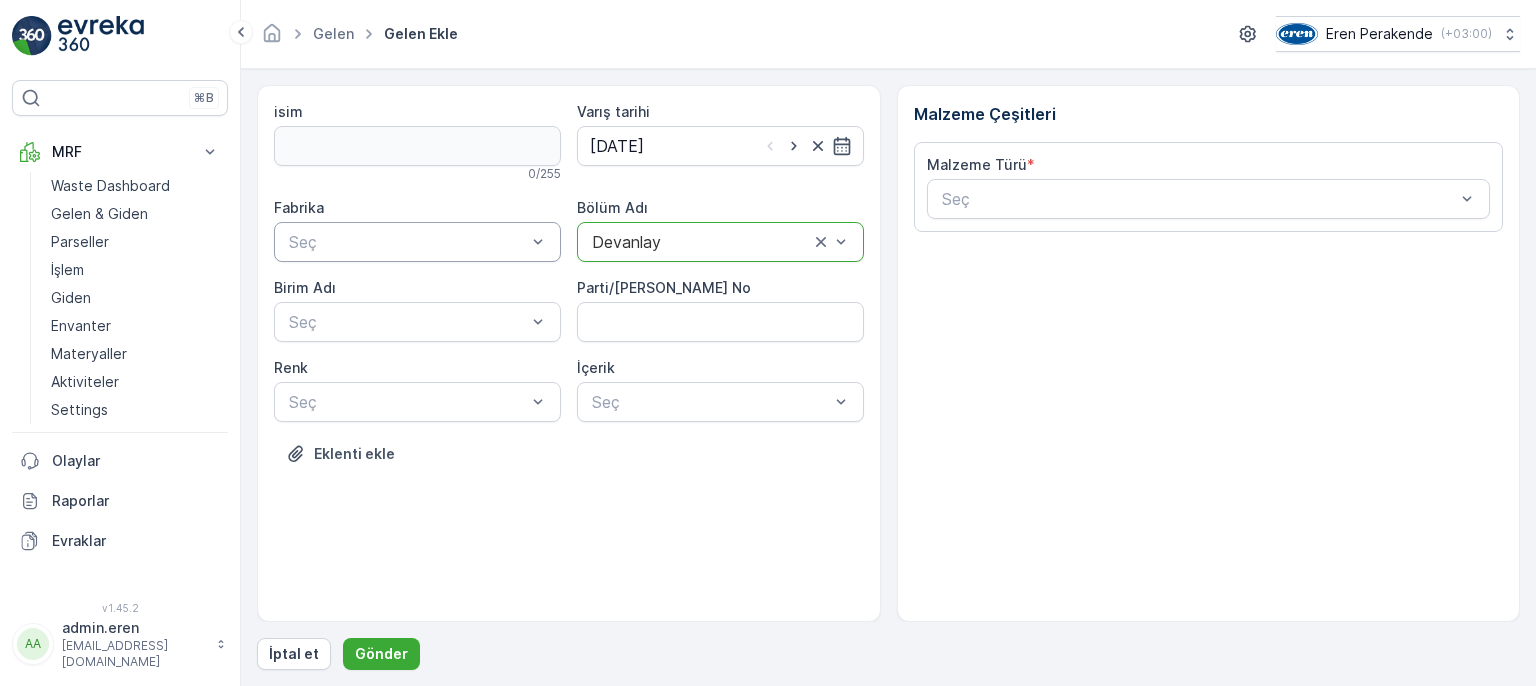 click at bounding box center (407, 242) 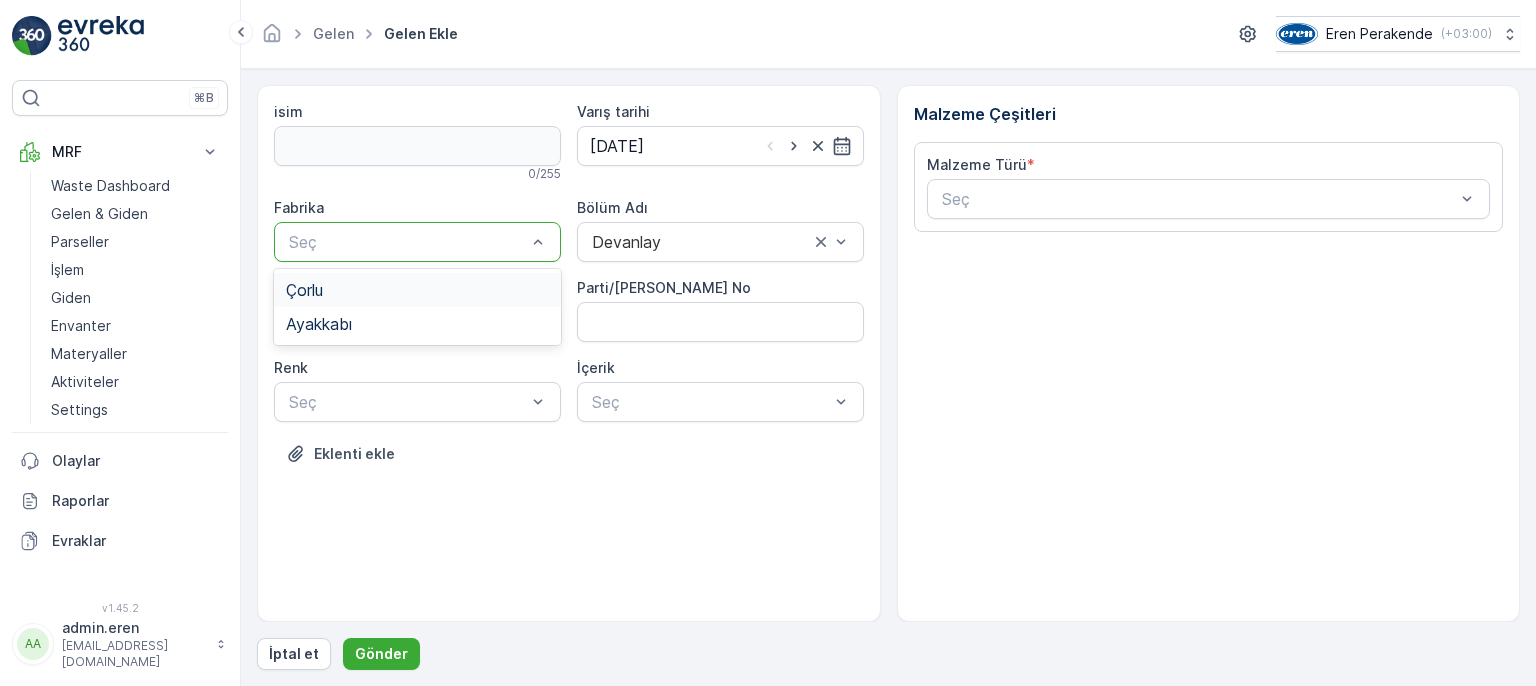 click on "Çorlu" at bounding box center [417, 290] 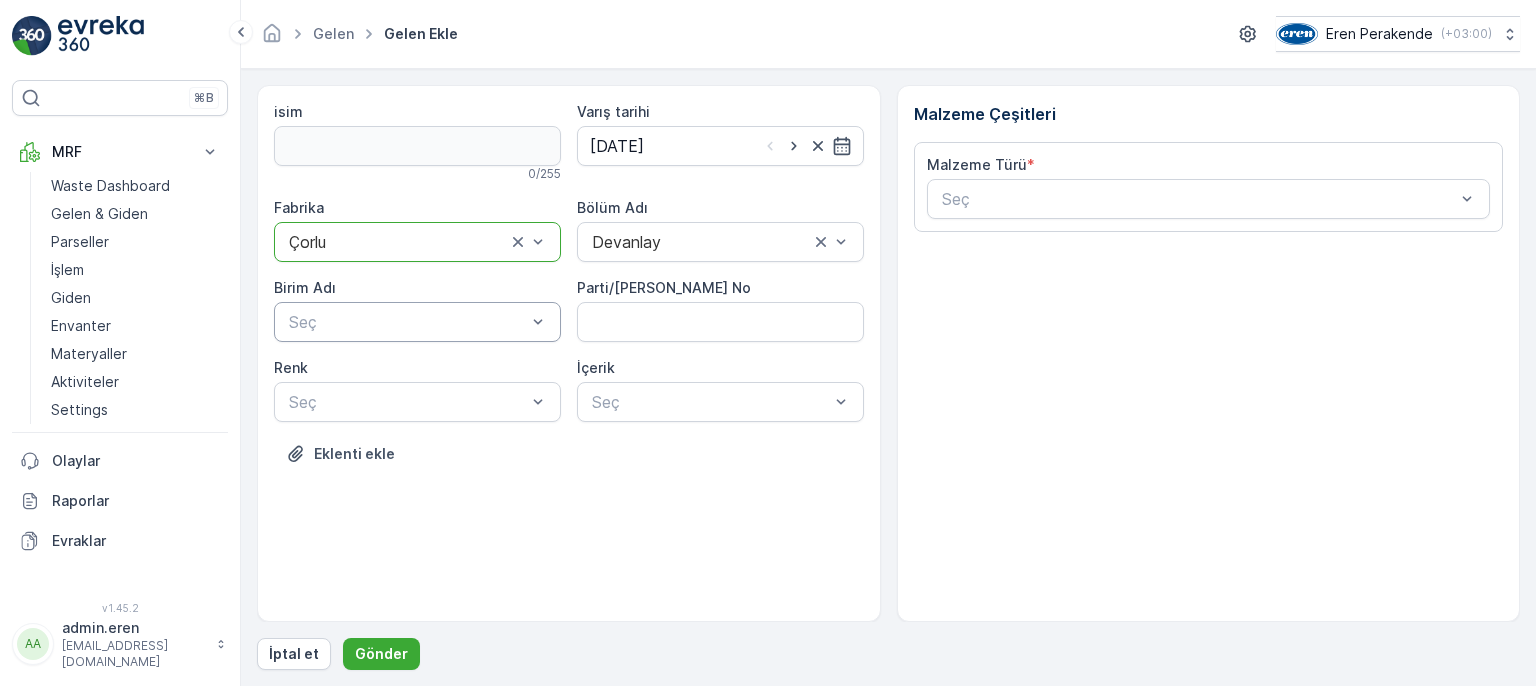 drag, startPoint x: 421, startPoint y: 315, endPoint x: 422, endPoint y: 337, distance: 22.022715 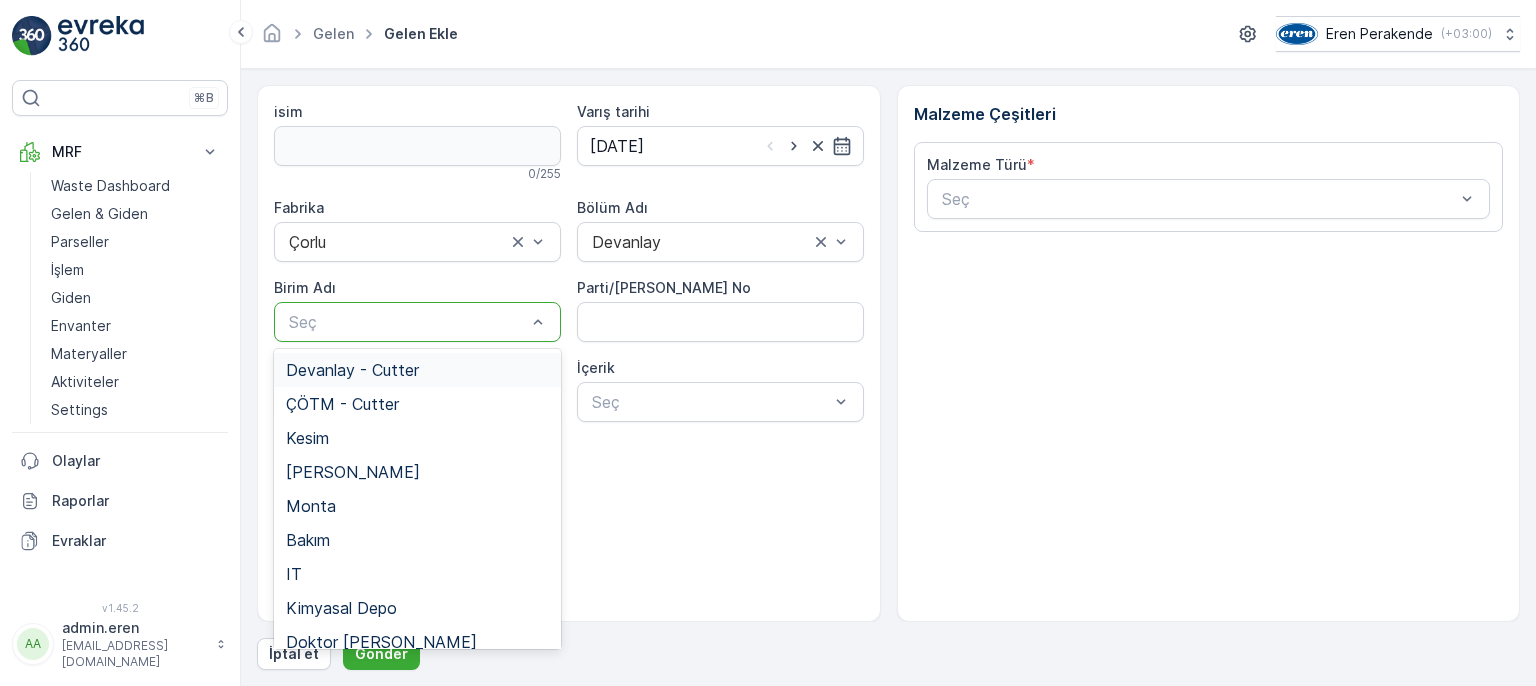 drag, startPoint x: 435, startPoint y: 377, endPoint x: 476, endPoint y: 398, distance: 46.06517 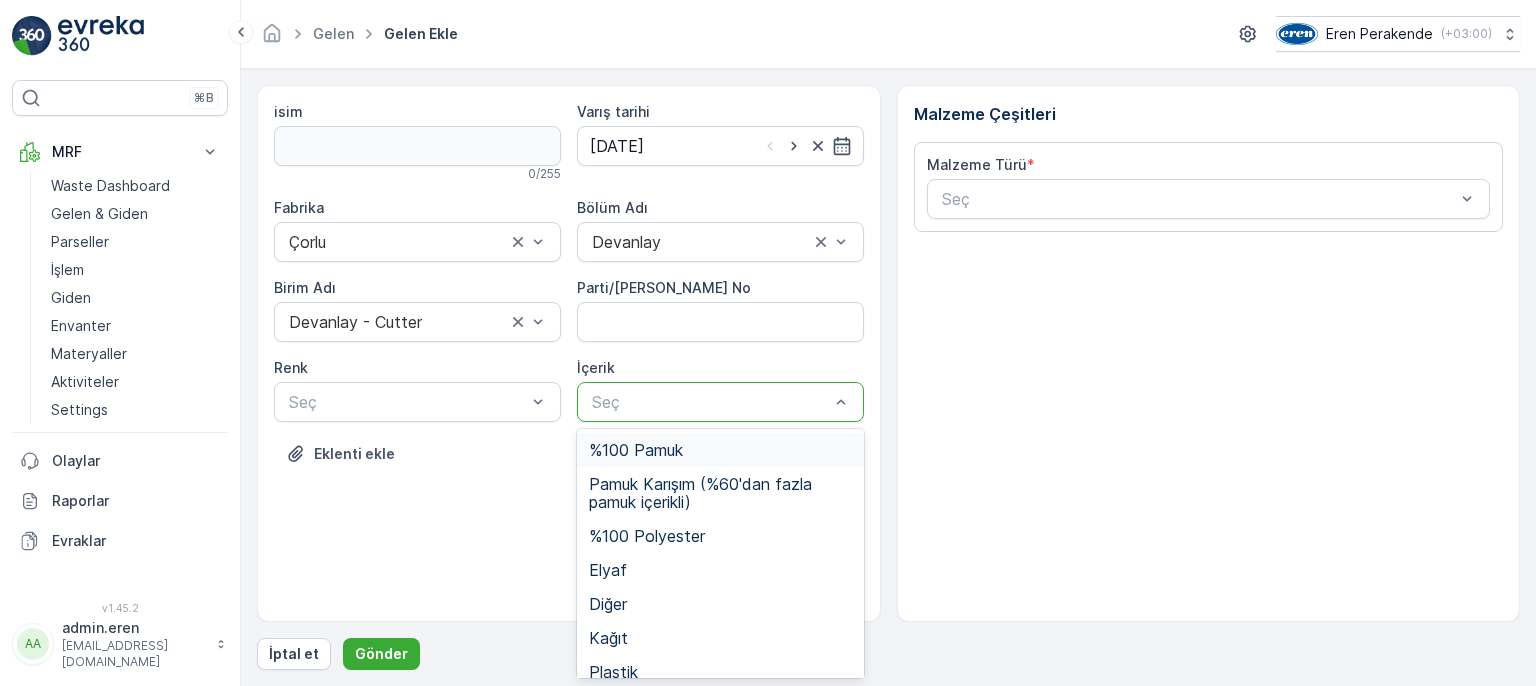 click on "Seç" at bounding box center (720, 402) 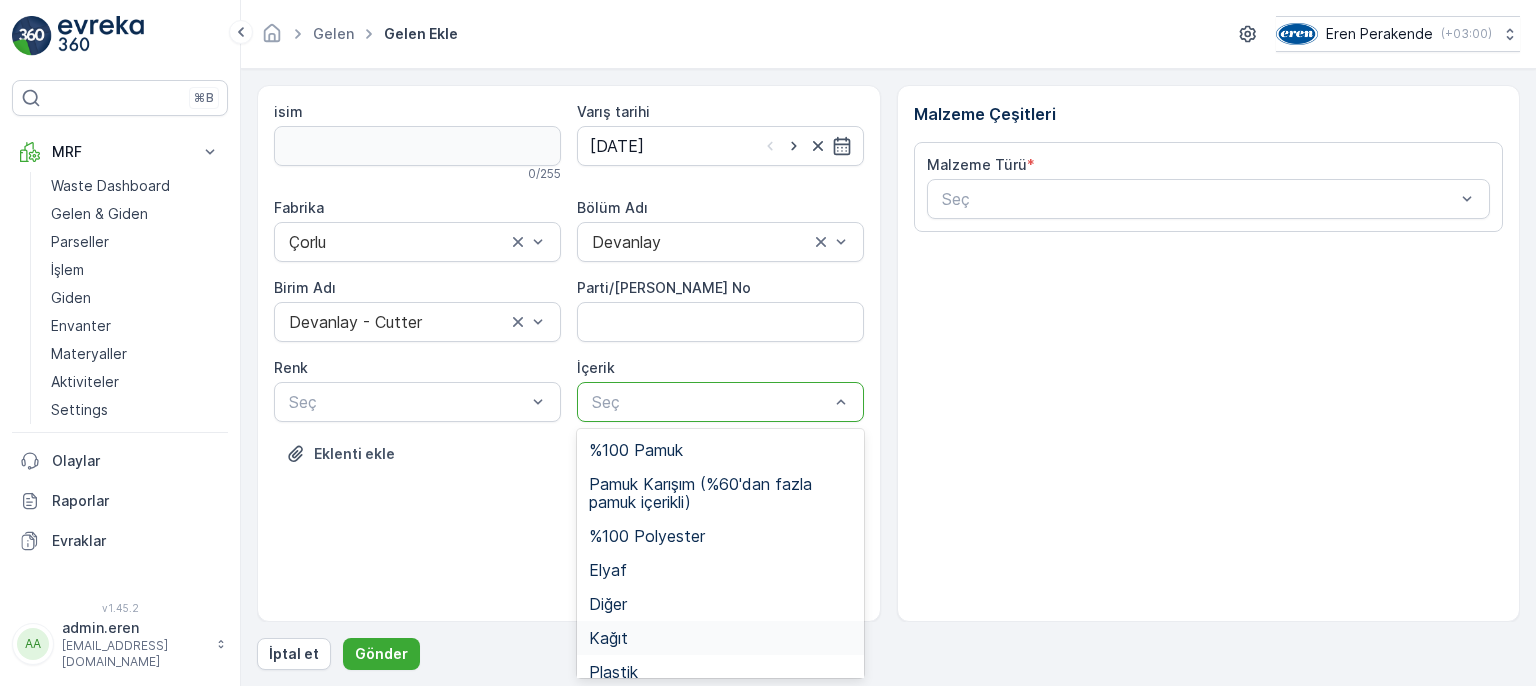 click on "Kağıt" at bounding box center [720, 638] 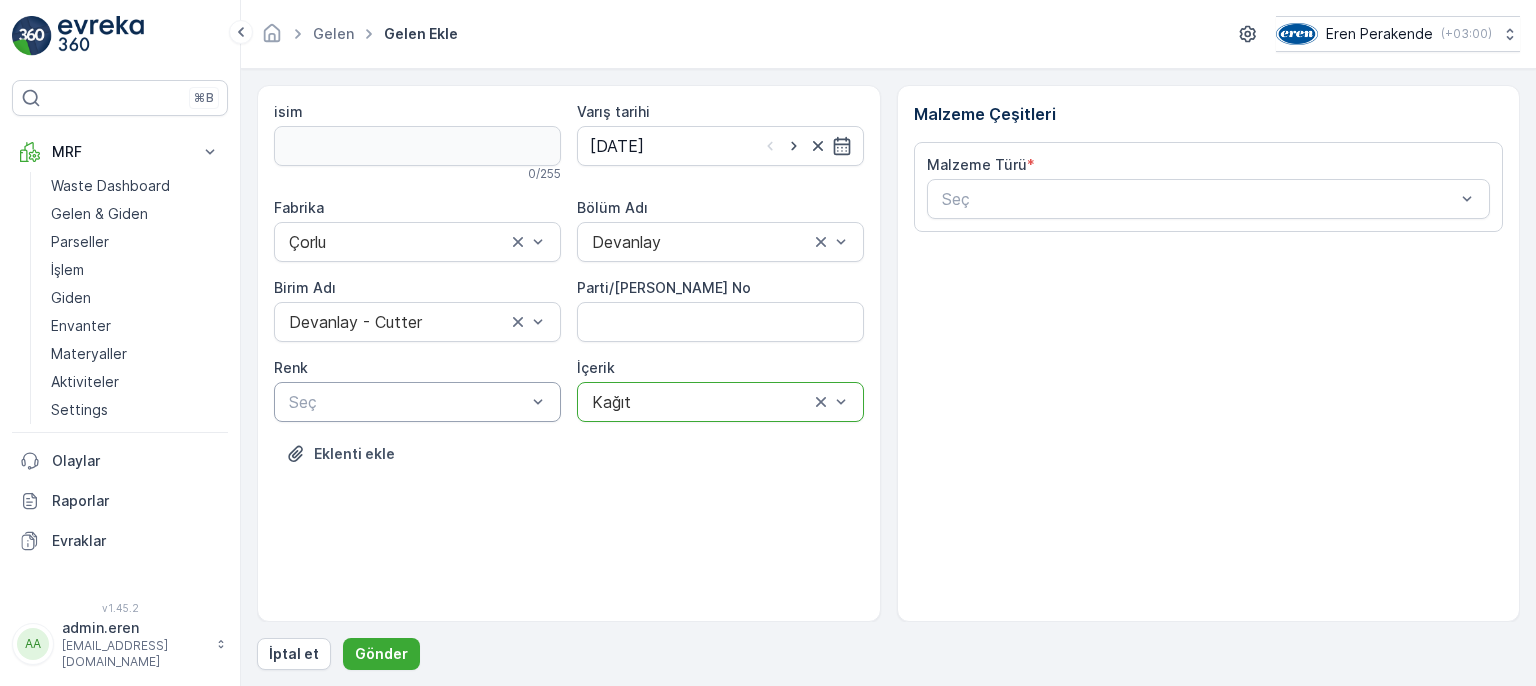 click at bounding box center [407, 402] 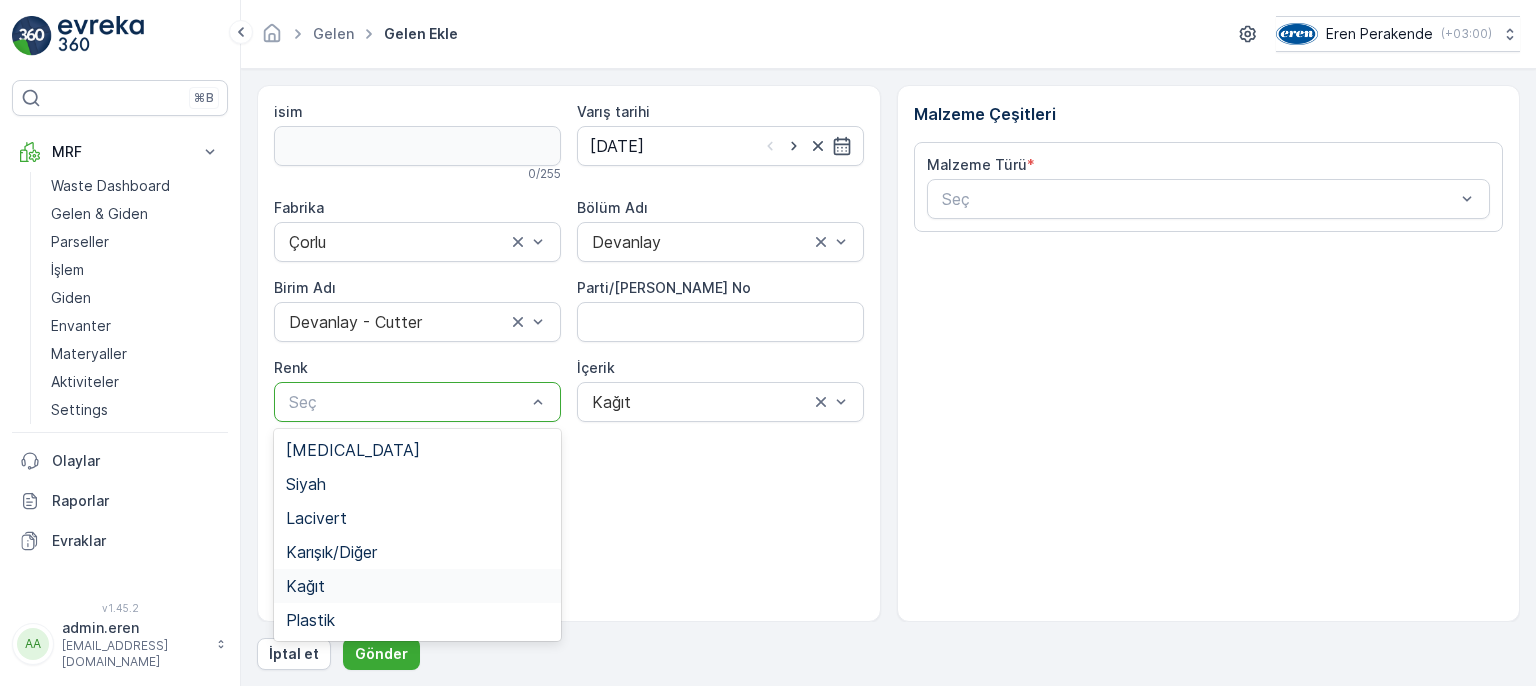 click on "Kağıt" at bounding box center [417, 586] 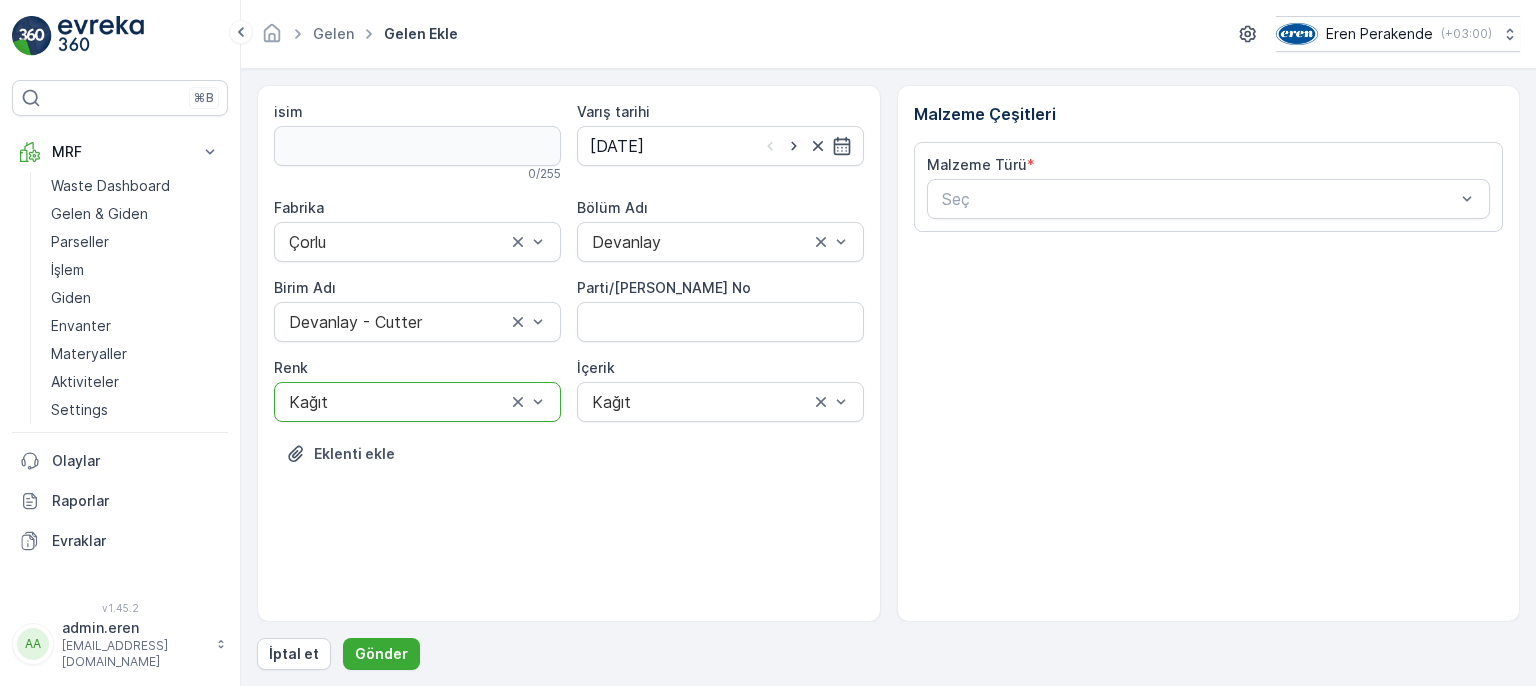 click on "Seç" at bounding box center [1209, 199] 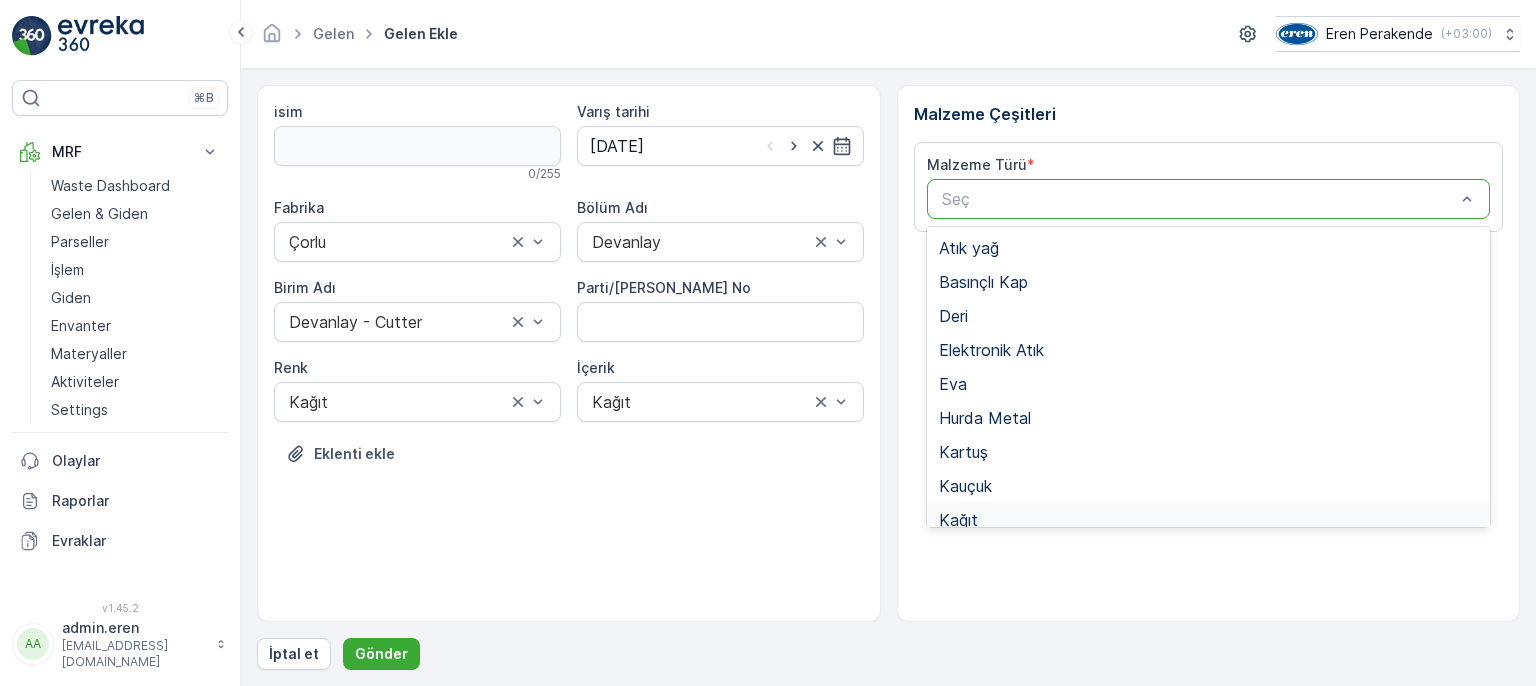 click on "Kağıt" at bounding box center [958, 520] 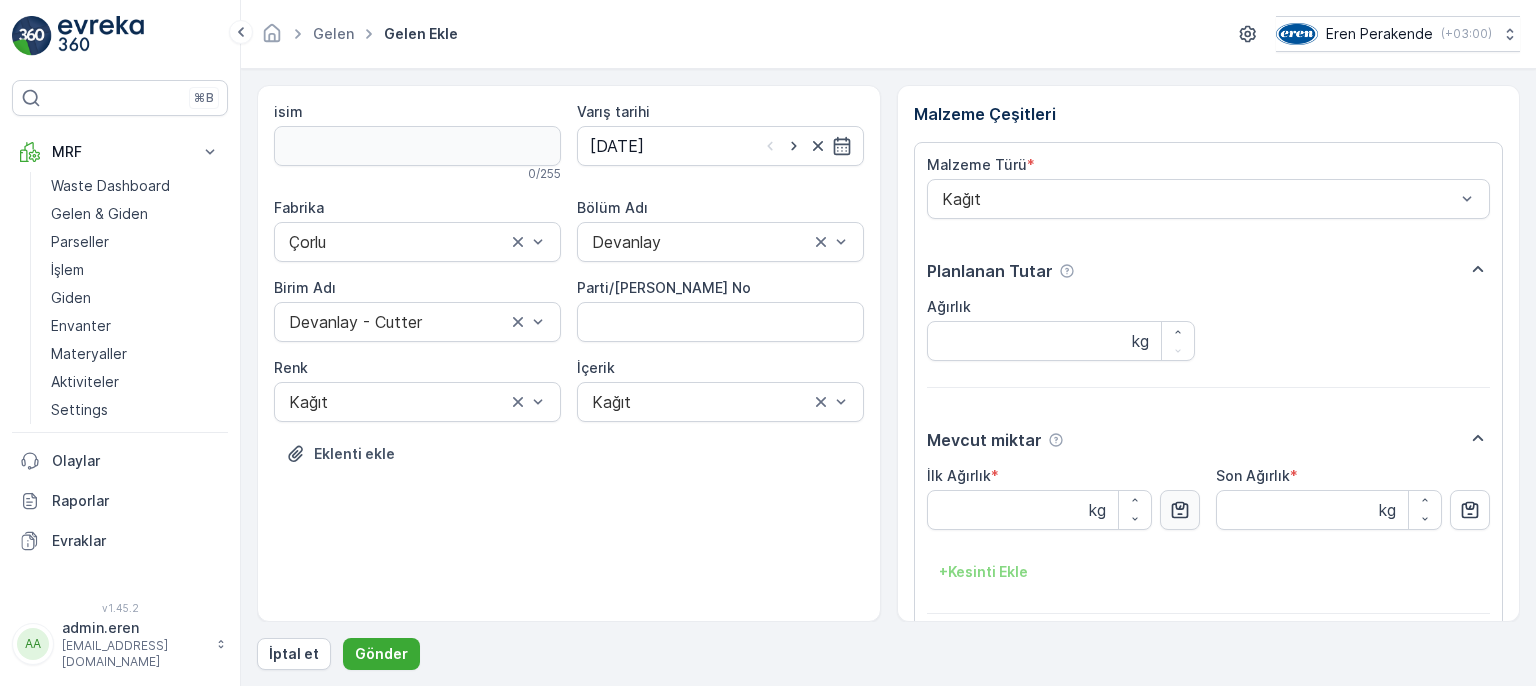 click 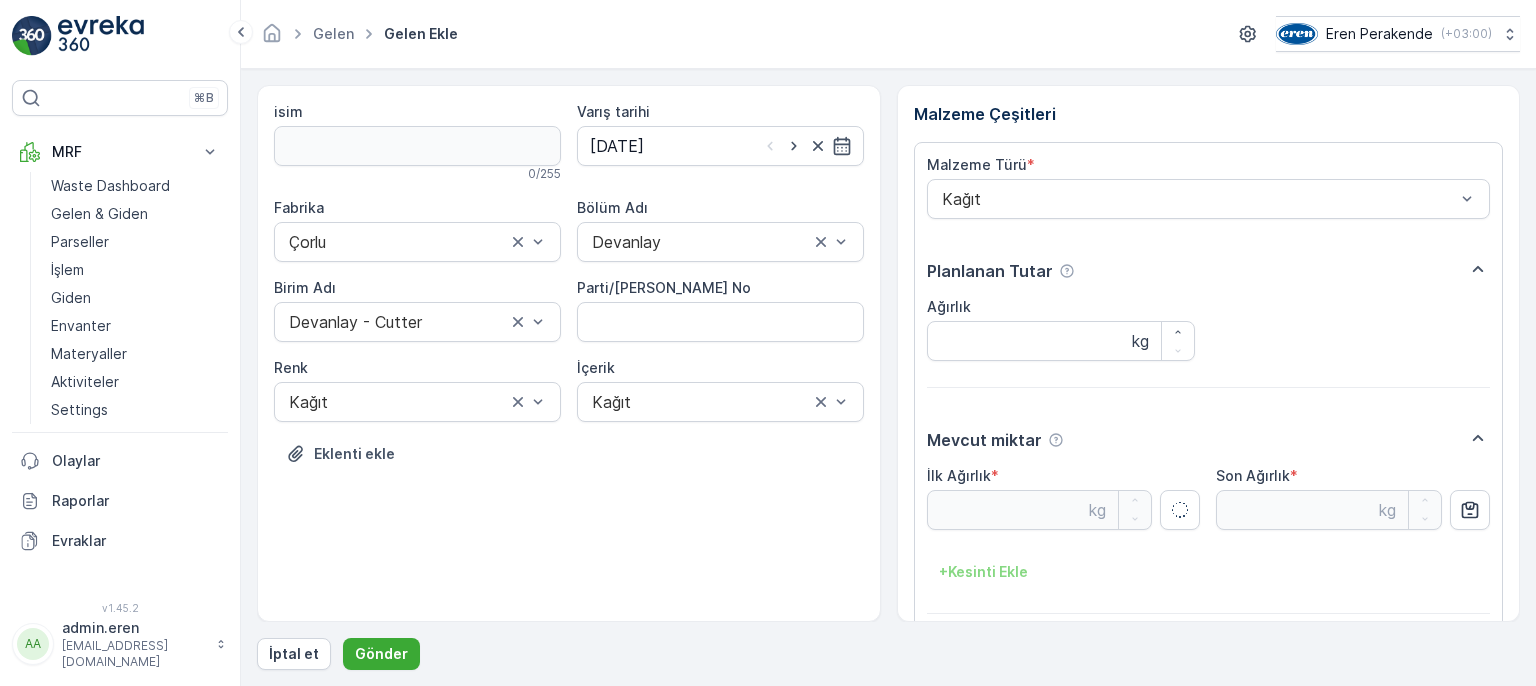 type on "2.48" 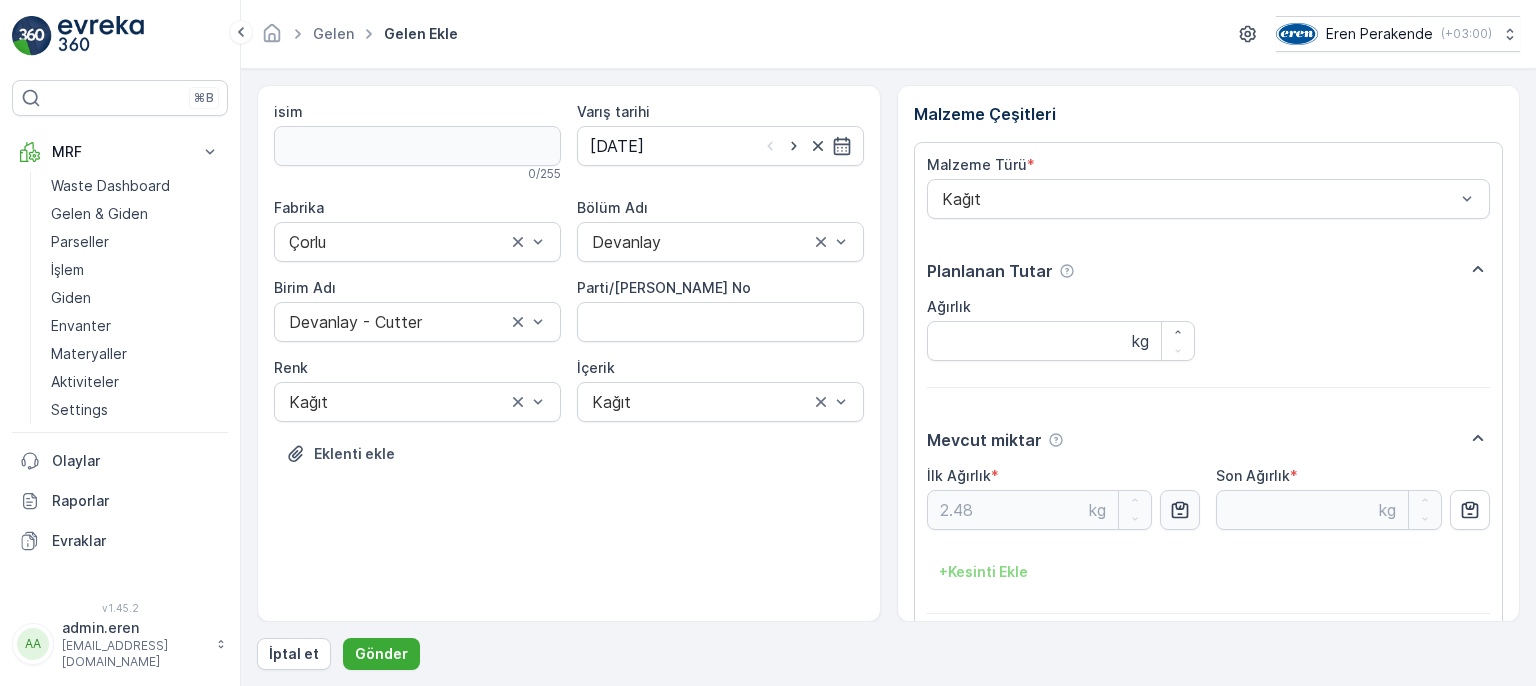 click on "Ekle" at bounding box center (1467, 665) 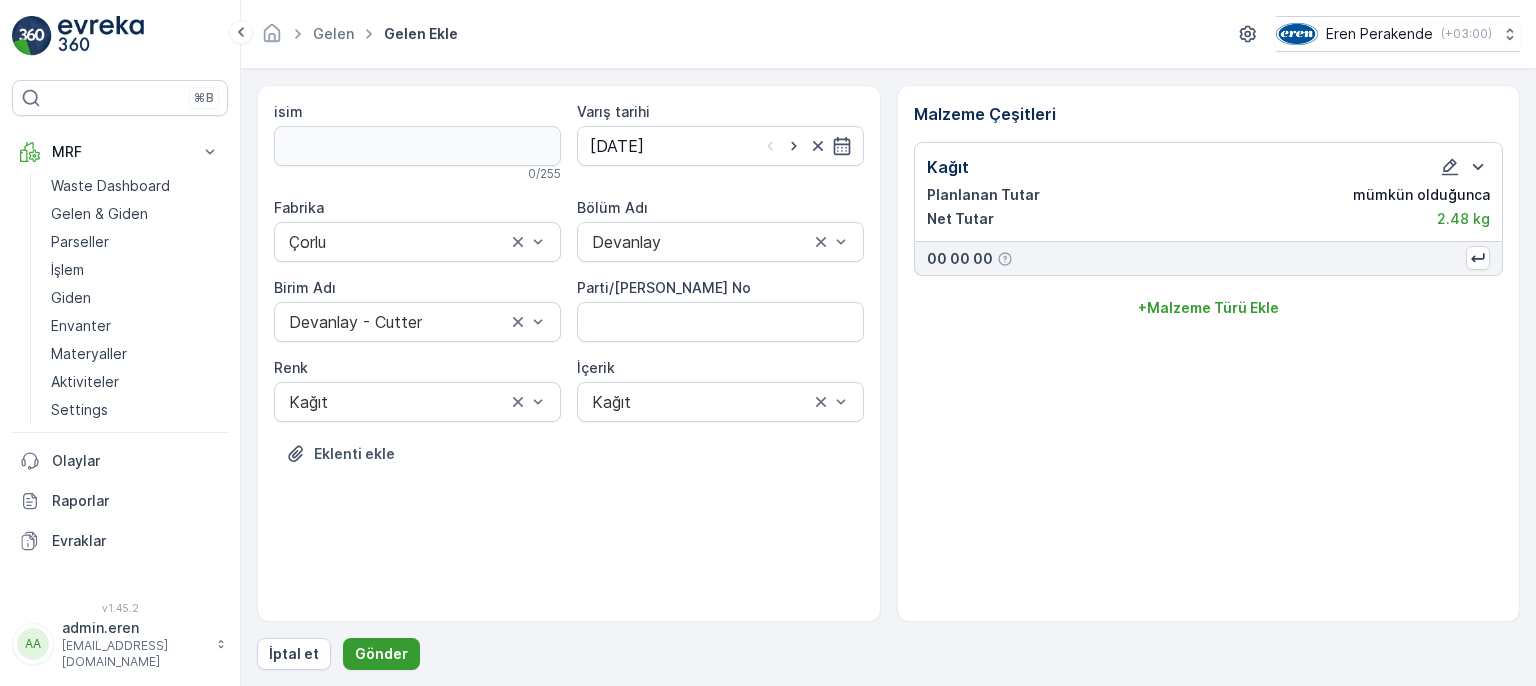 click on "Gönder" at bounding box center (381, 654) 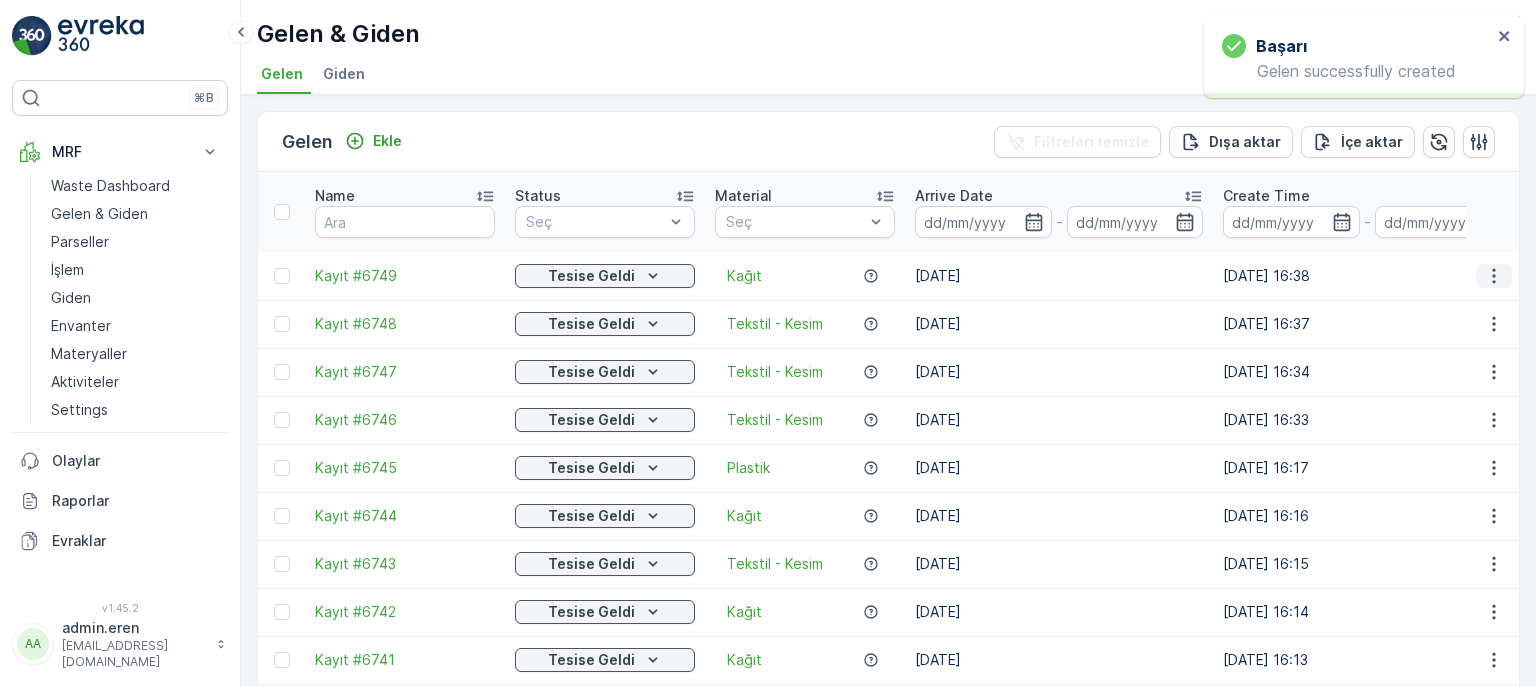 click 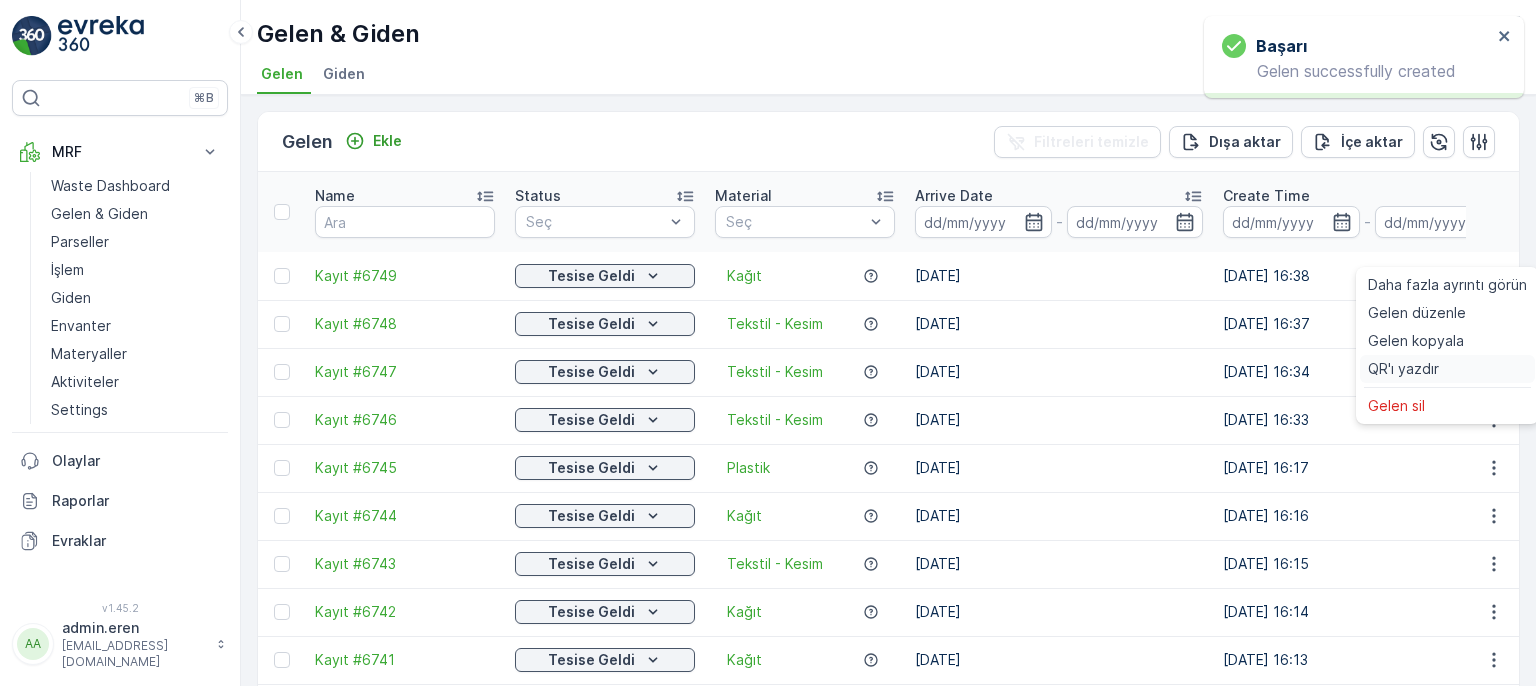 click on "QR'ı yazdır" at bounding box center [1403, 369] 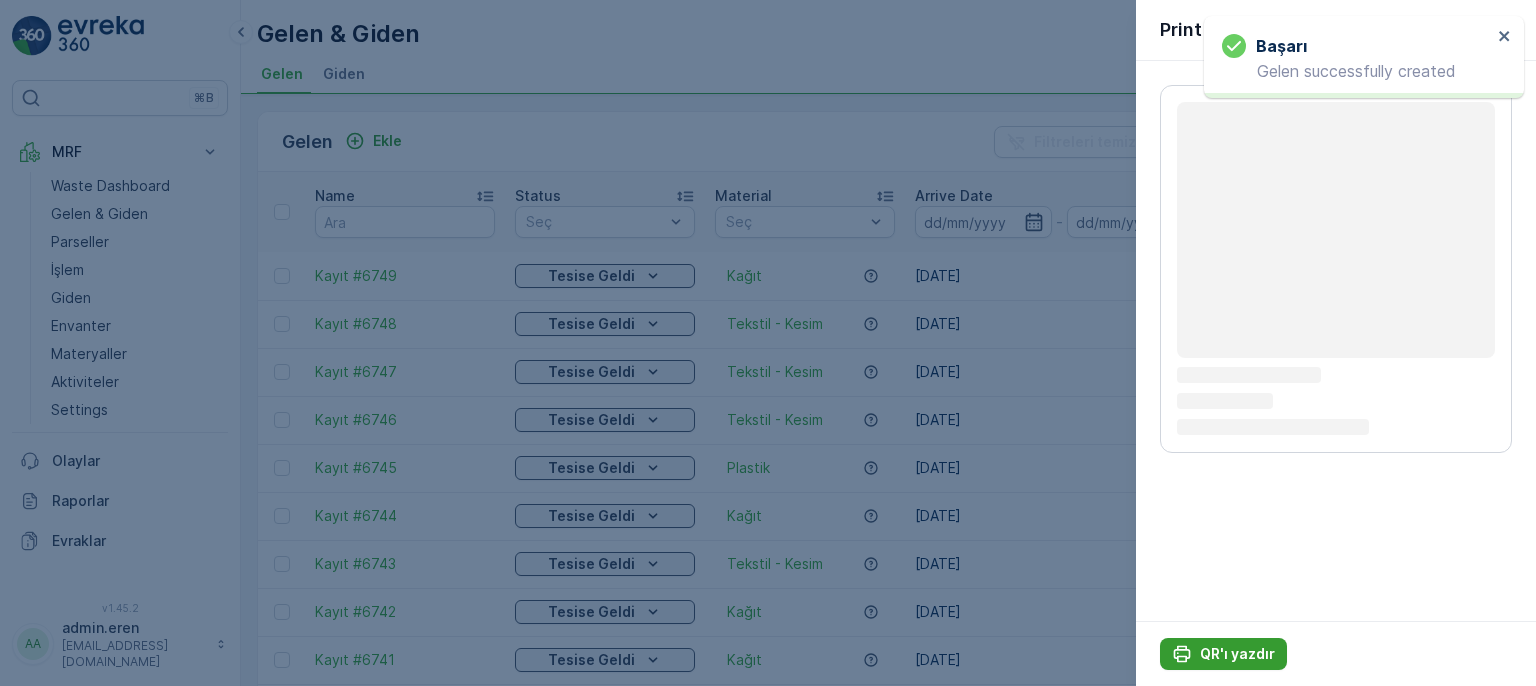 click on "QR'ı yazdır" at bounding box center (1237, 654) 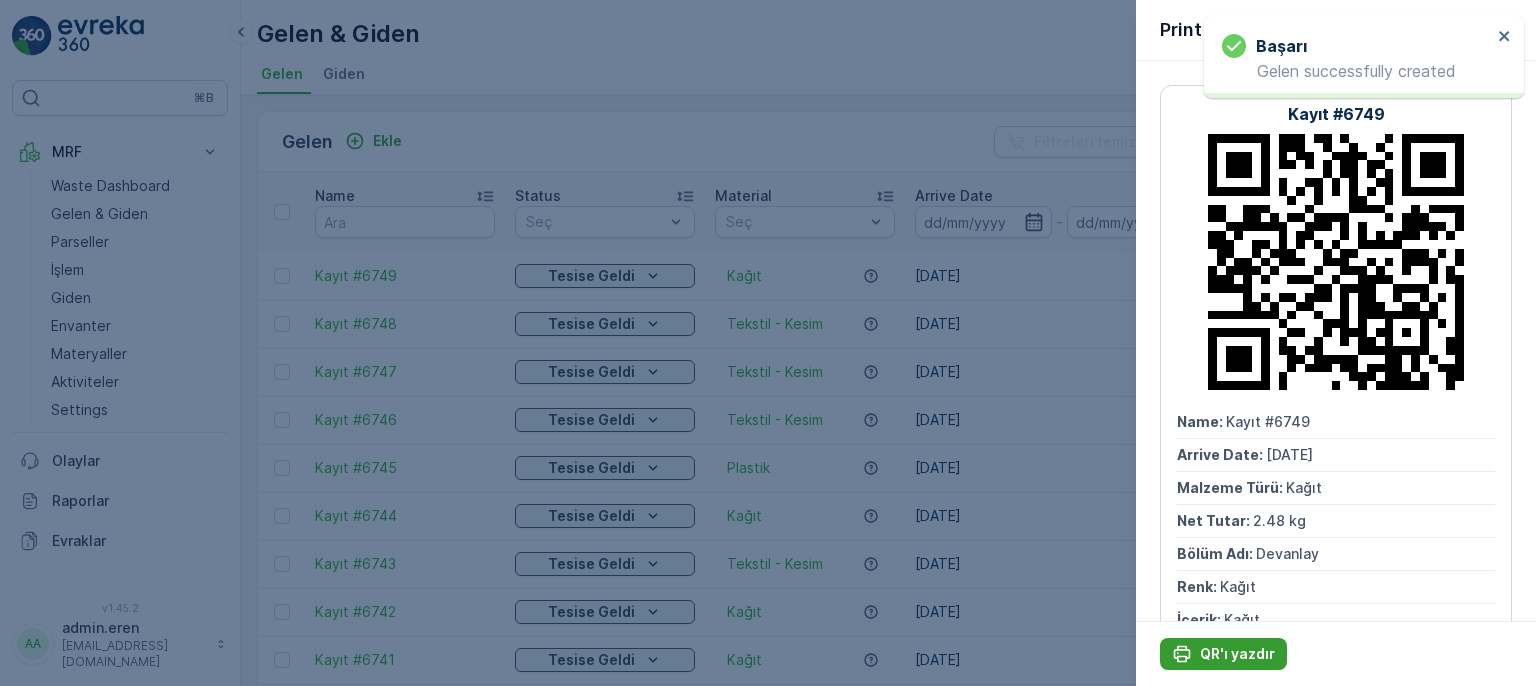 click on "QR'ı yazdır" at bounding box center (1237, 654) 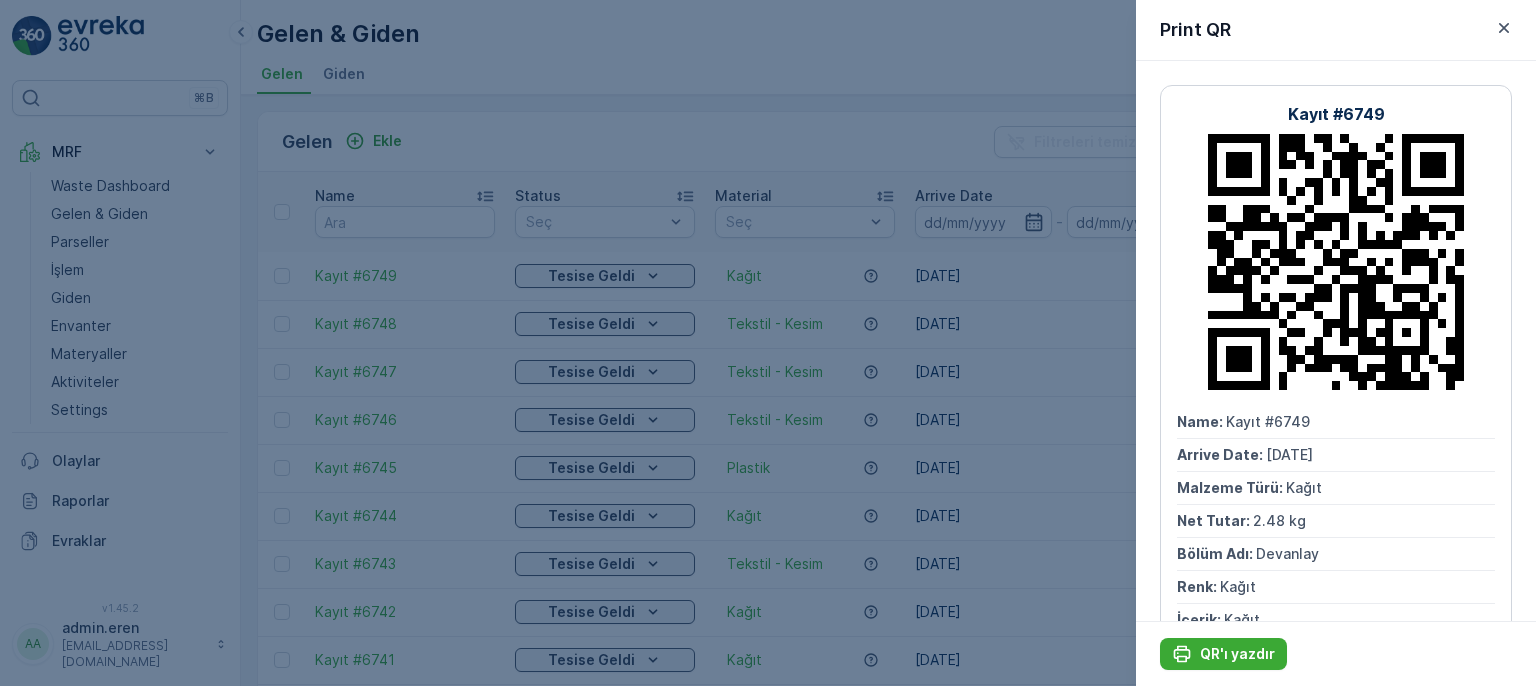 drag, startPoint x: 586, startPoint y: 125, endPoint x: 488, endPoint y: 124, distance: 98.005104 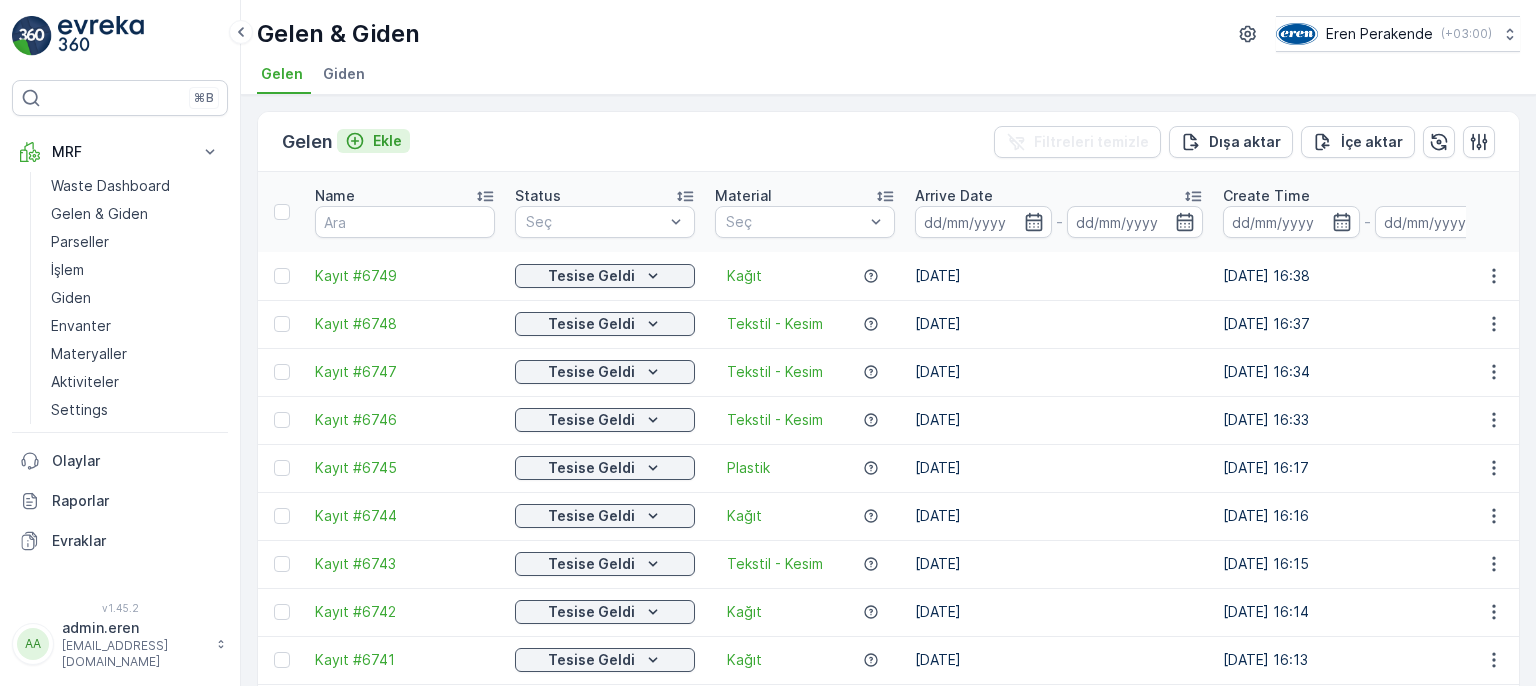 click on "Ekle" at bounding box center [387, 141] 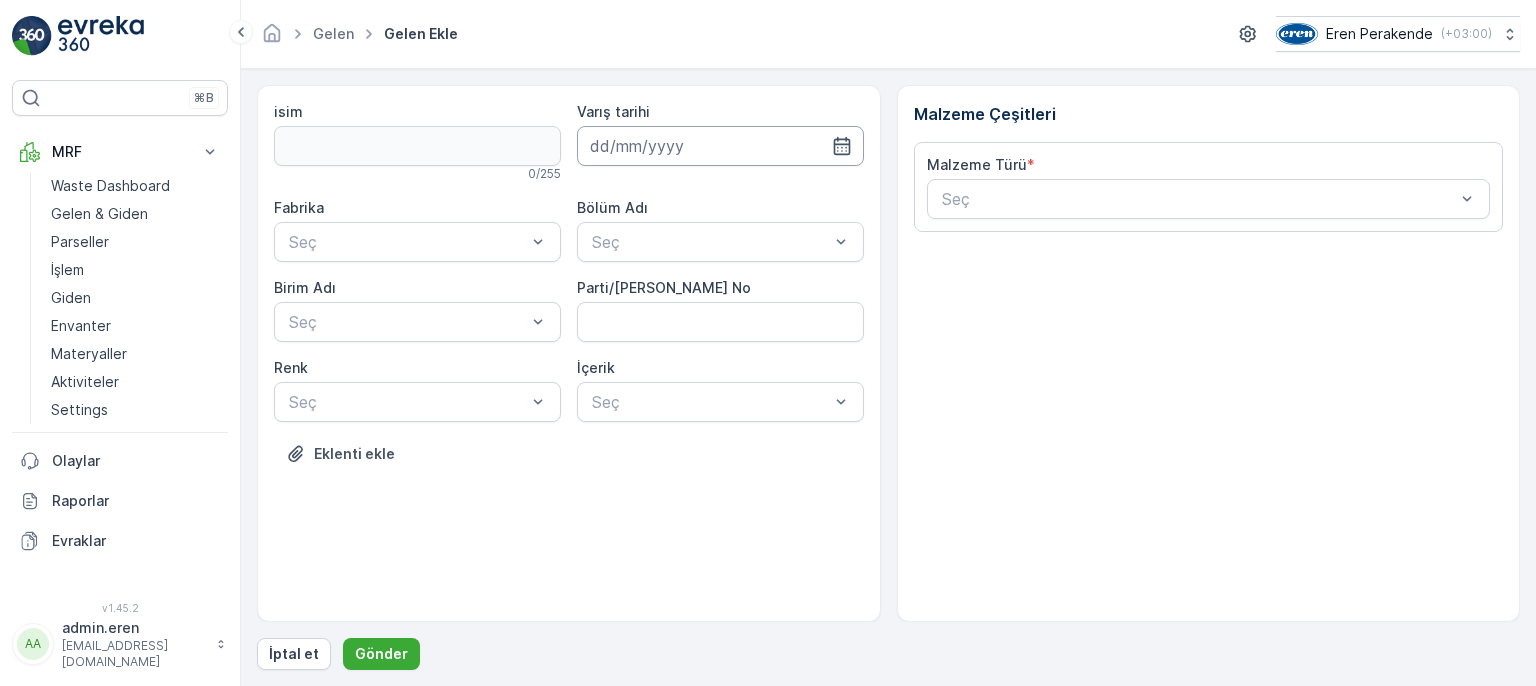 click at bounding box center [720, 146] 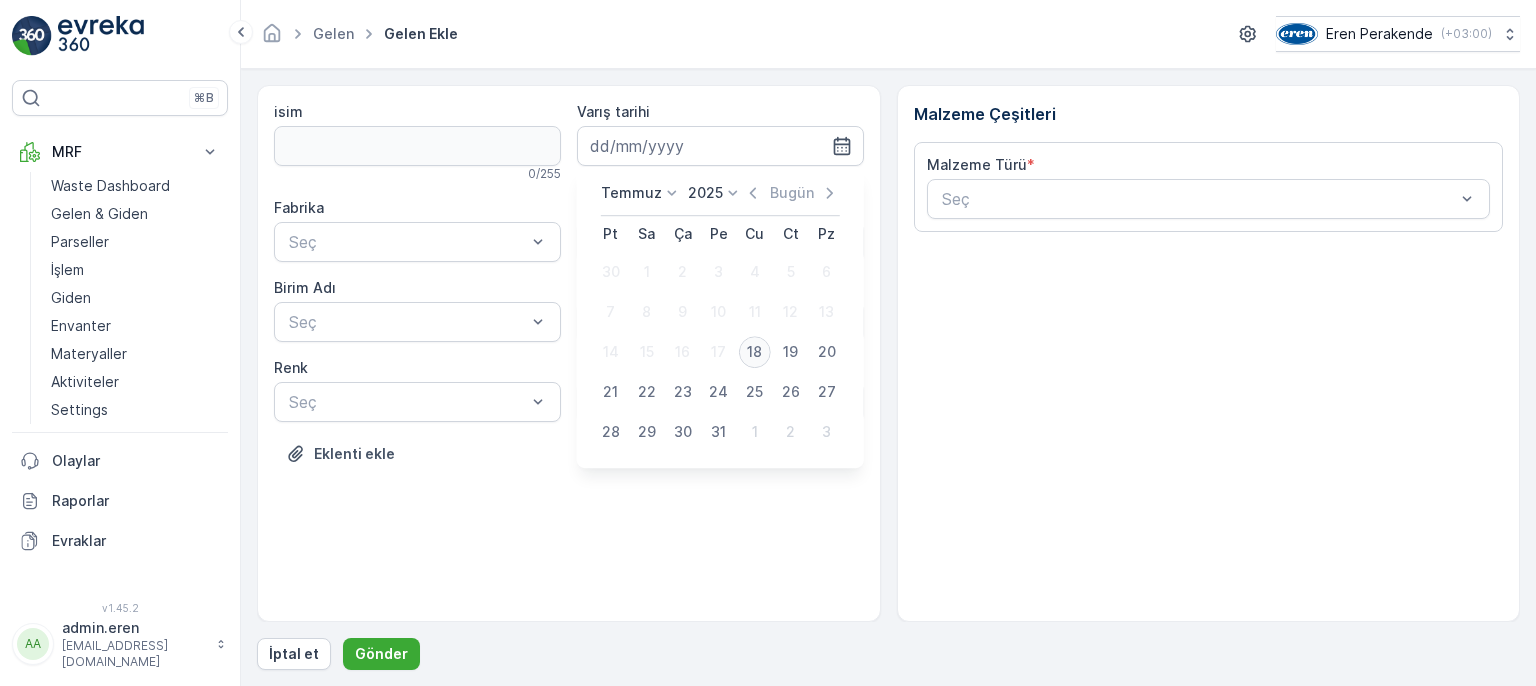 click on "18" at bounding box center [755, 352] 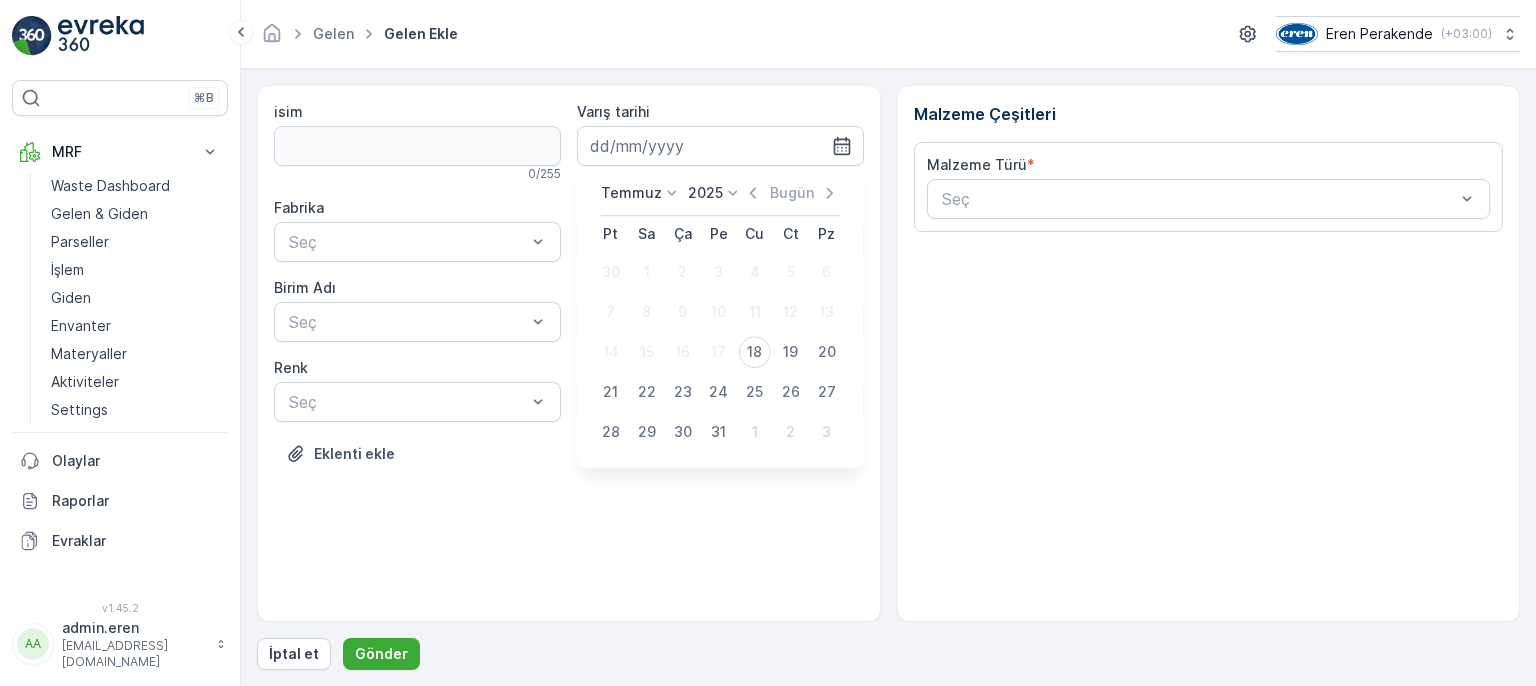 type on "[DATE]" 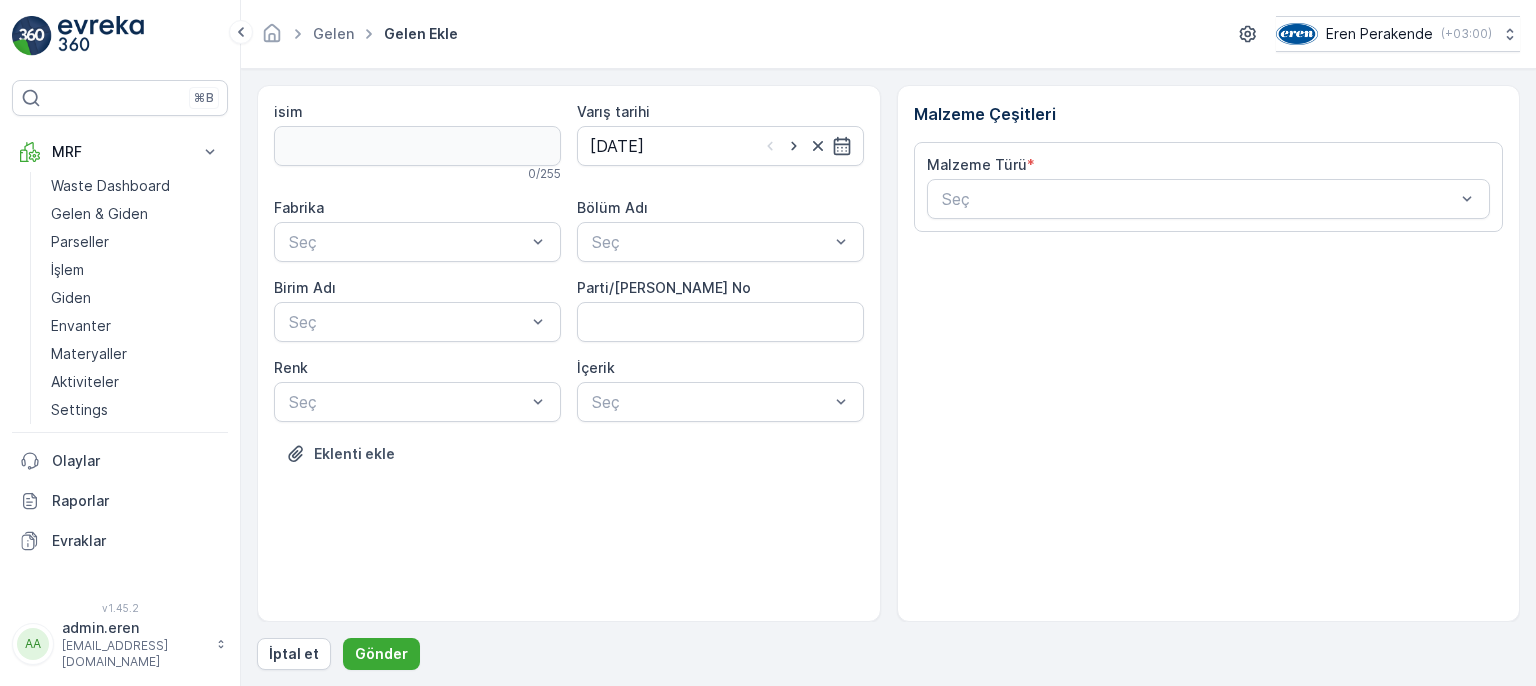 drag, startPoint x: 619, startPoint y: 205, endPoint x: 624, endPoint y: 218, distance: 13.928389 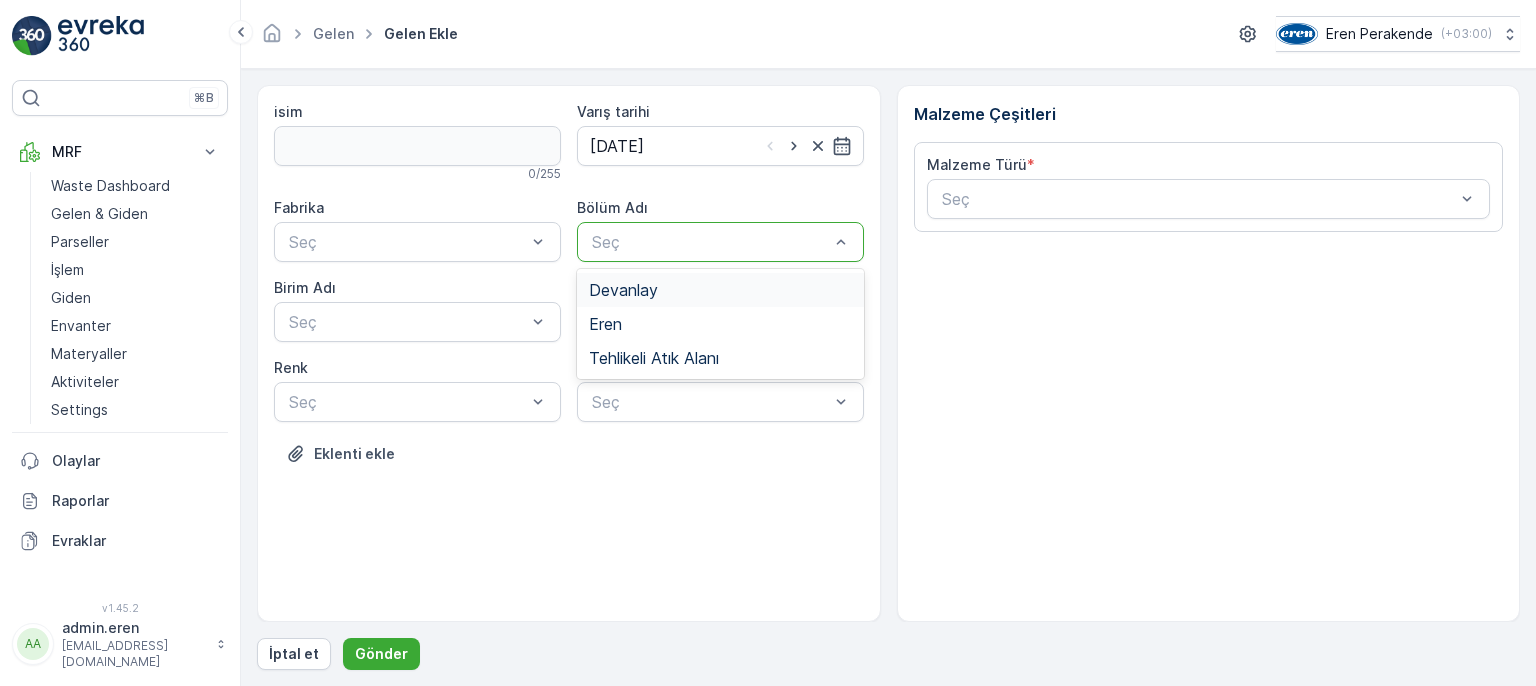 click on "Devanlay" at bounding box center [720, 290] 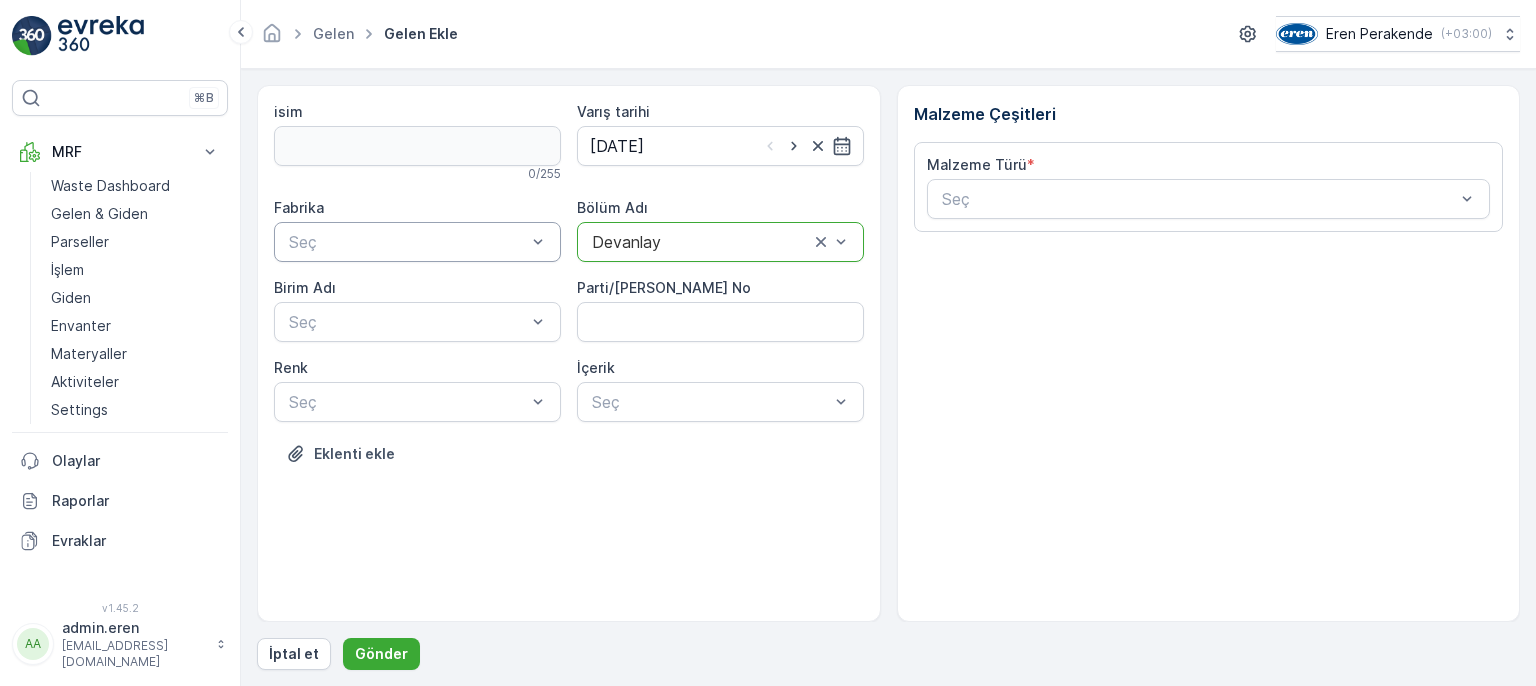 click on "Seç" at bounding box center [417, 242] 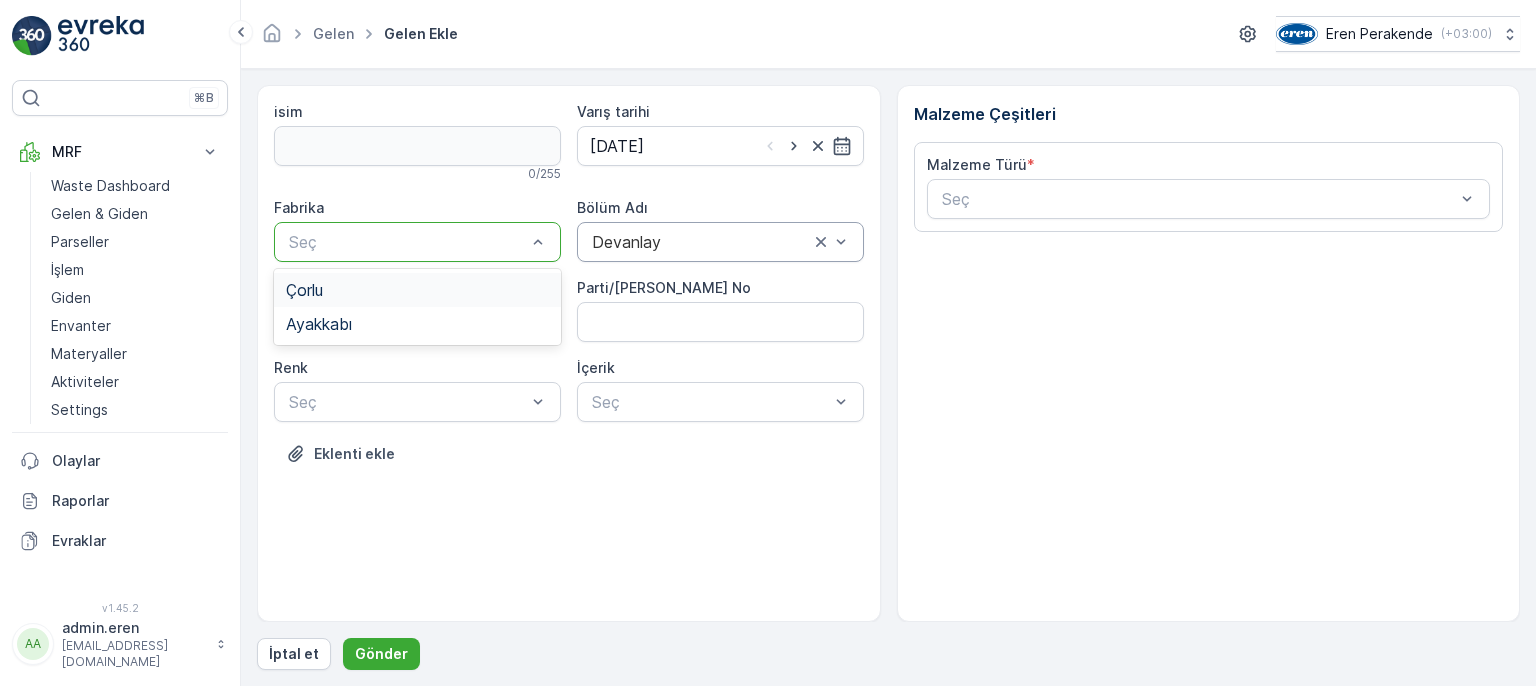 click on "Çorlu" at bounding box center (417, 290) 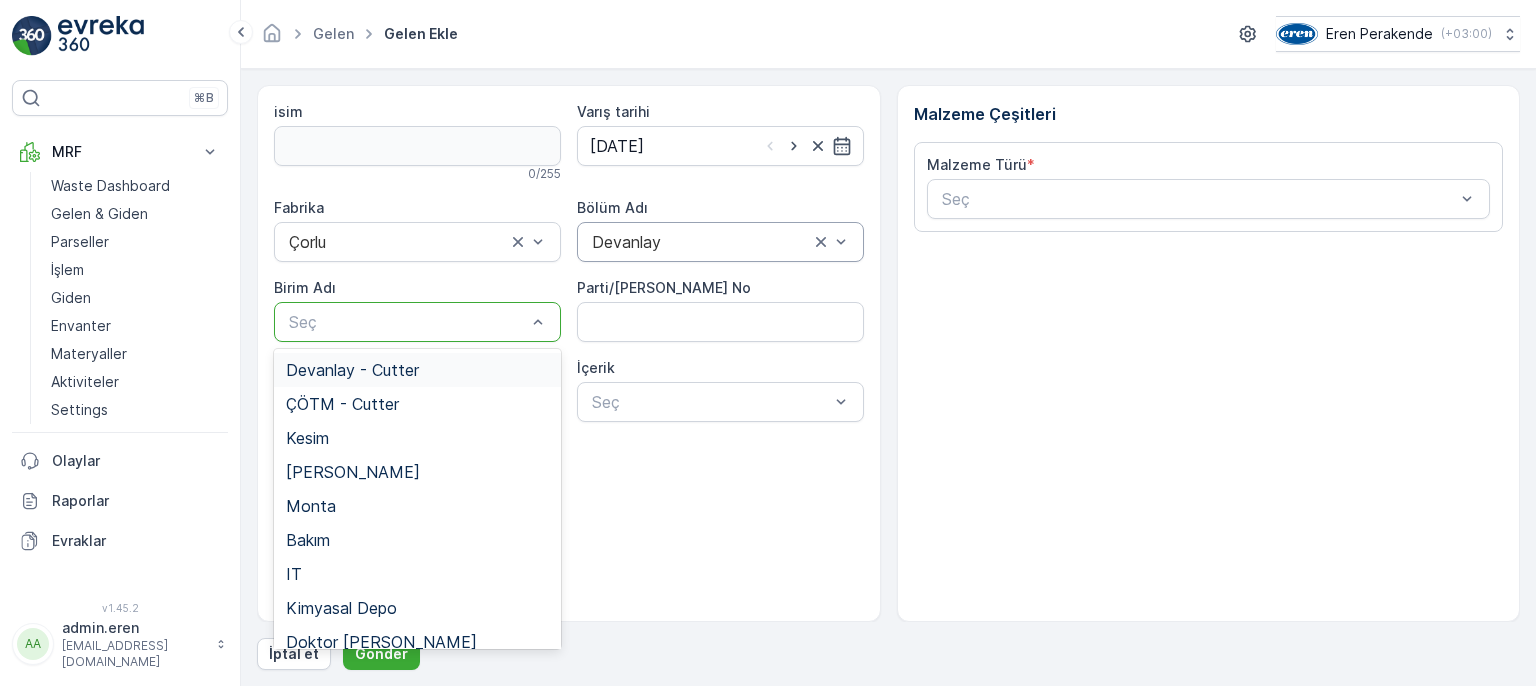 drag, startPoint x: 443, startPoint y: 367, endPoint x: 454, endPoint y: 373, distance: 12.529964 